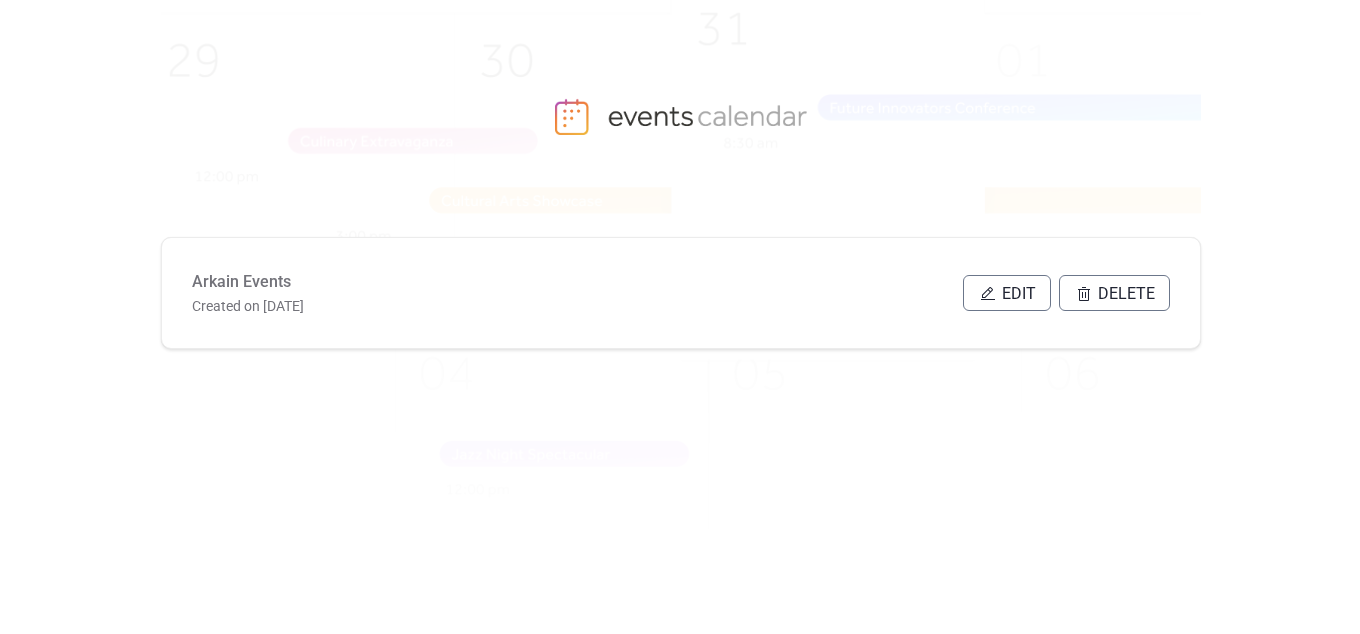scroll, scrollTop: 0, scrollLeft: 0, axis: both 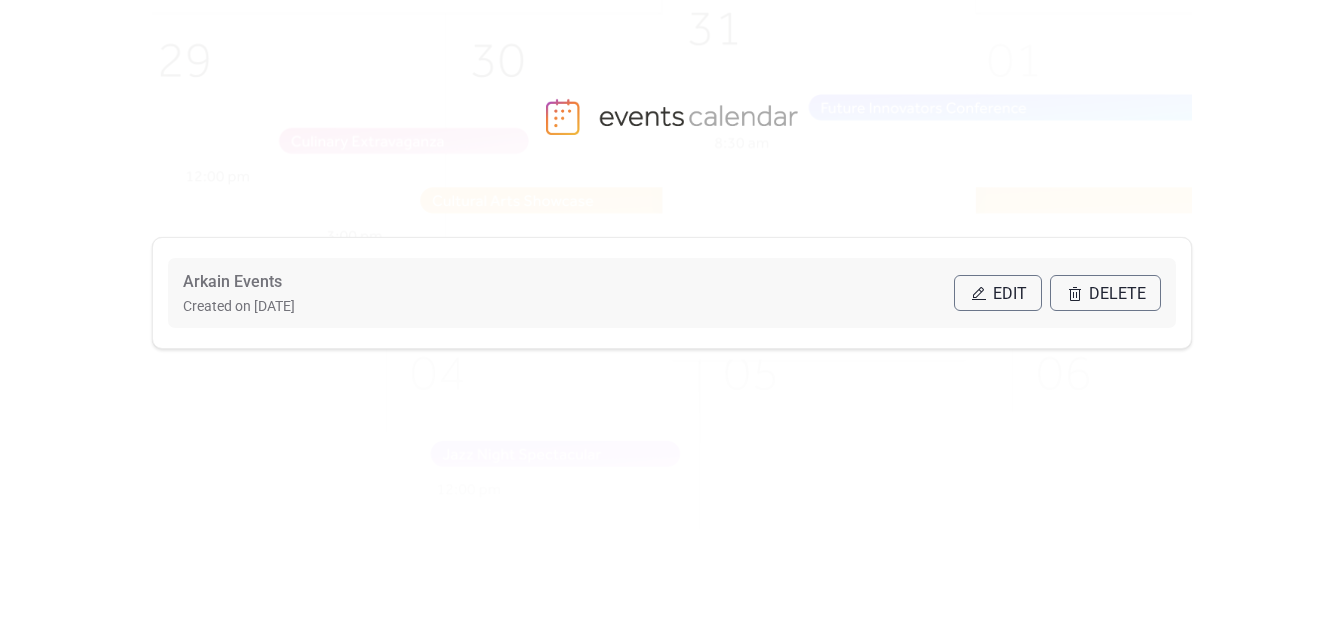 click on "Edit" at bounding box center [998, 293] 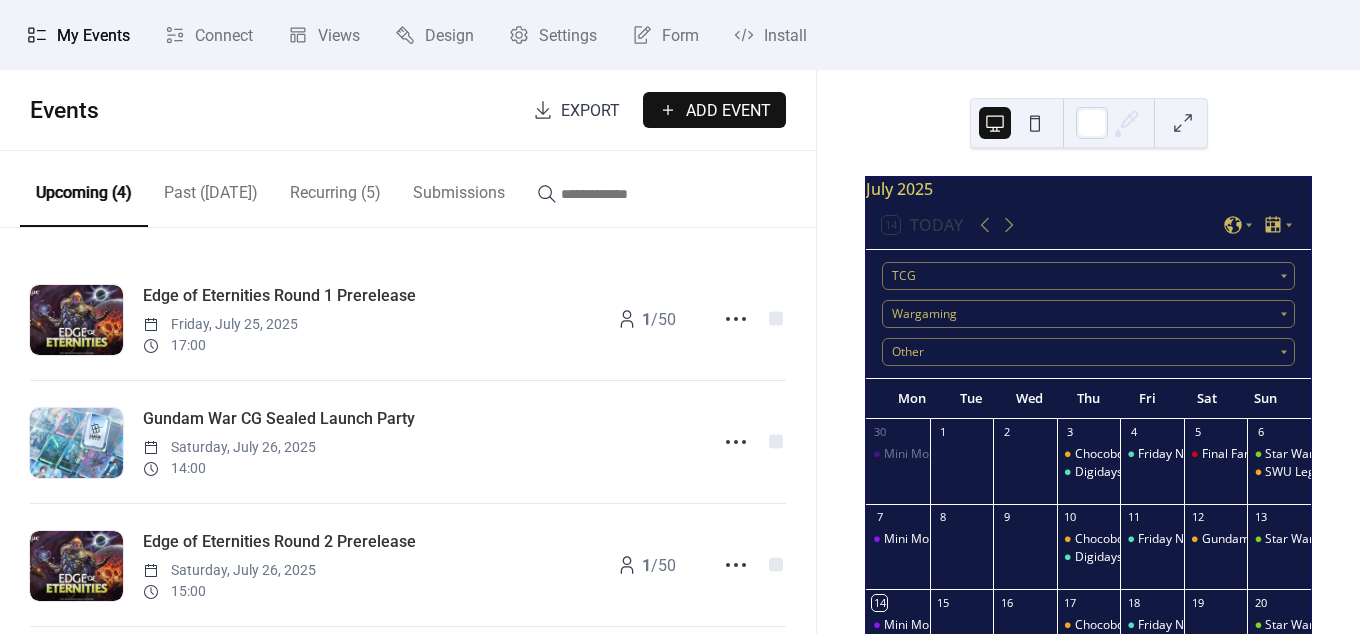 click on "Recurring (5)" at bounding box center (335, 188) 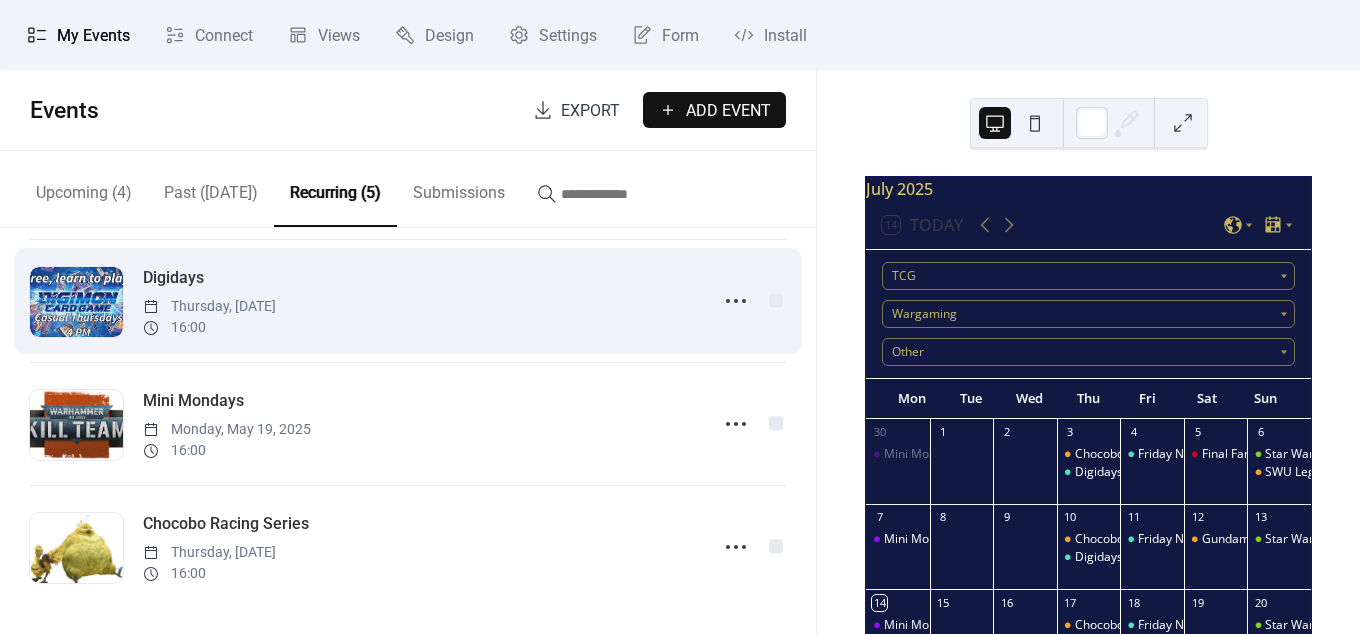 scroll, scrollTop: 271, scrollLeft: 0, axis: vertical 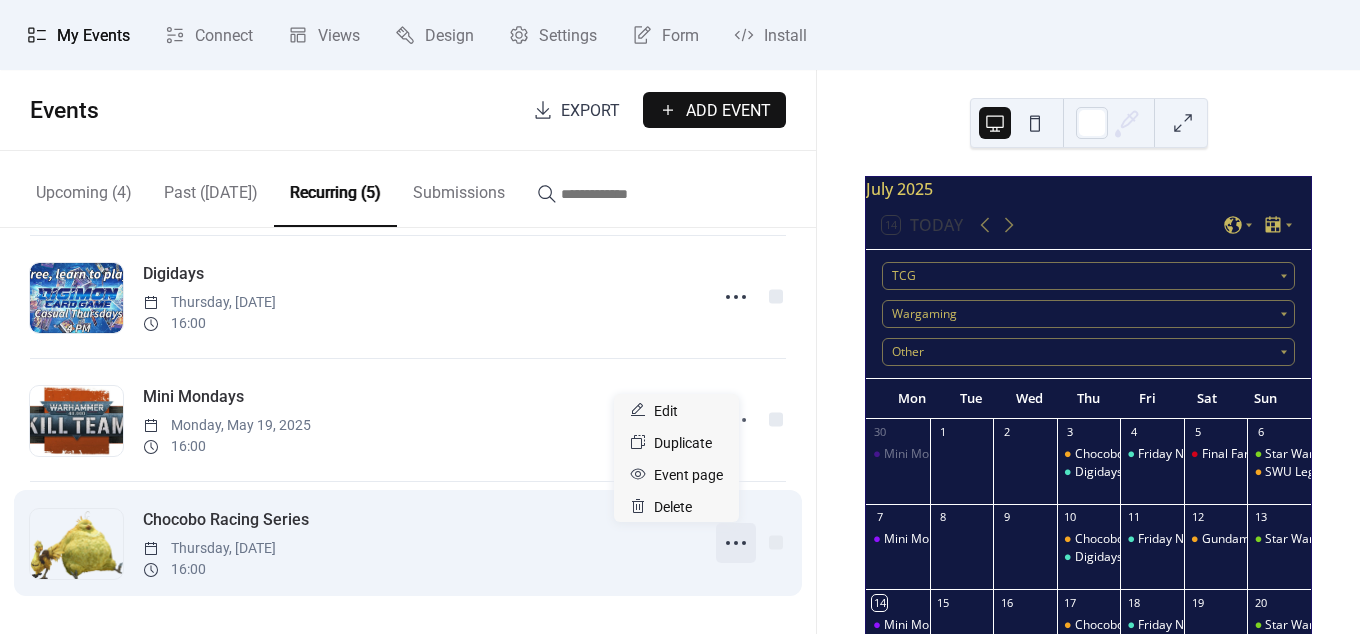 click 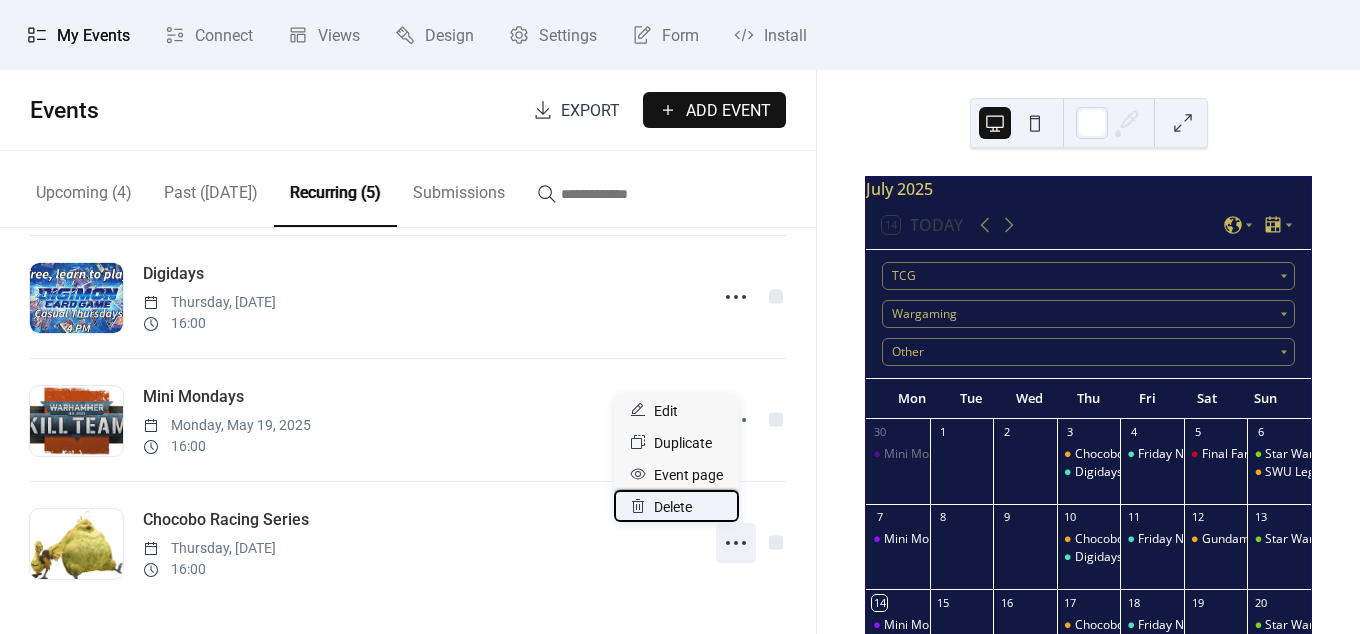click on "Delete" at bounding box center [673, 507] 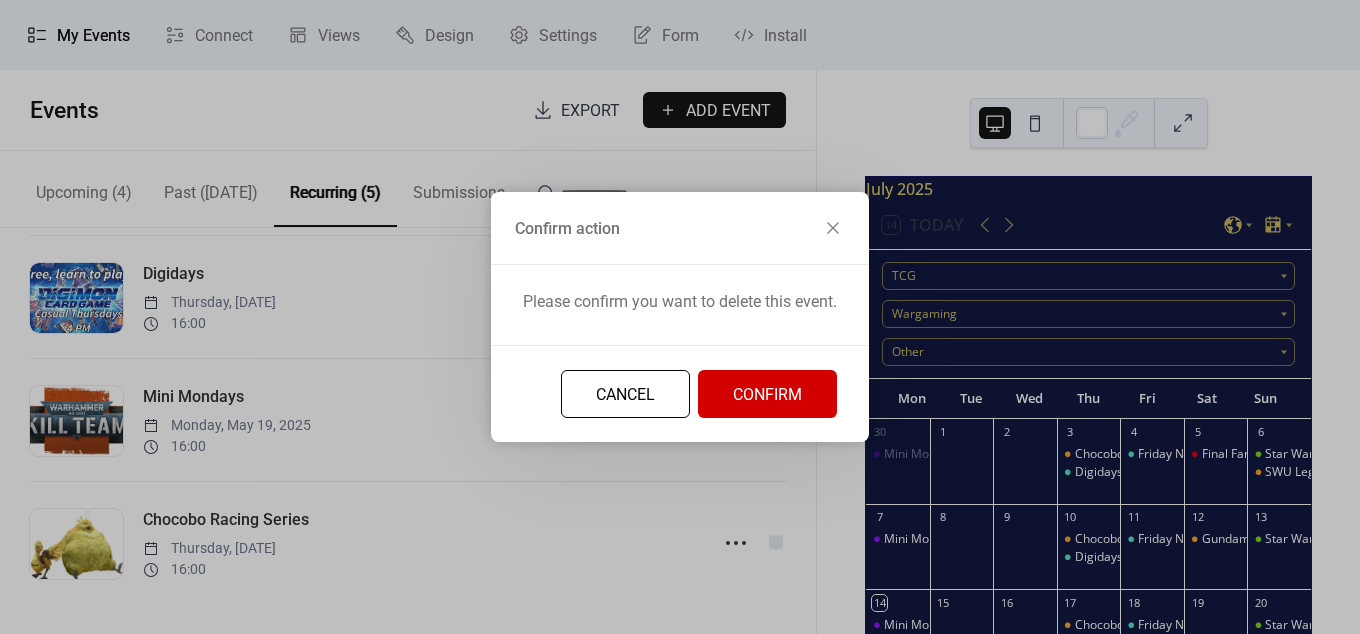 click on "Confirm" at bounding box center (767, 395) 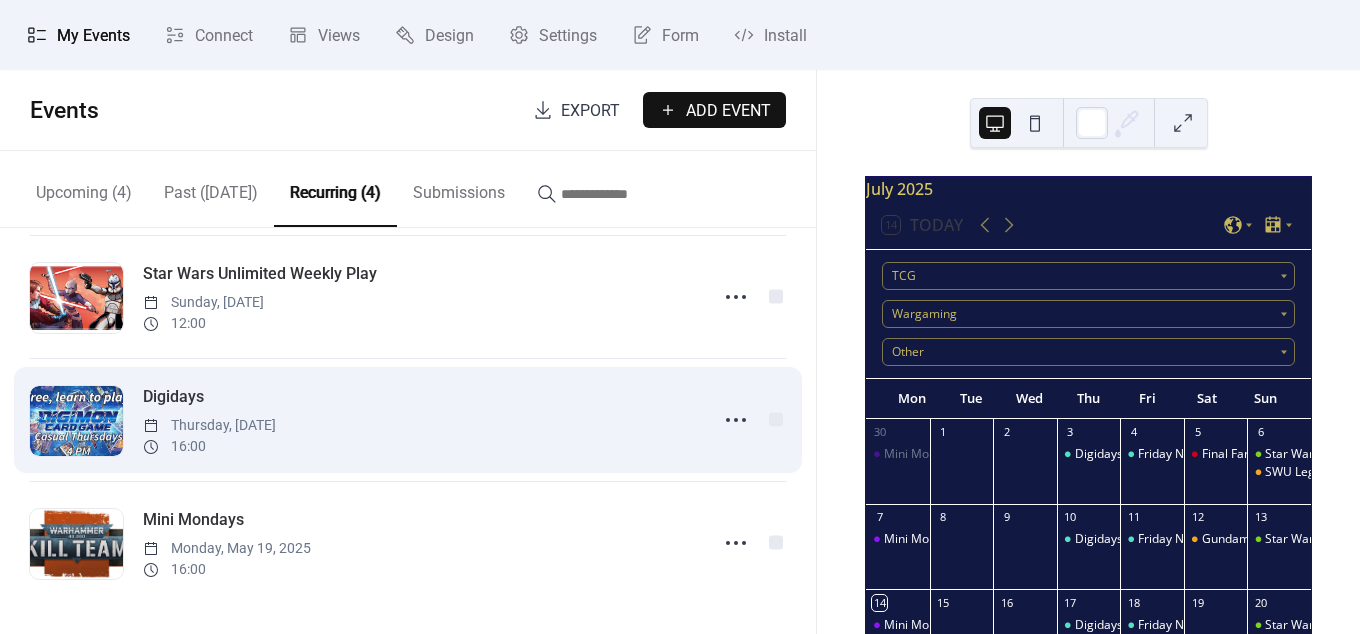 scroll, scrollTop: 0, scrollLeft: 0, axis: both 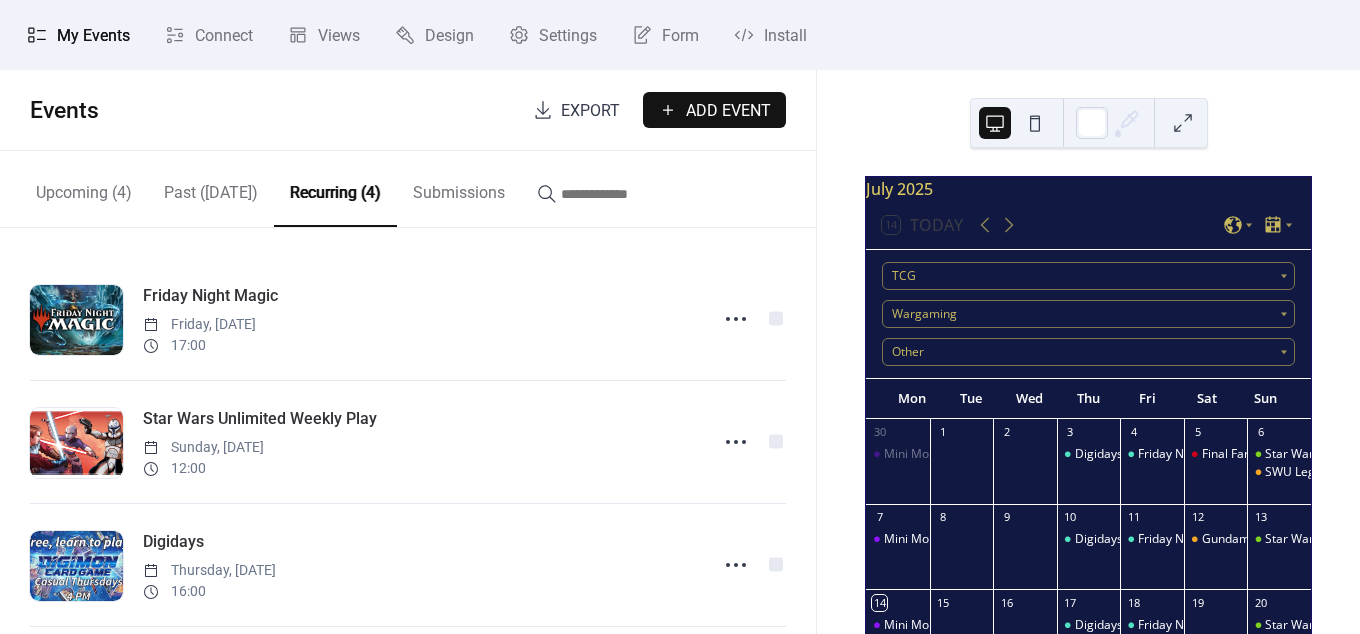 click on "Upcoming (4)" at bounding box center [84, 188] 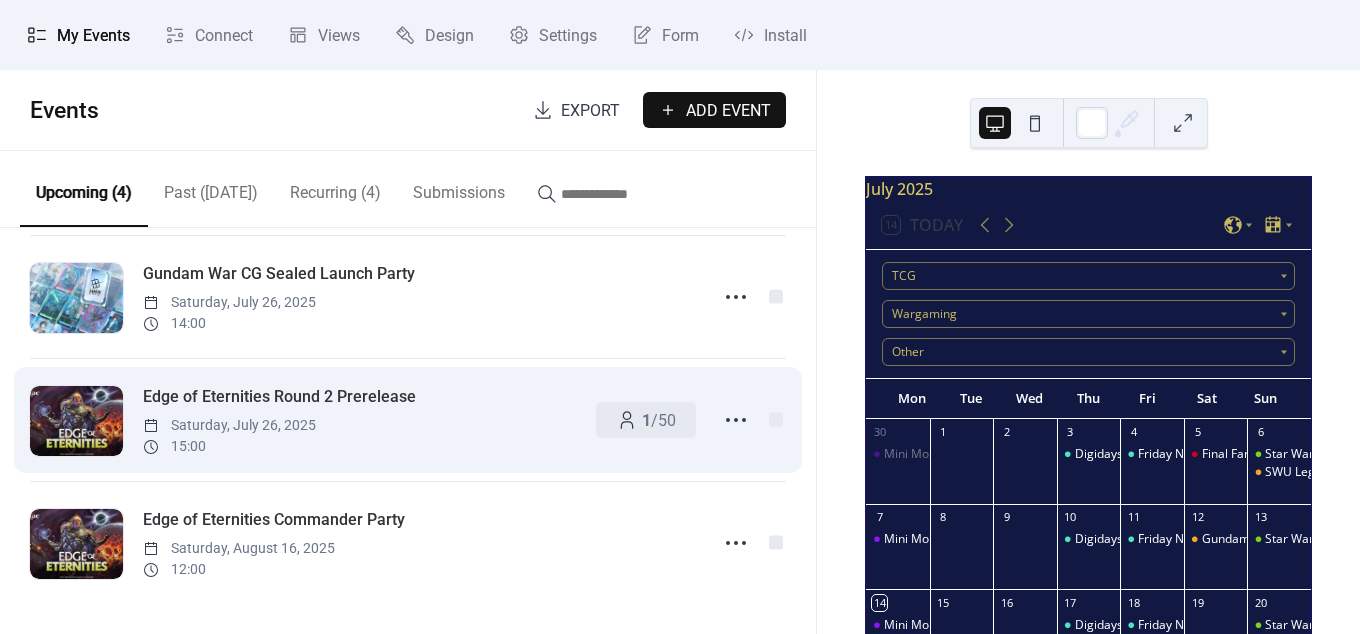 scroll, scrollTop: 0, scrollLeft: 0, axis: both 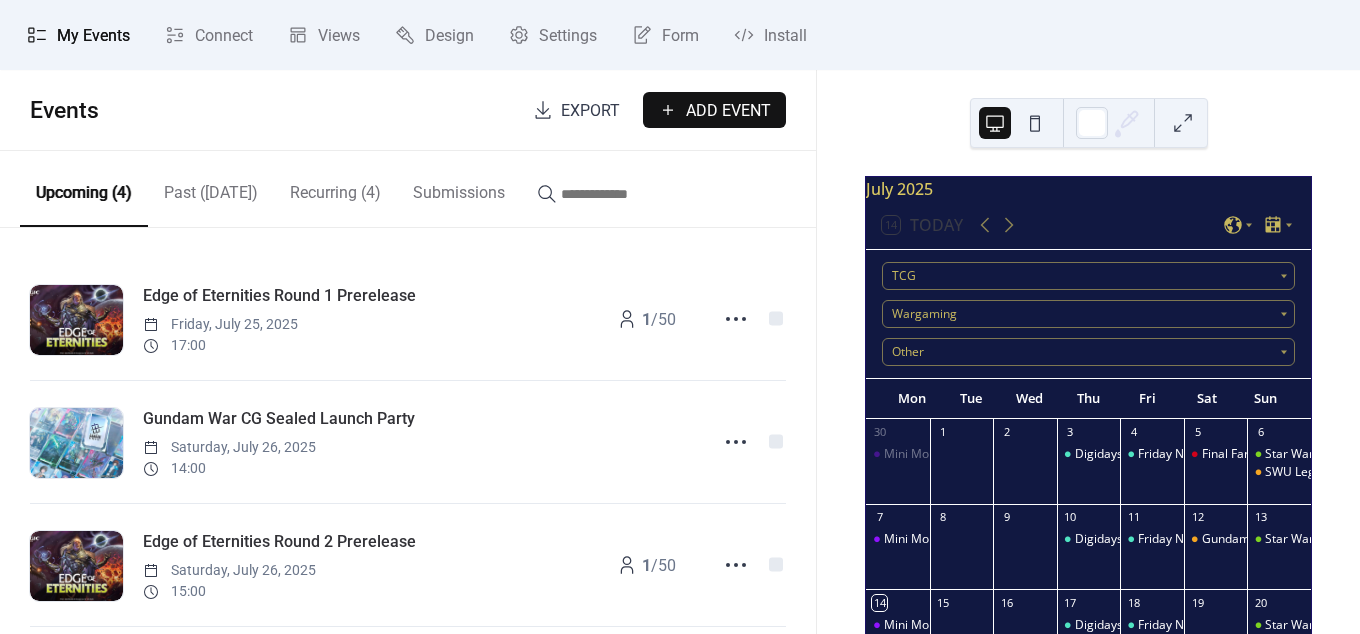 click on "Add Event" at bounding box center (728, 111) 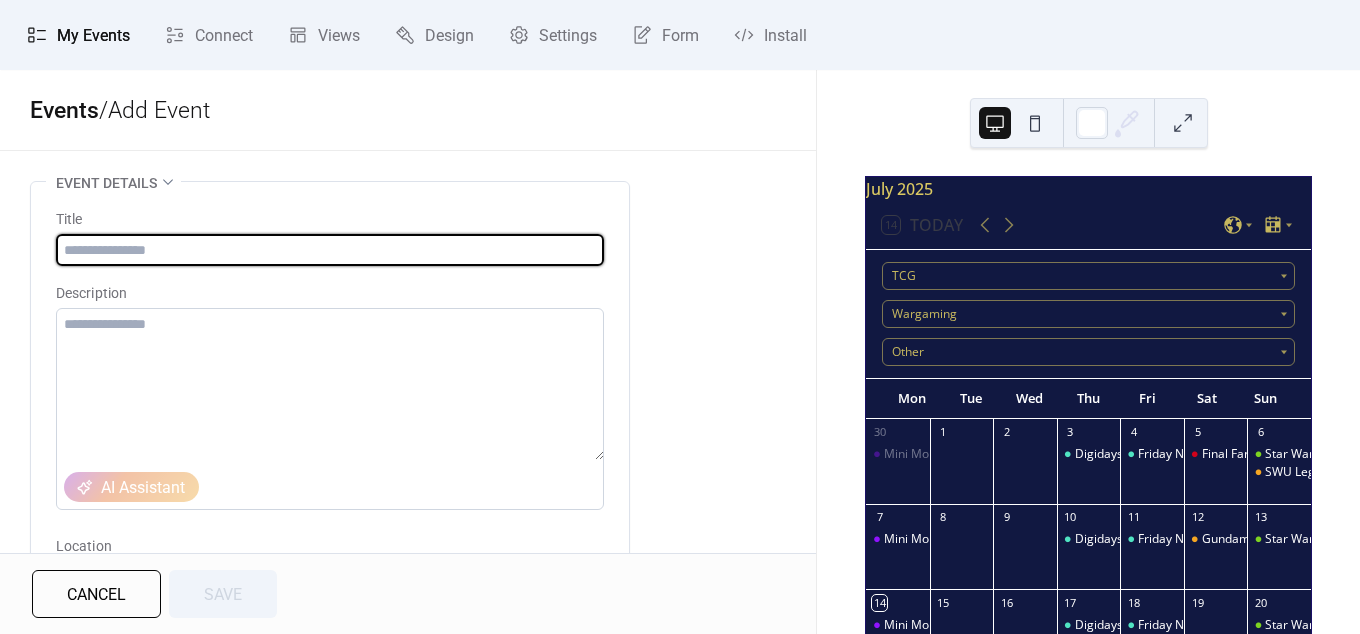 click at bounding box center [330, 250] 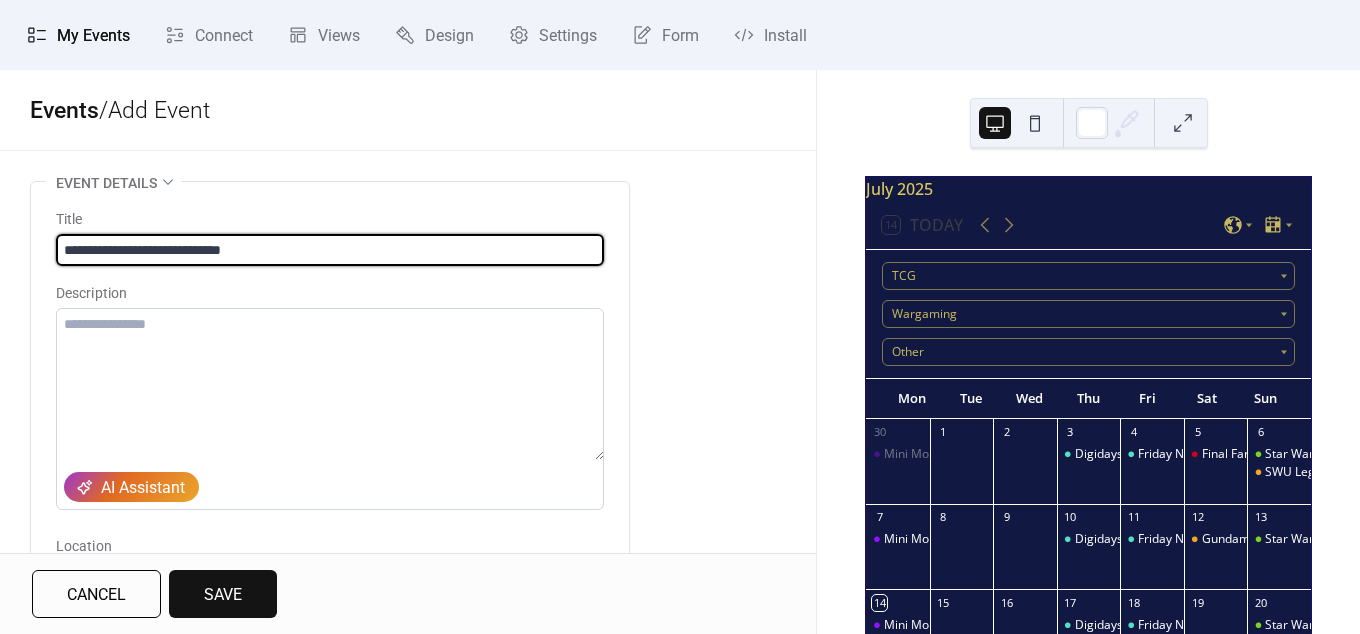 click on "**********" at bounding box center [330, 250] 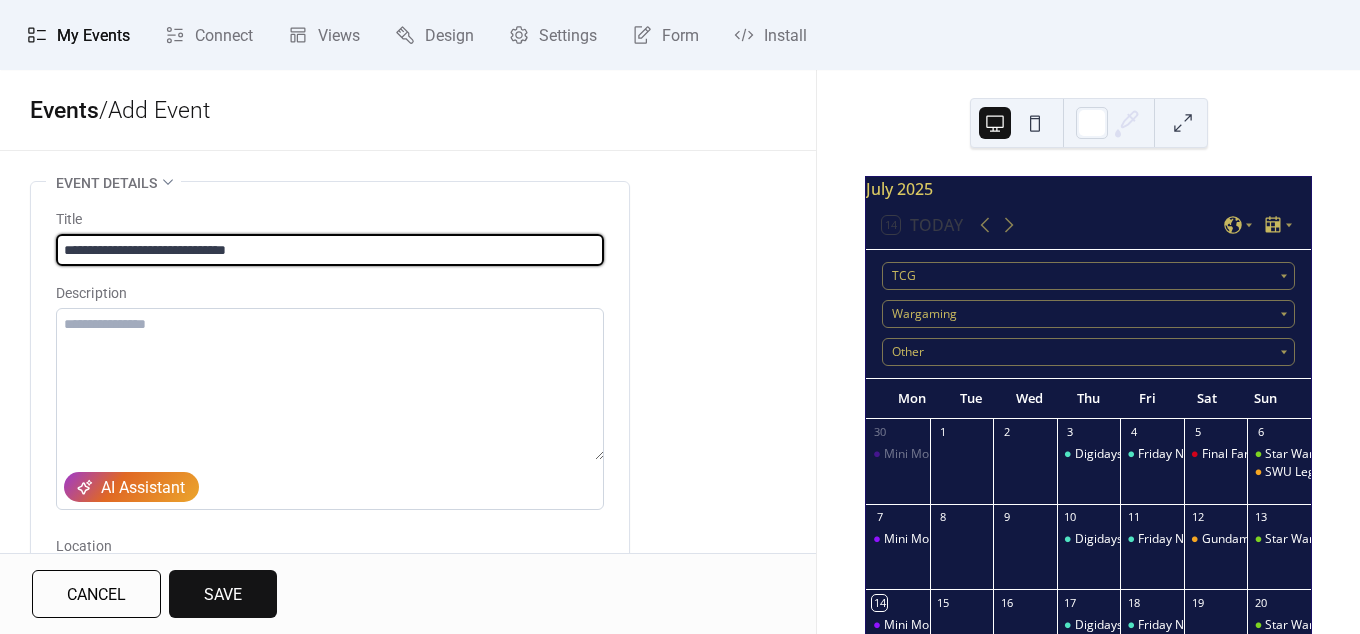 type on "**********" 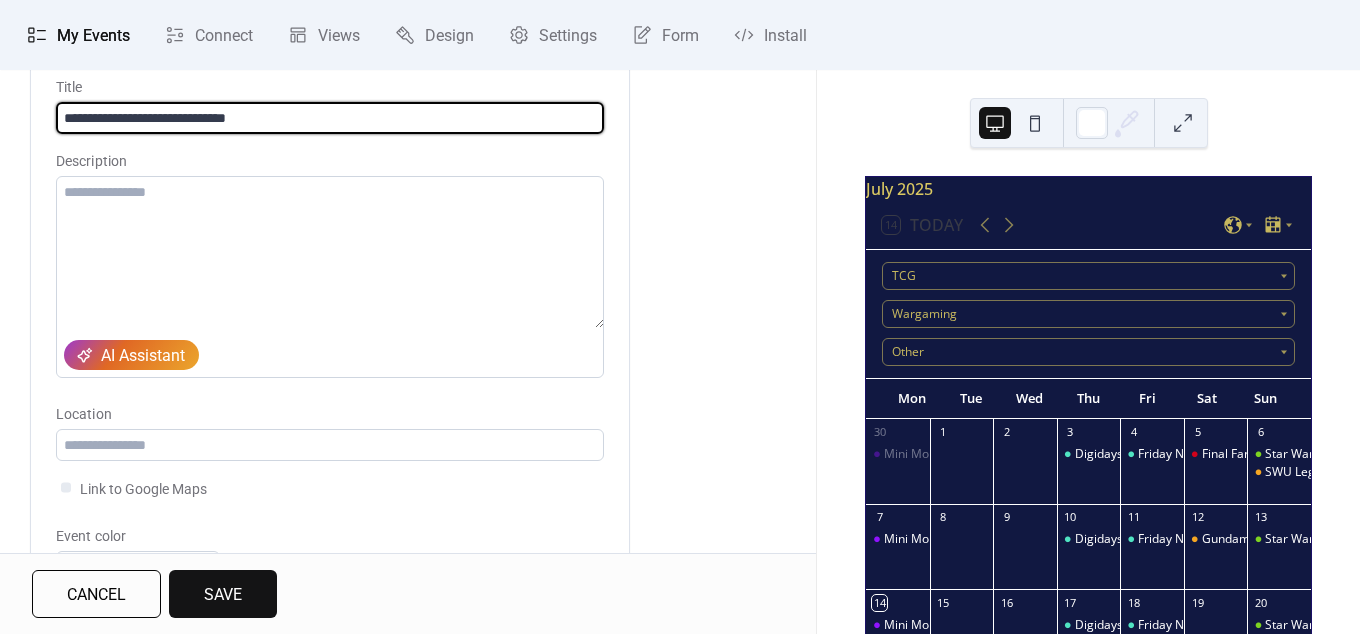drag, startPoint x: 322, startPoint y: 122, endPoint x: -94, endPoint y: 103, distance: 416.43365 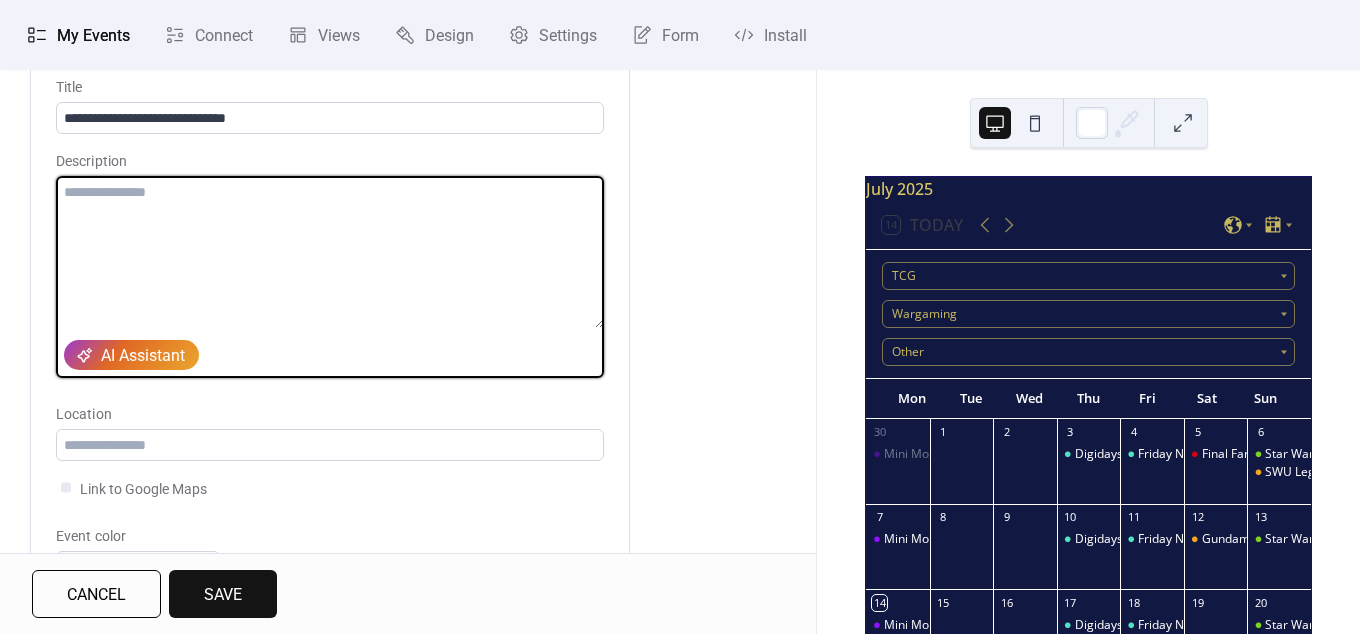 click at bounding box center [330, 252] 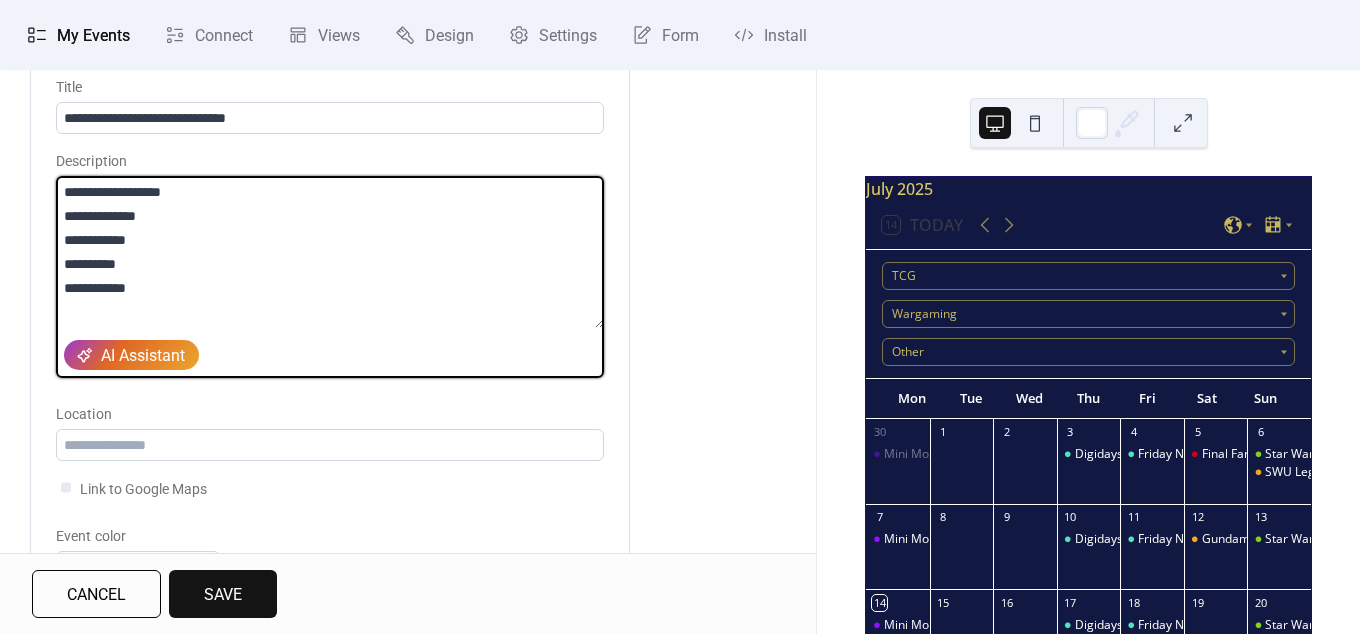 scroll, scrollTop: 89, scrollLeft: 0, axis: vertical 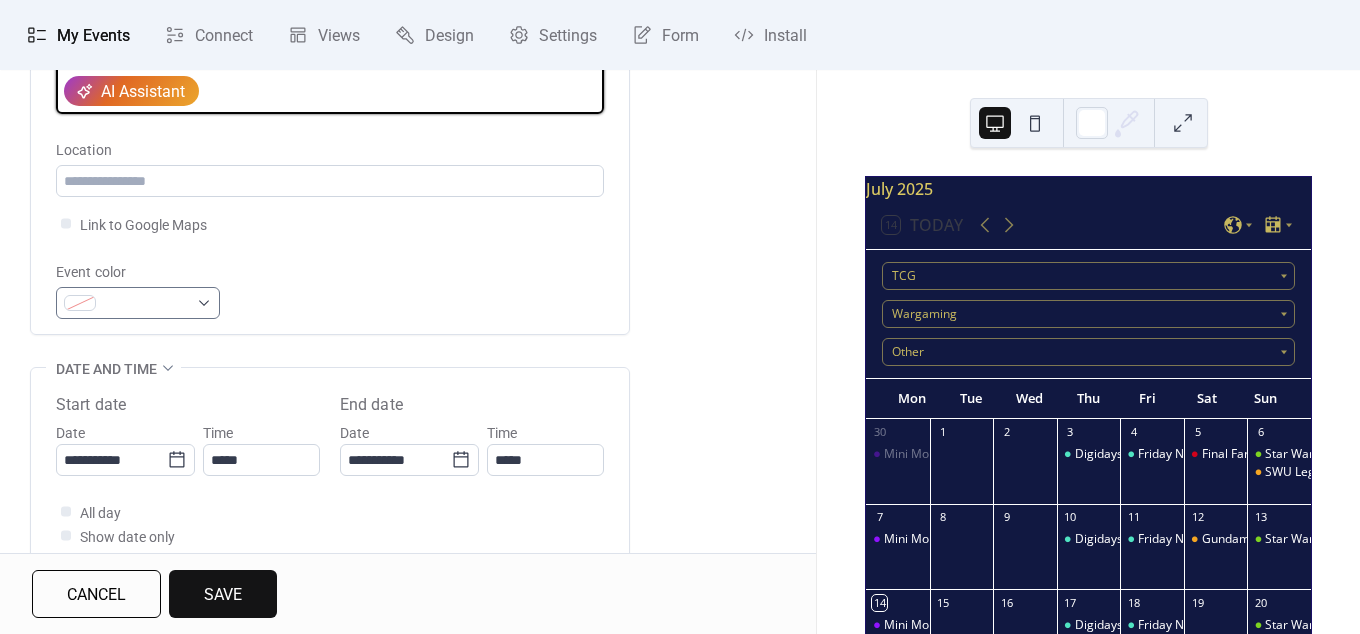 type on "**********" 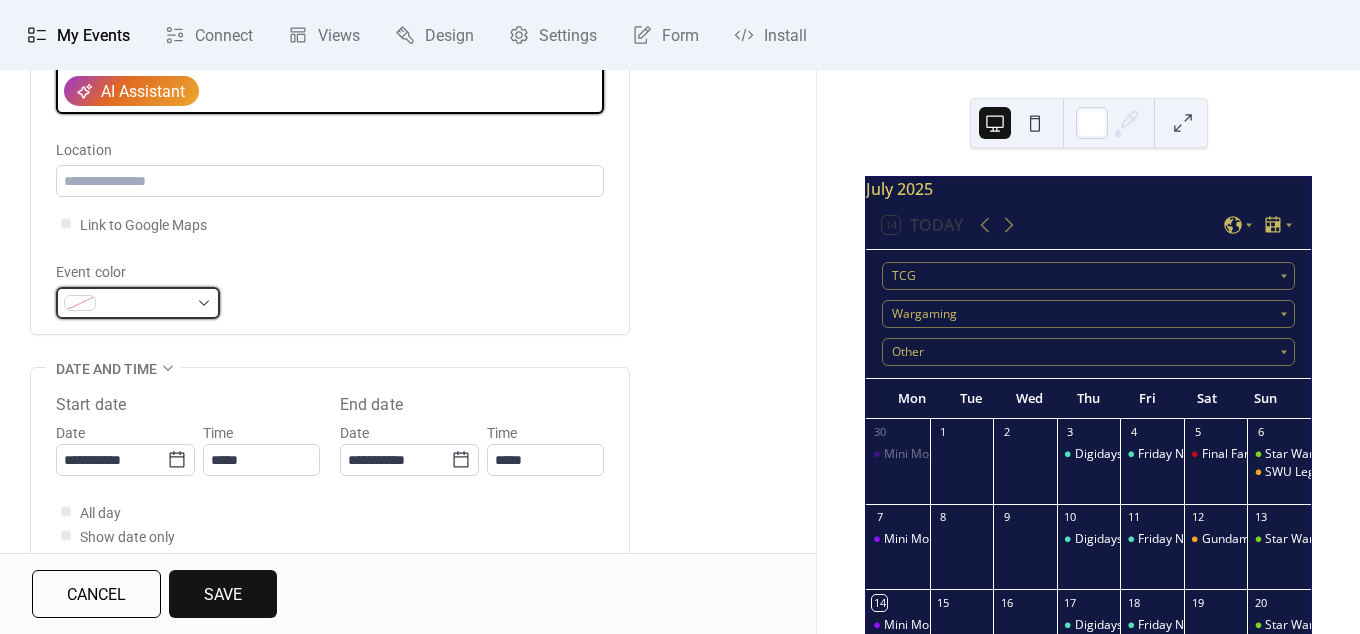 click at bounding box center [138, 303] 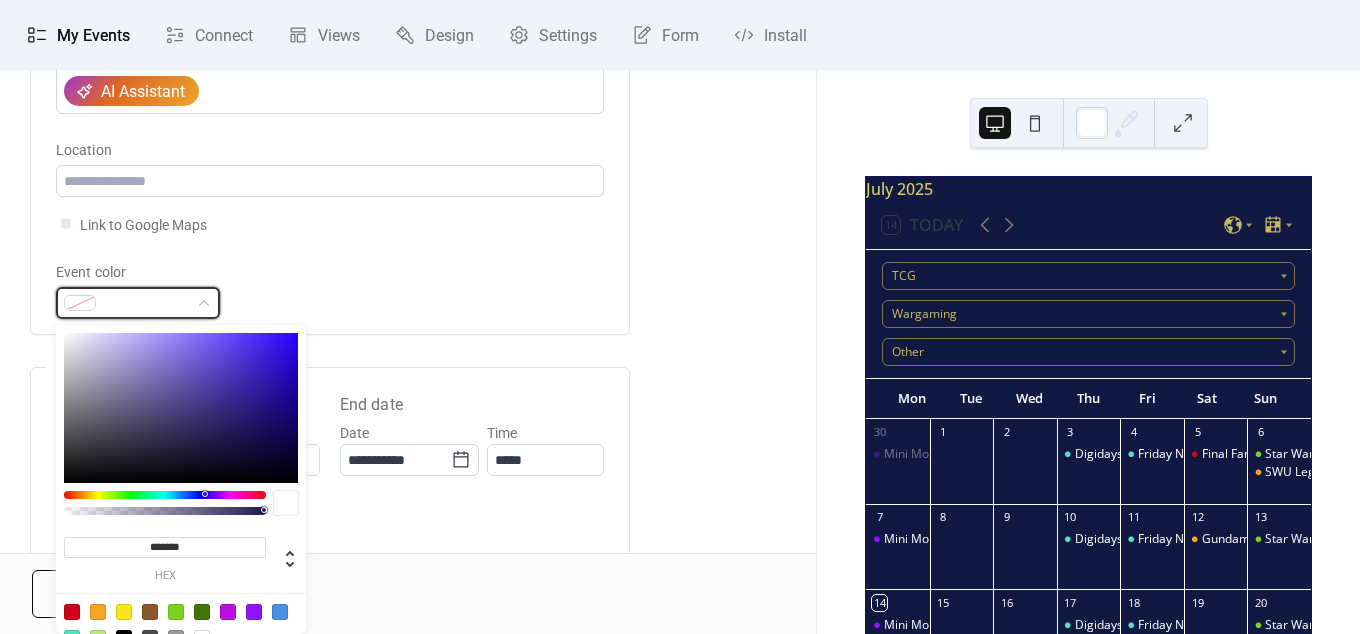 scroll, scrollTop: 528, scrollLeft: 0, axis: vertical 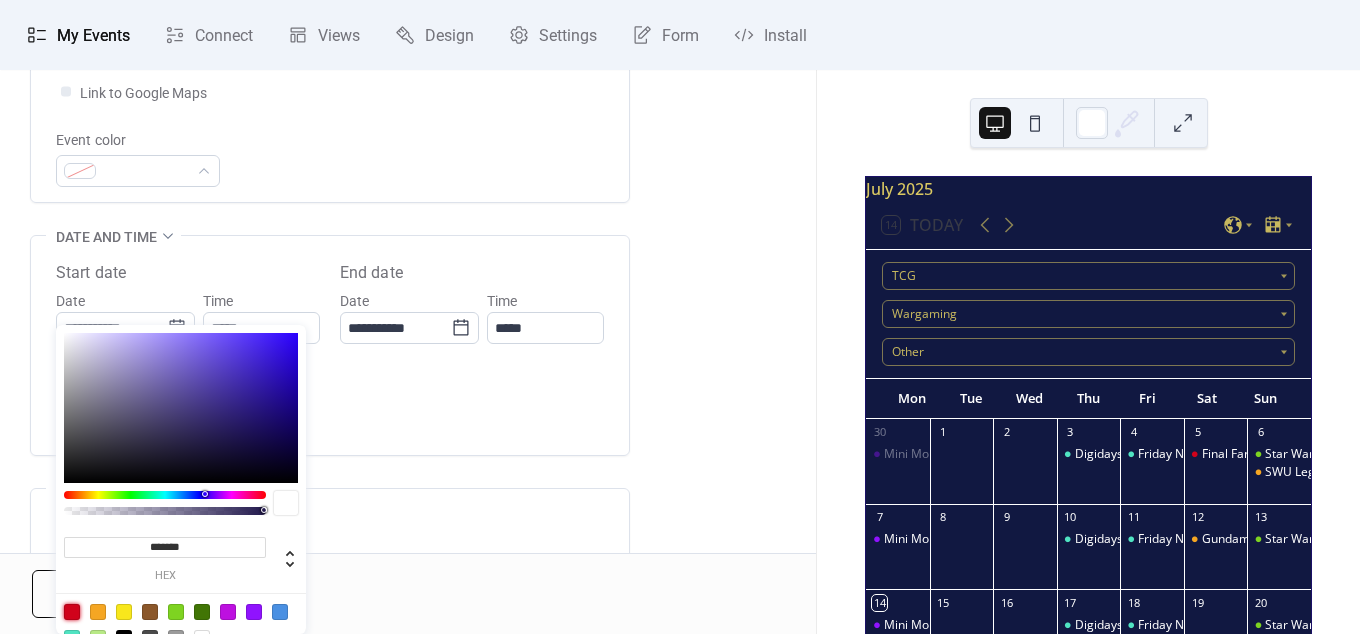 click at bounding box center [72, 612] 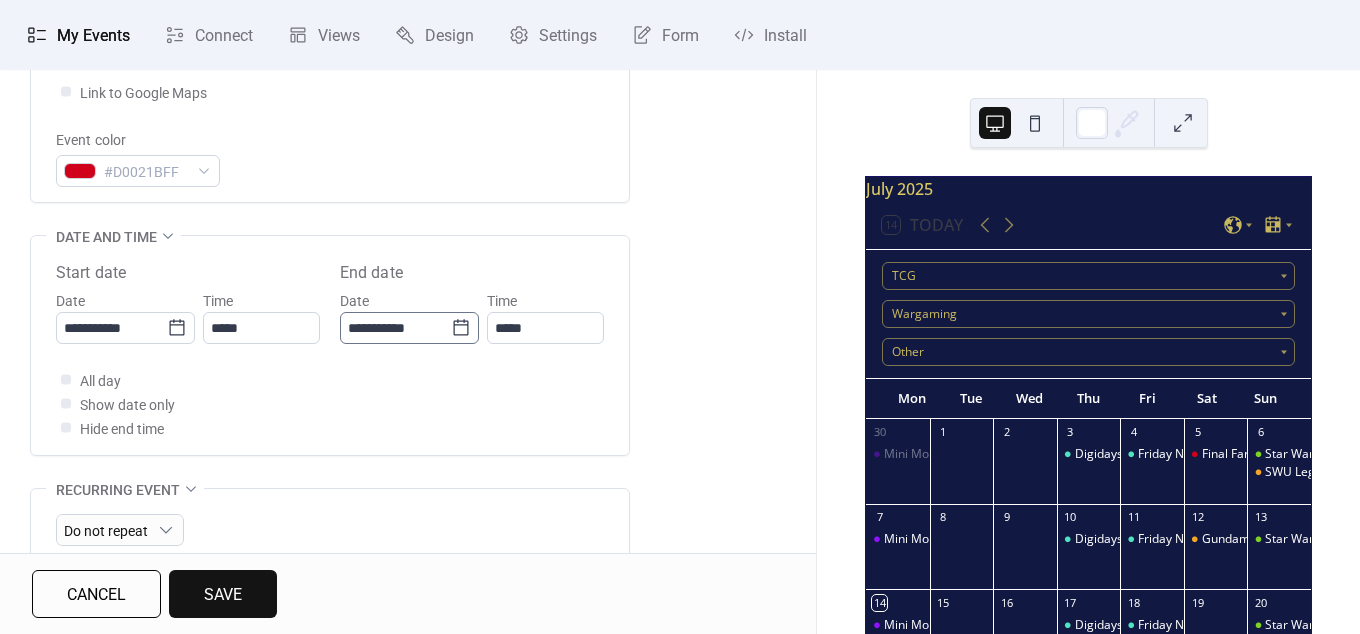 click 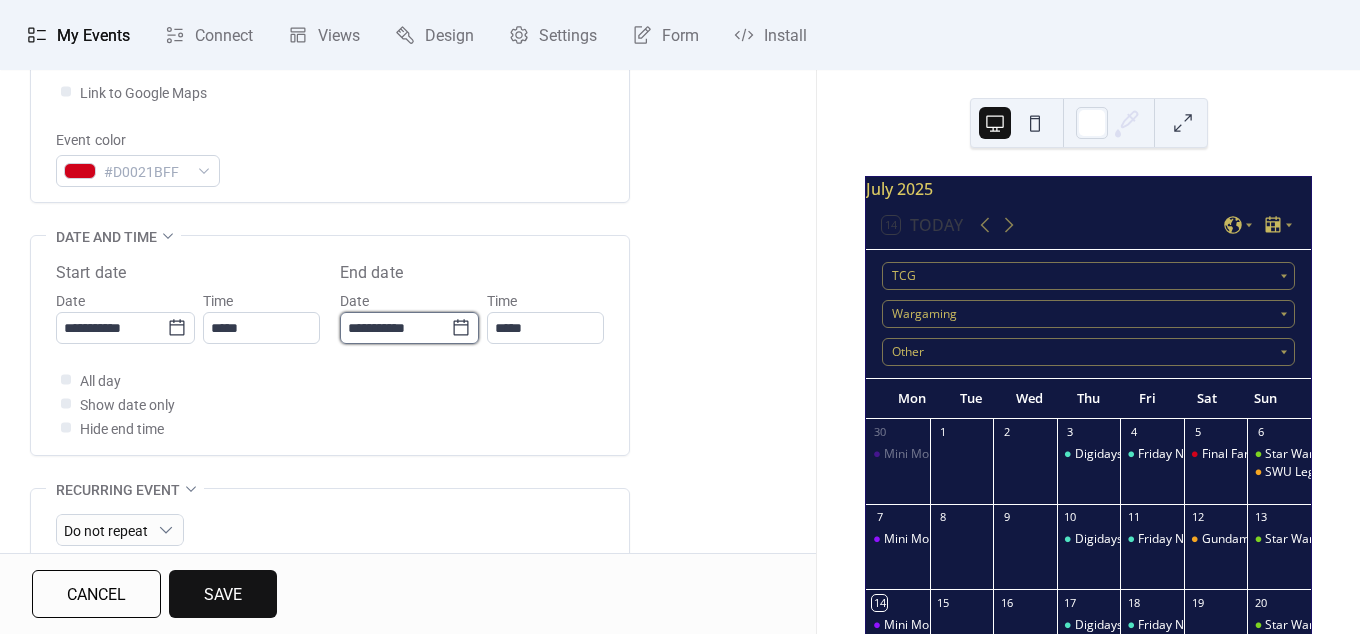 click on "**********" at bounding box center [395, 328] 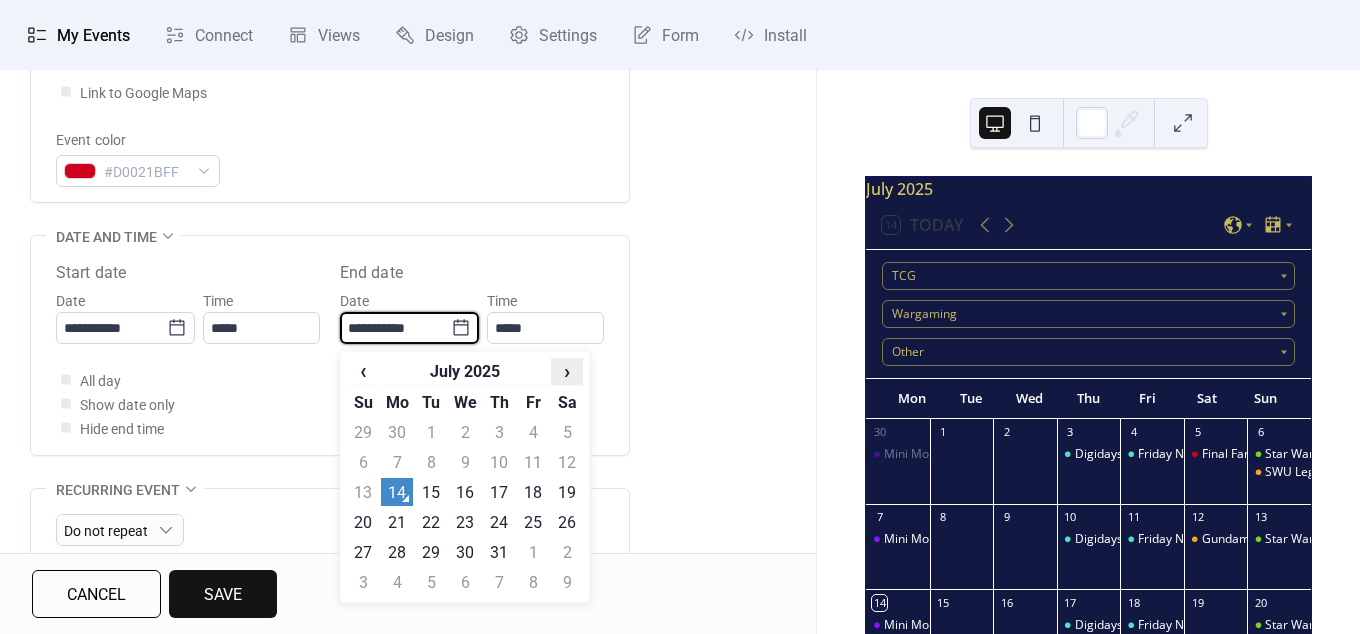 click on "›" at bounding box center [567, 371] 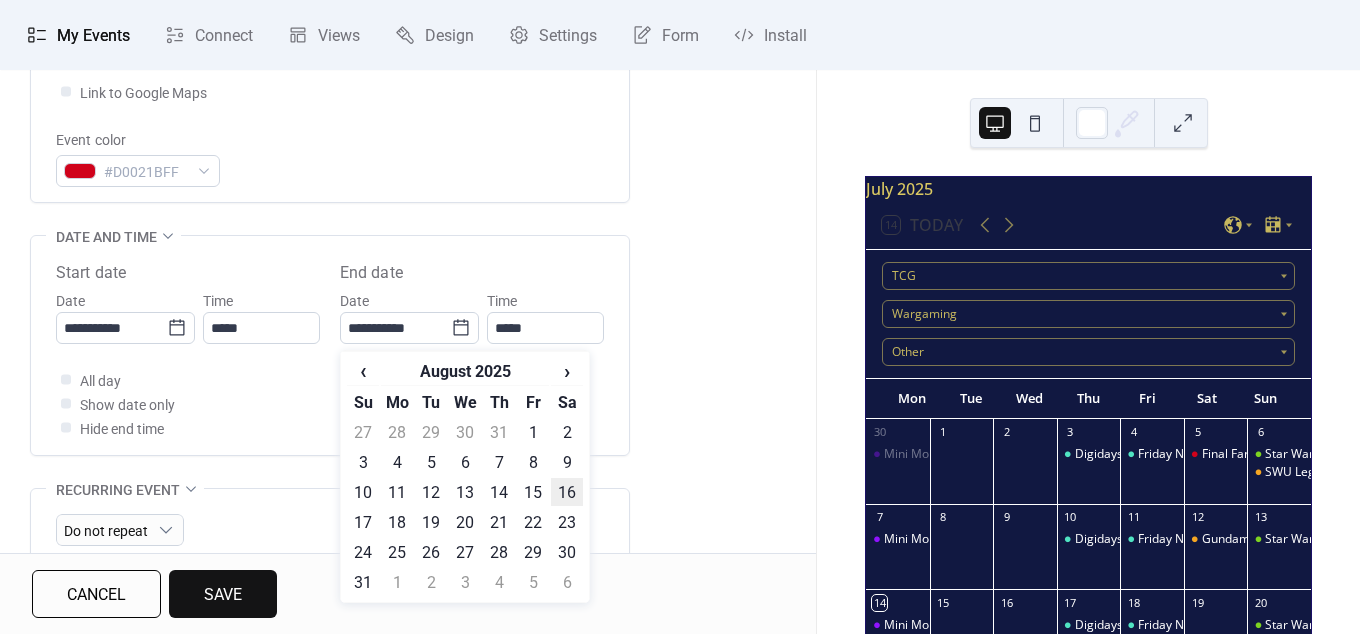 click on "16" at bounding box center (567, 492) 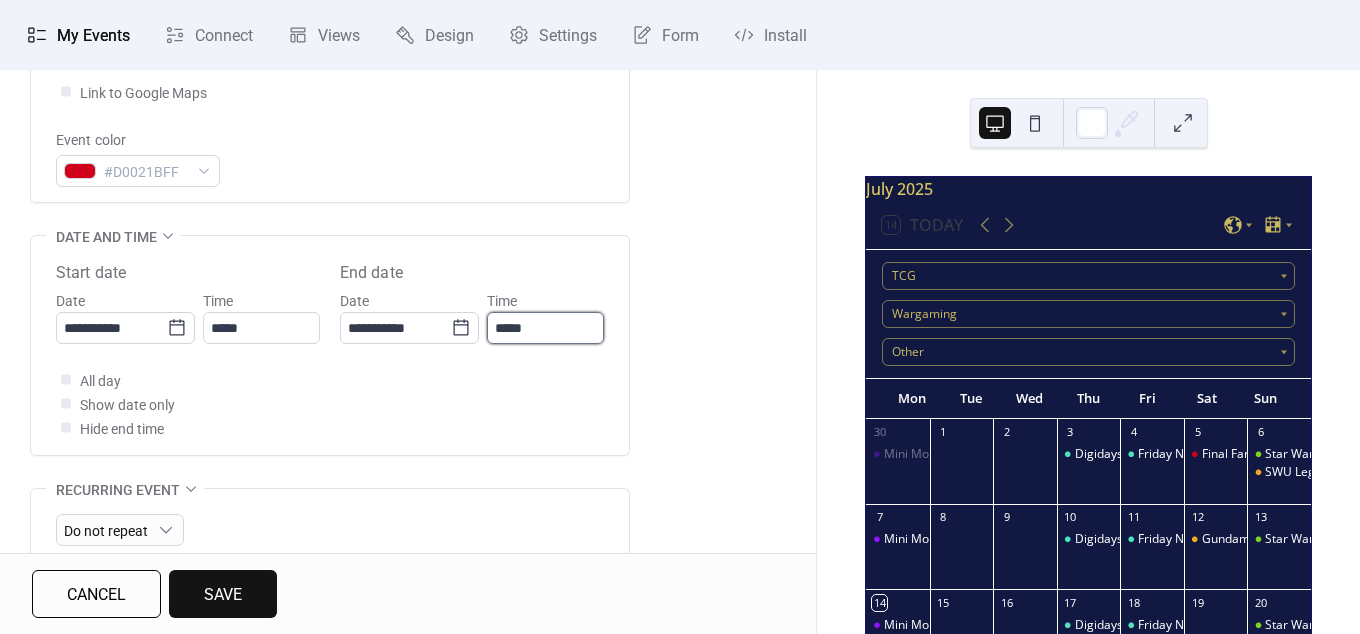 click on "*****" at bounding box center [545, 328] 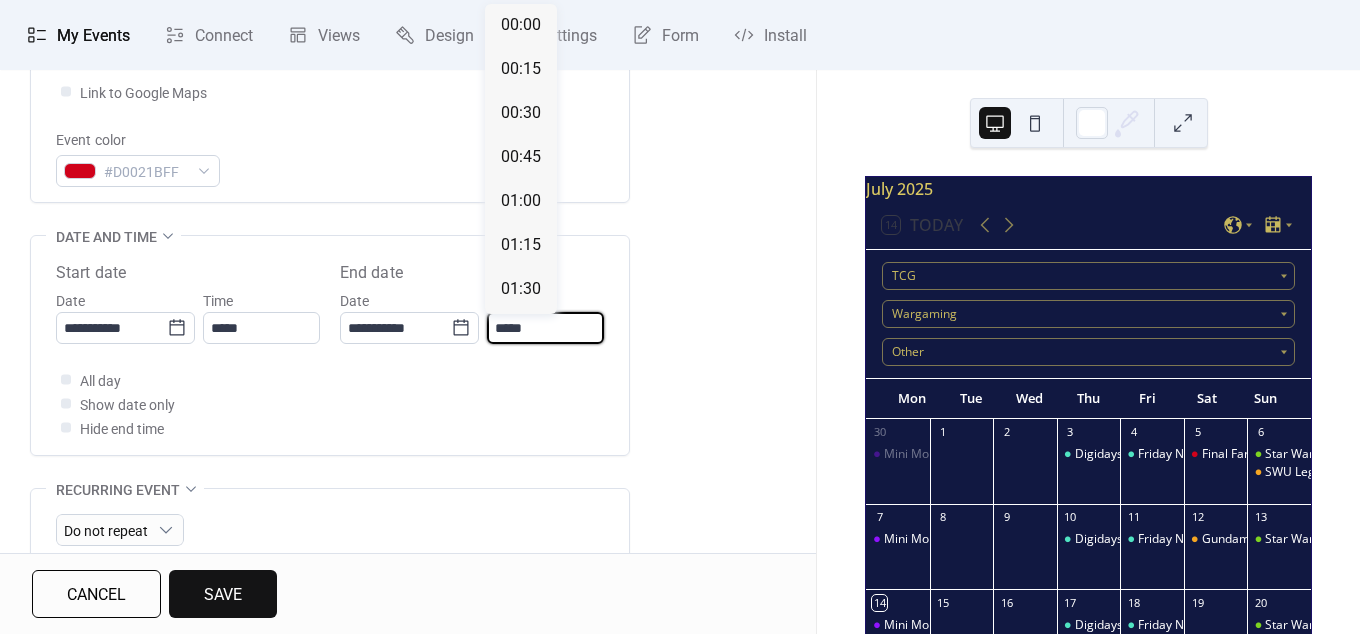 scroll, scrollTop: 2262, scrollLeft: 0, axis: vertical 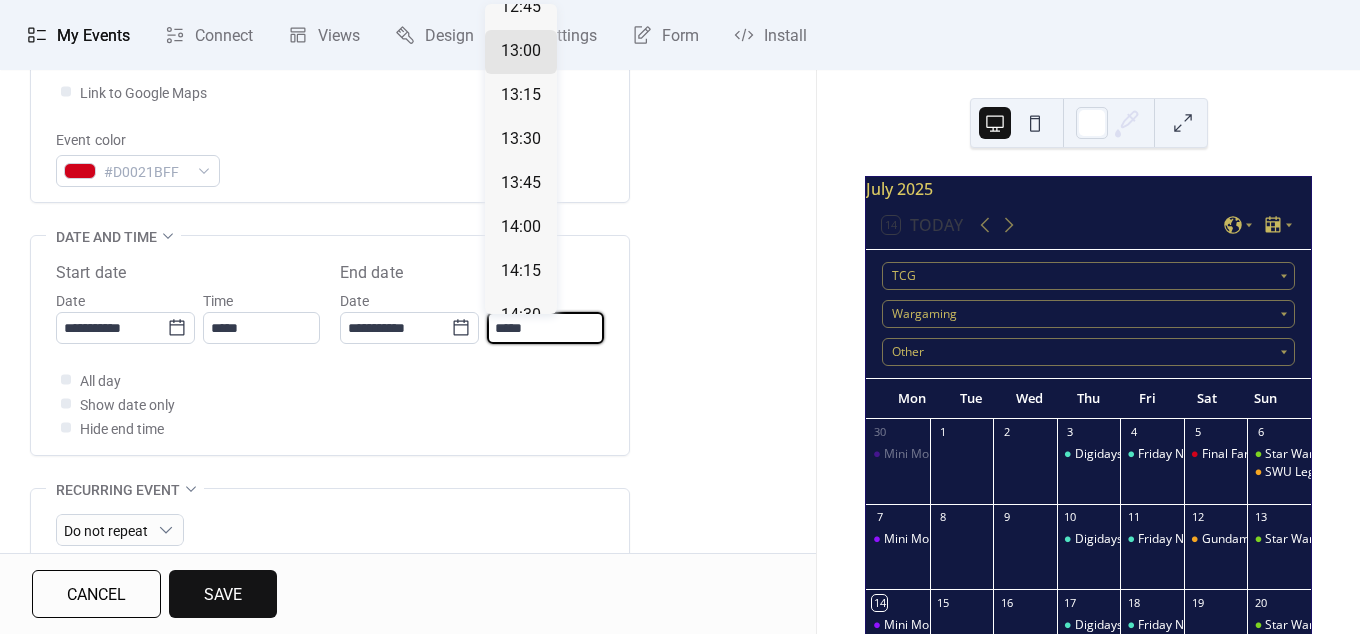 click on "All day Show date only Hide end time" at bounding box center (330, 404) 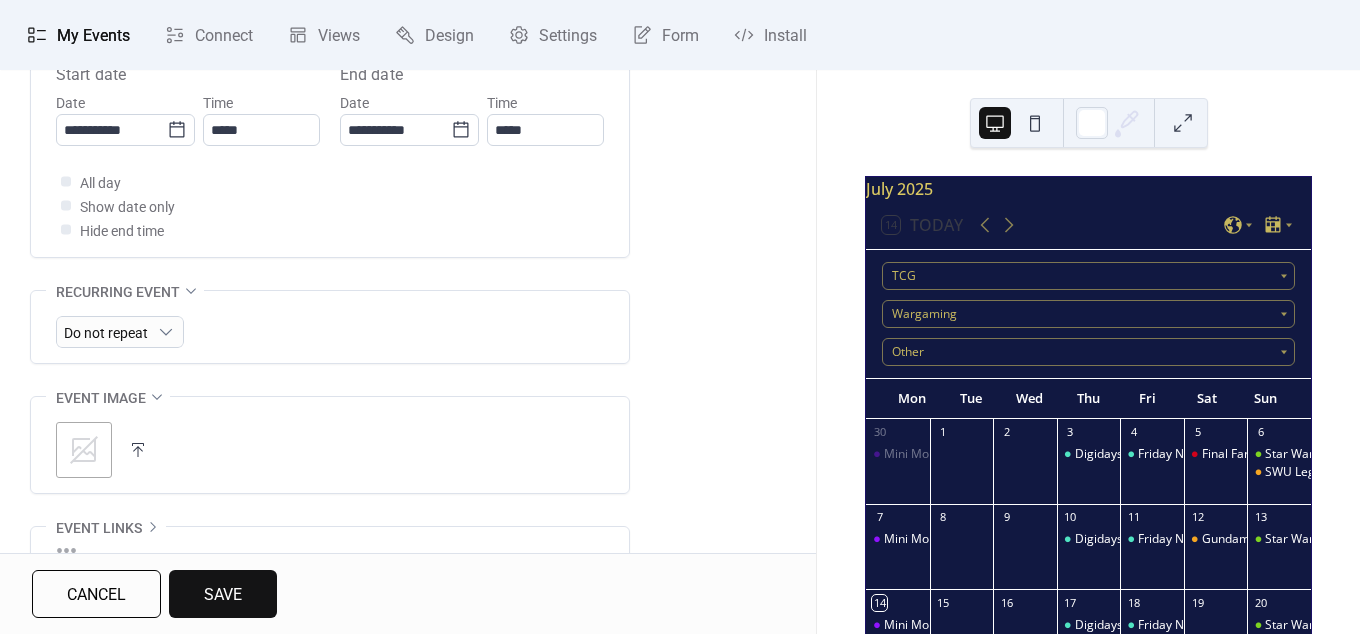 scroll, scrollTop: 792, scrollLeft: 0, axis: vertical 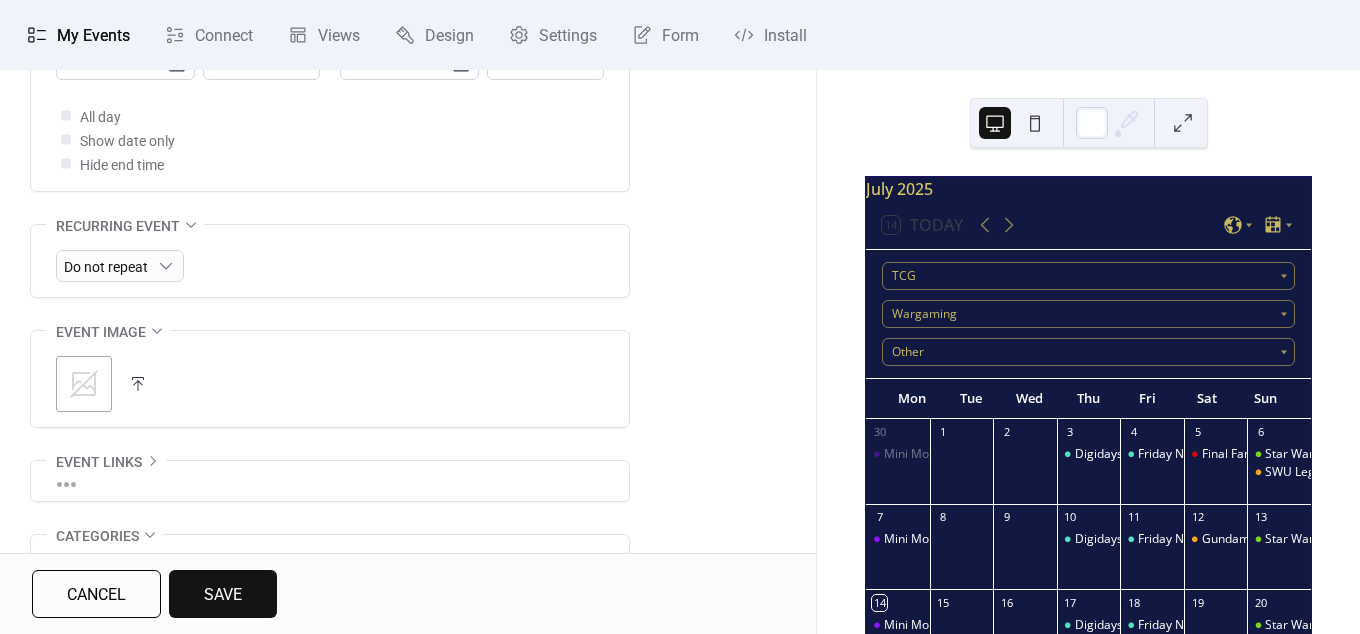 click 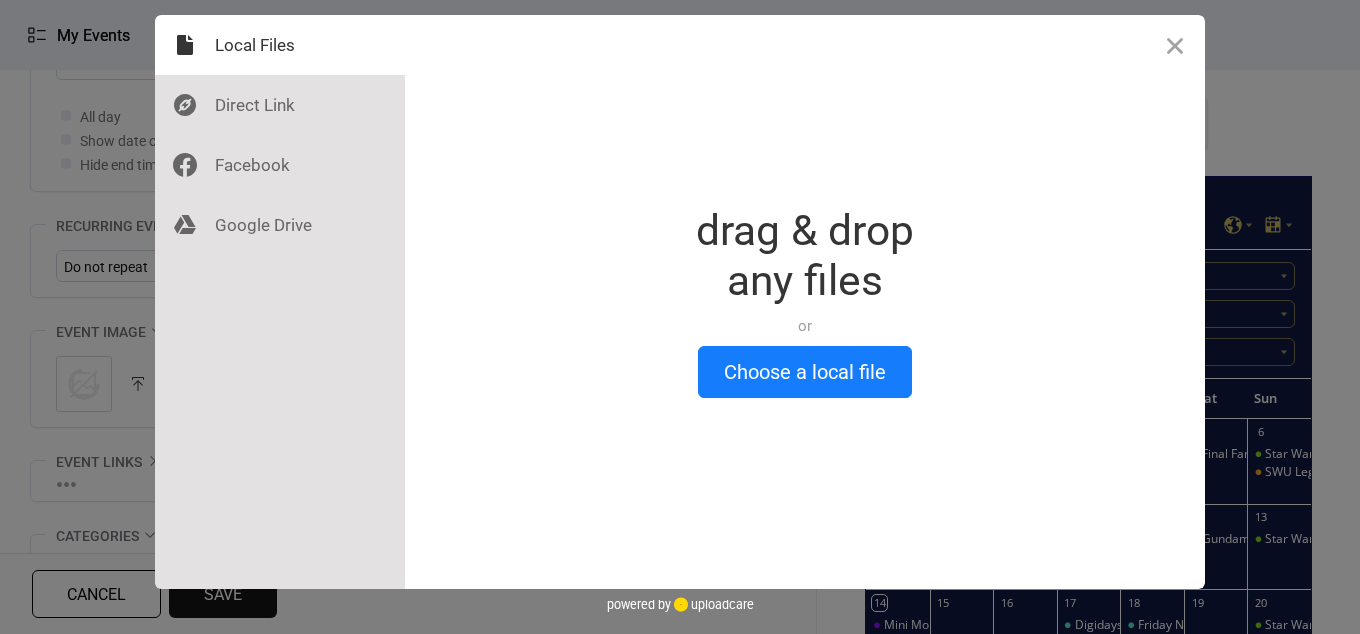 scroll, scrollTop: 89, scrollLeft: 0, axis: vertical 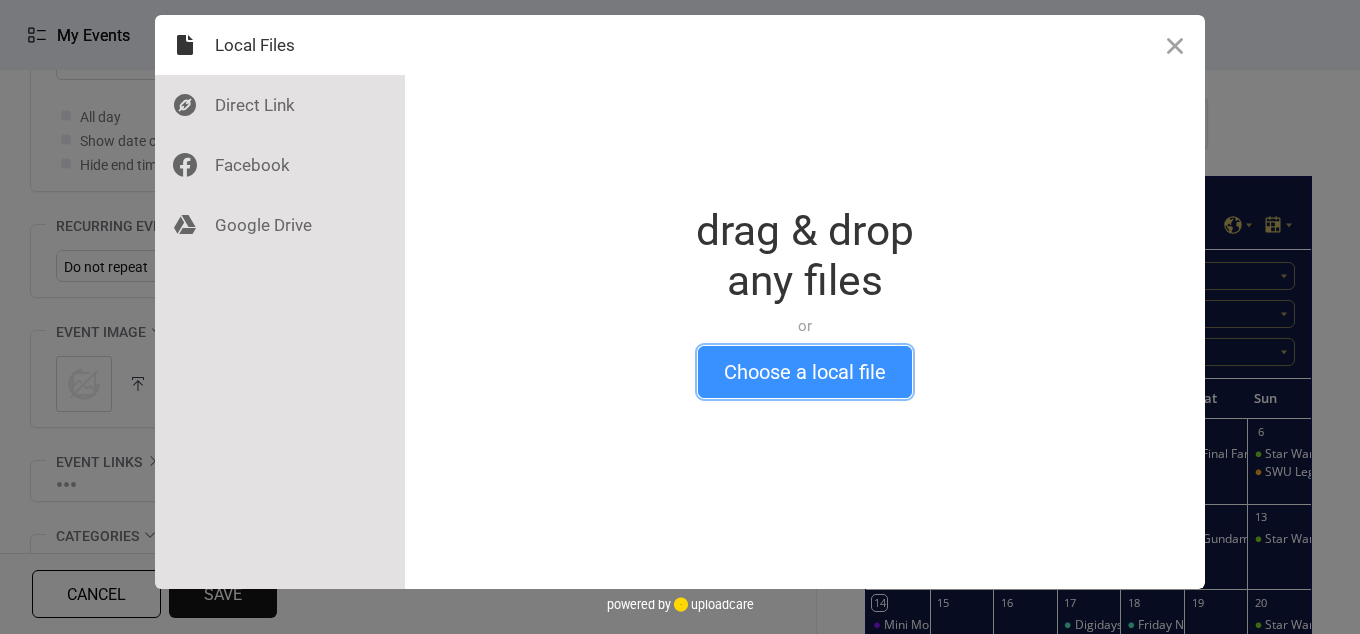 click on "Choose a local file" at bounding box center [805, 372] 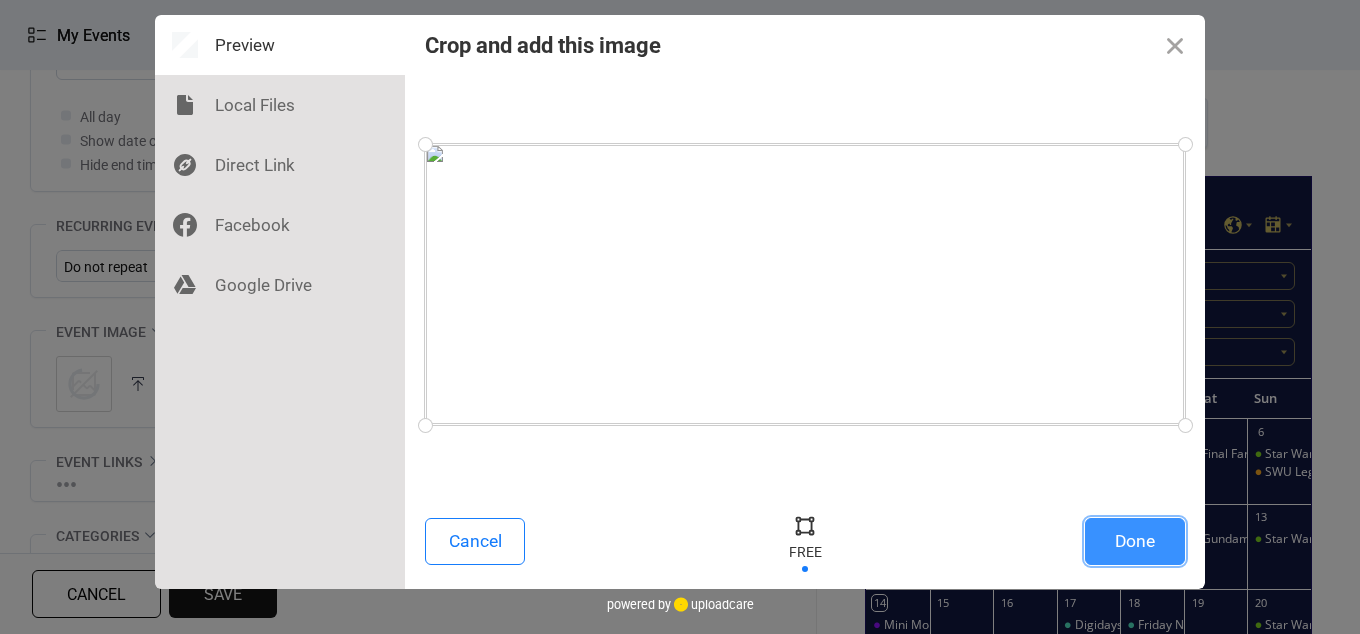 click on "Done" at bounding box center (1135, 541) 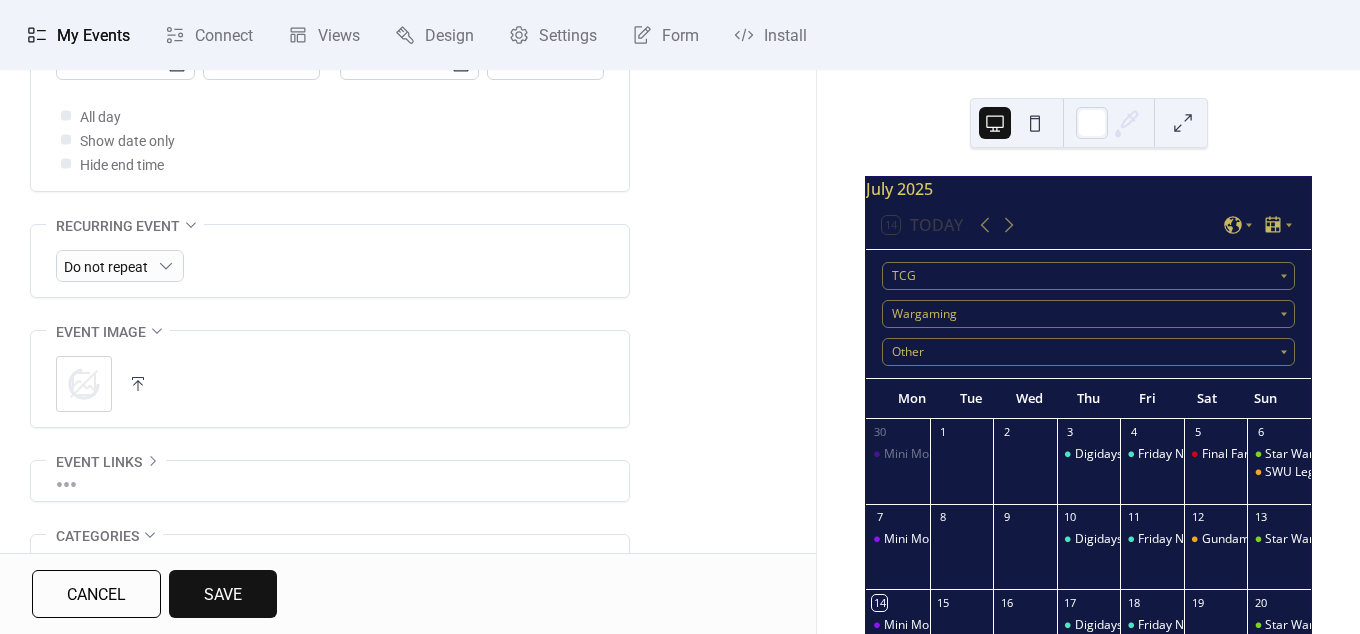 scroll, scrollTop: 89, scrollLeft: 0, axis: vertical 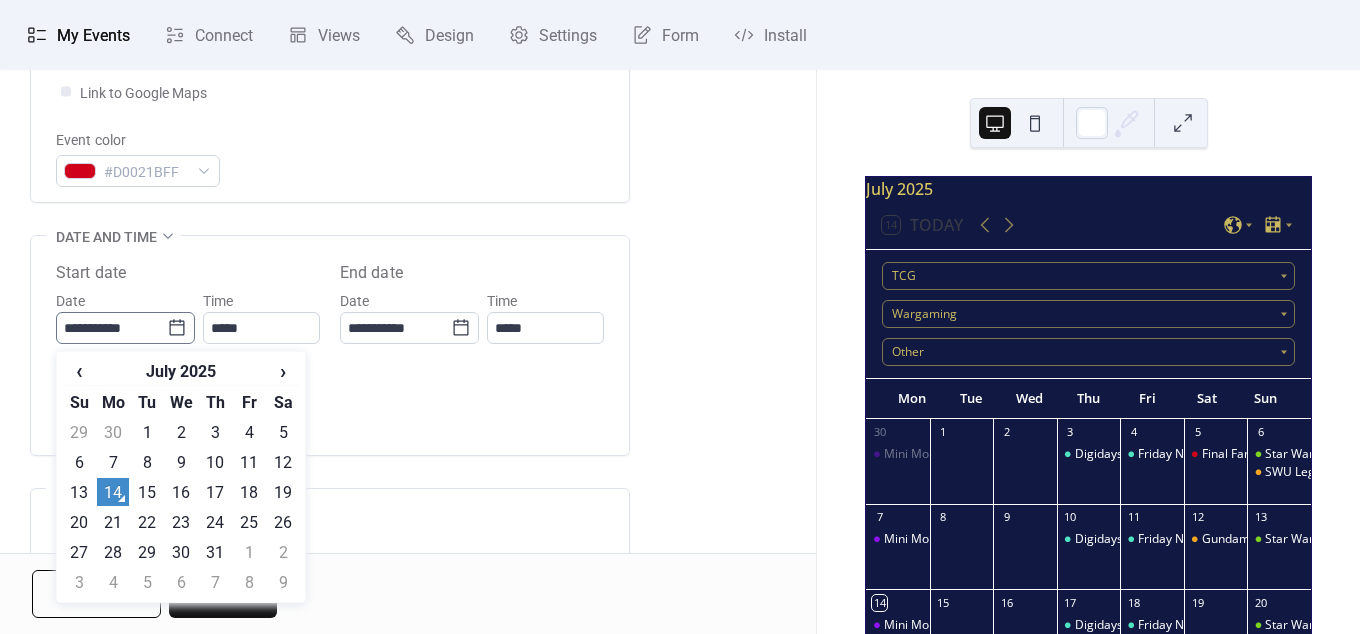 click on "**********" at bounding box center (125, 328) 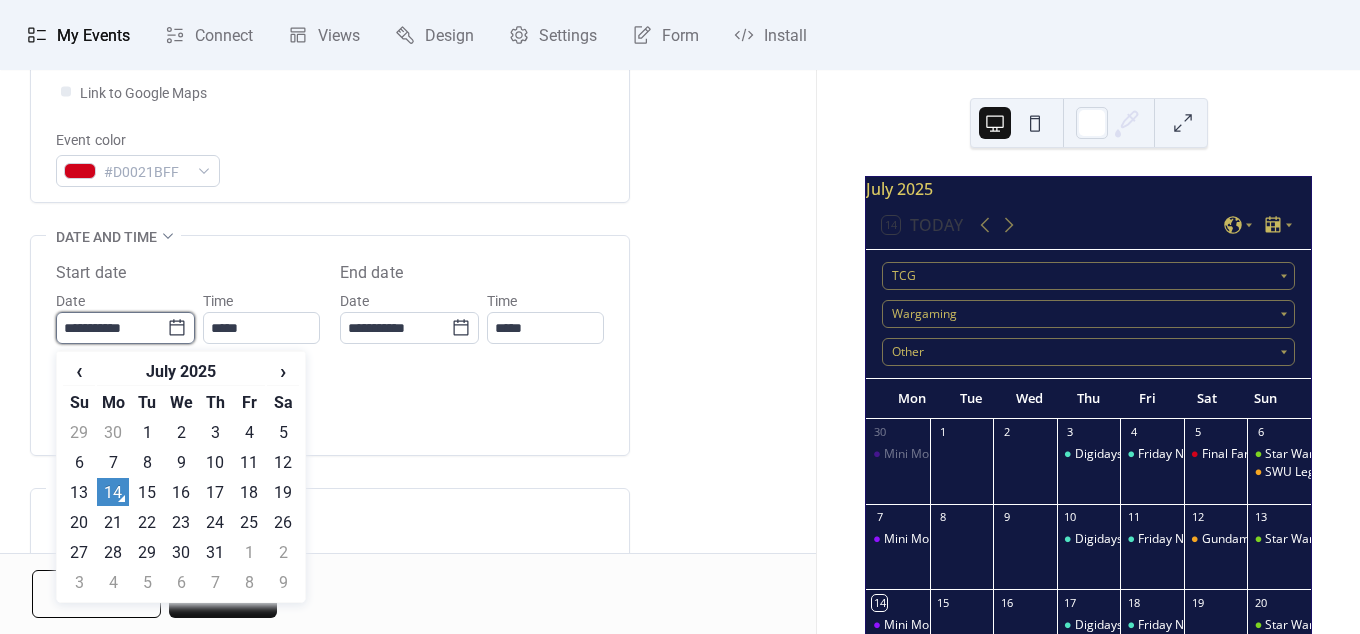 click on "**********" at bounding box center [111, 328] 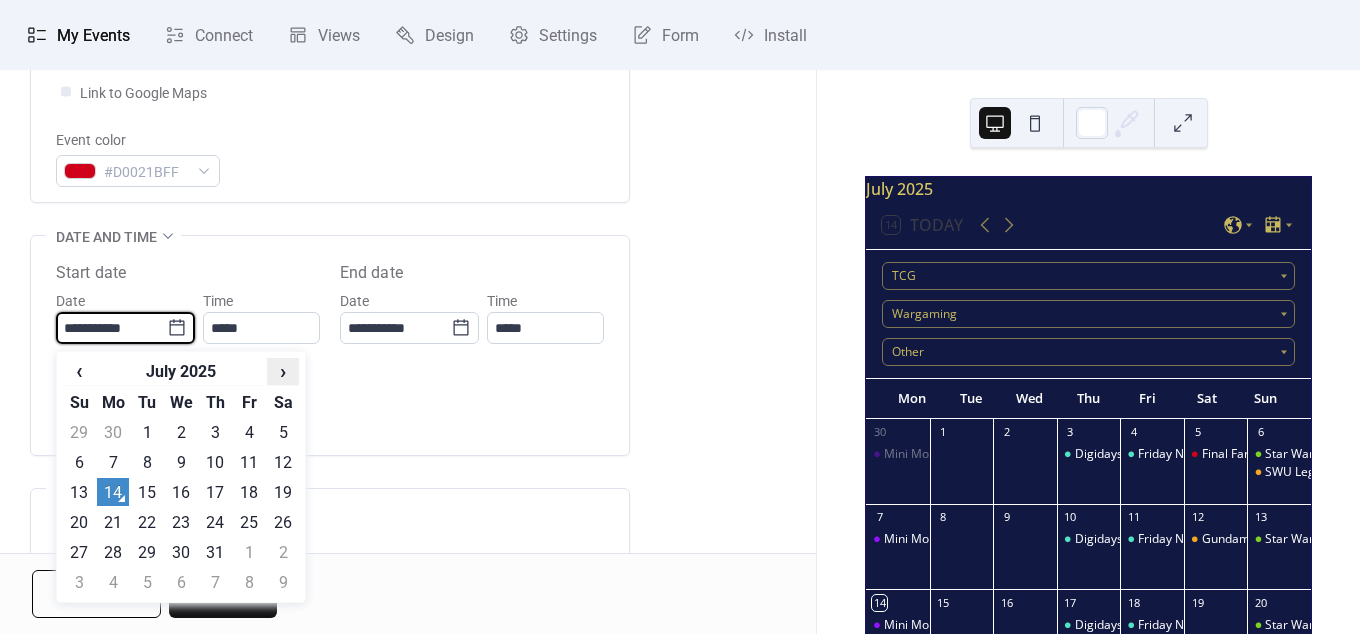 click on "›" at bounding box center (283, 371) 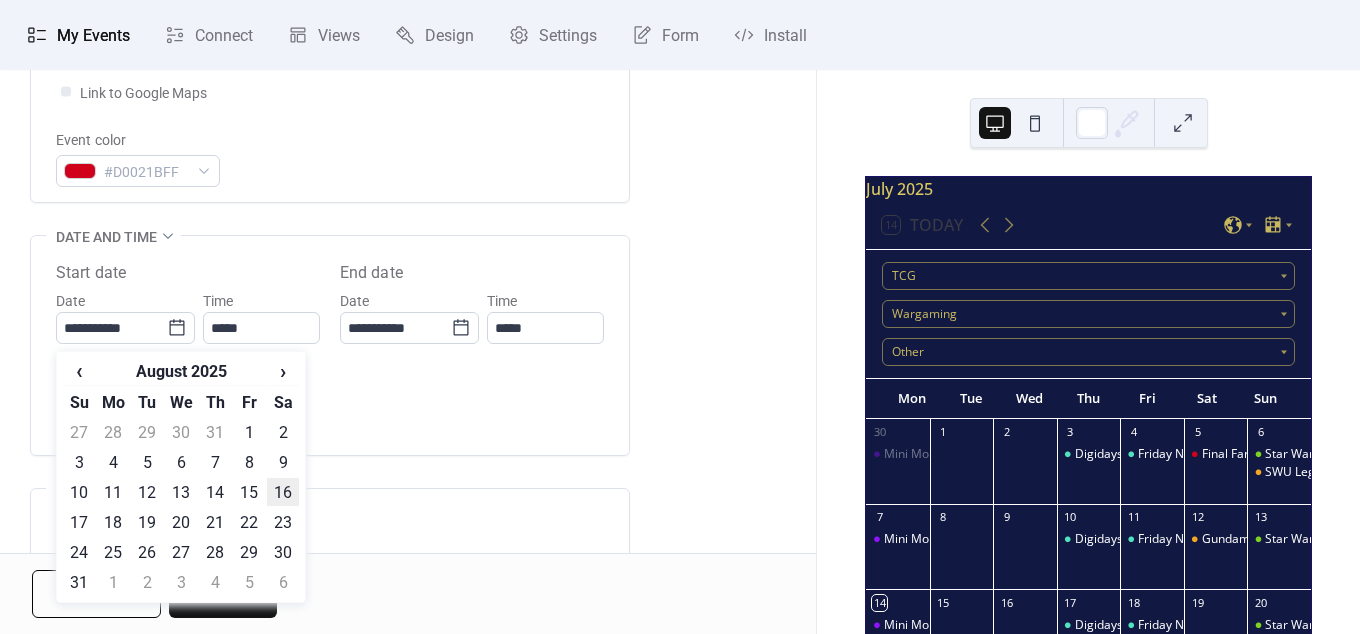 click on "16" at bounding box center [283, 492] 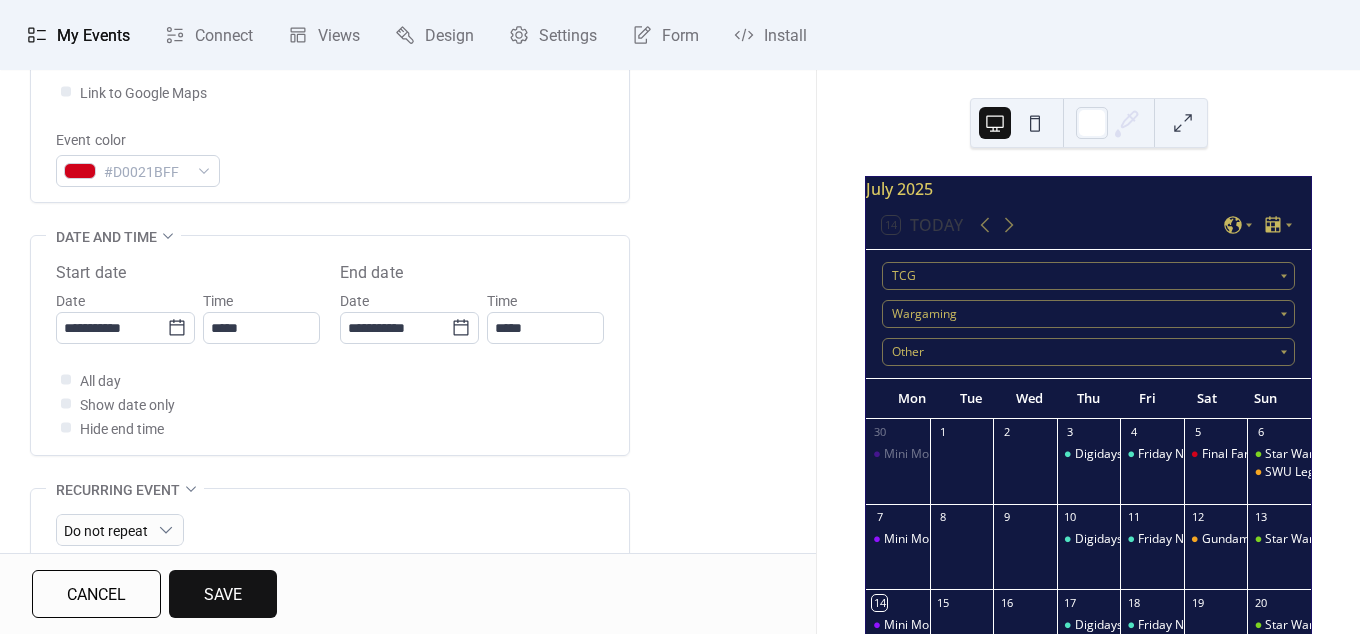 type on "**********" 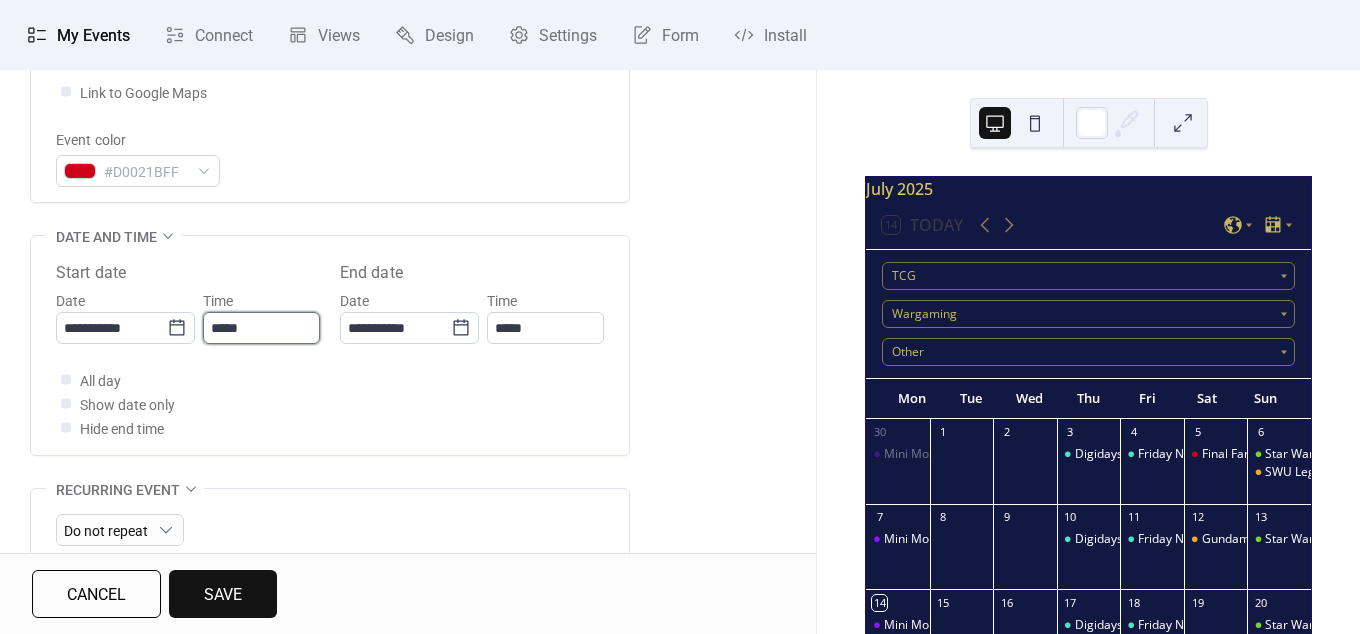 click on "*****" at bounding box center [261, 328] 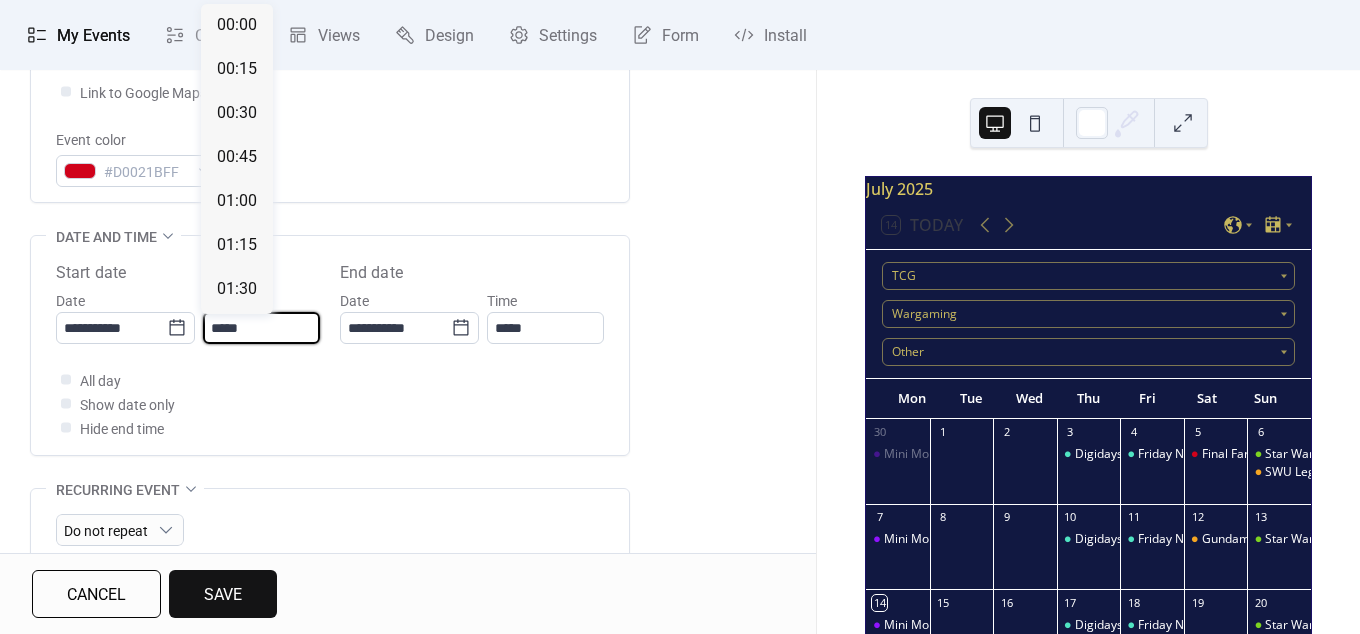 scroll, scrollTop: 2088, scrollLeft: 0, axis: vertical 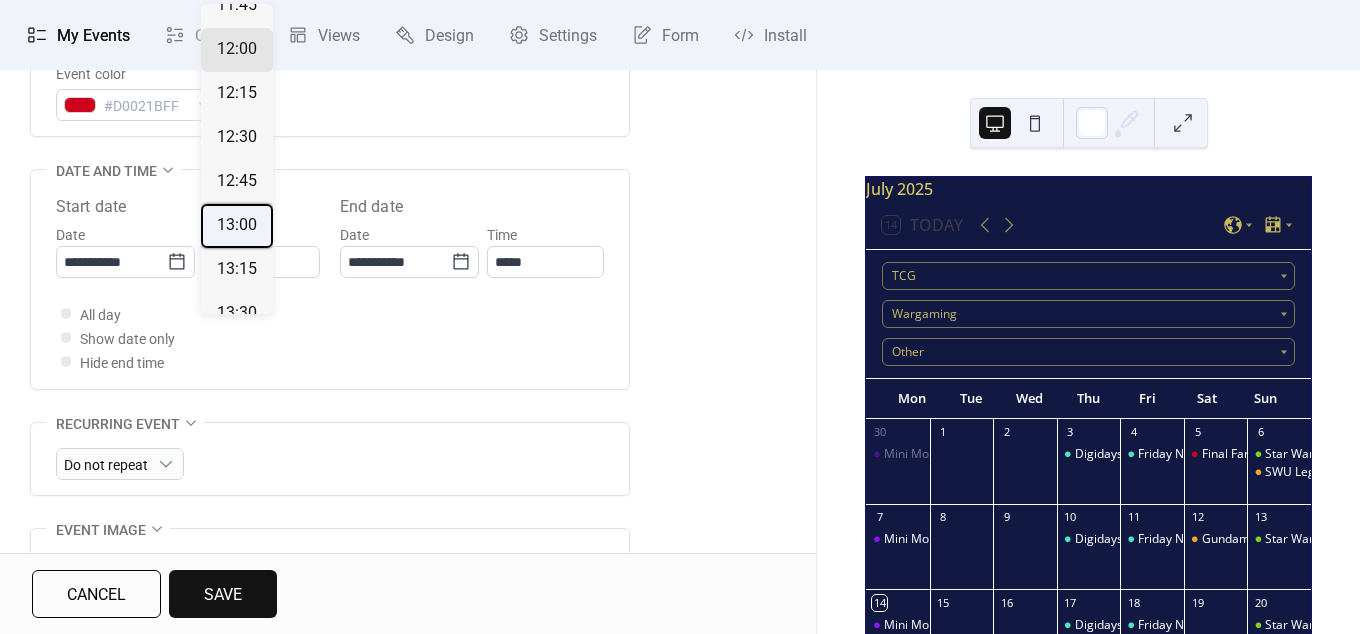 click on "13:00" at bounding box center [237, 225] 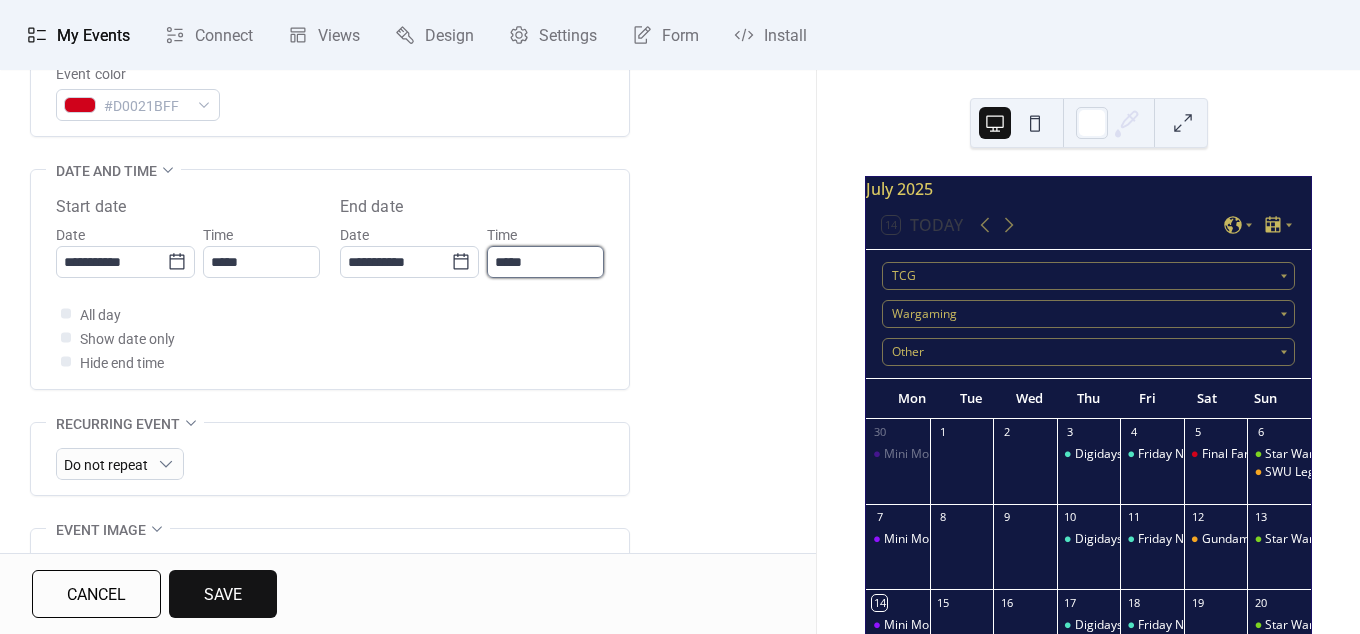 click on "*****" at bounding box center [545, 262] 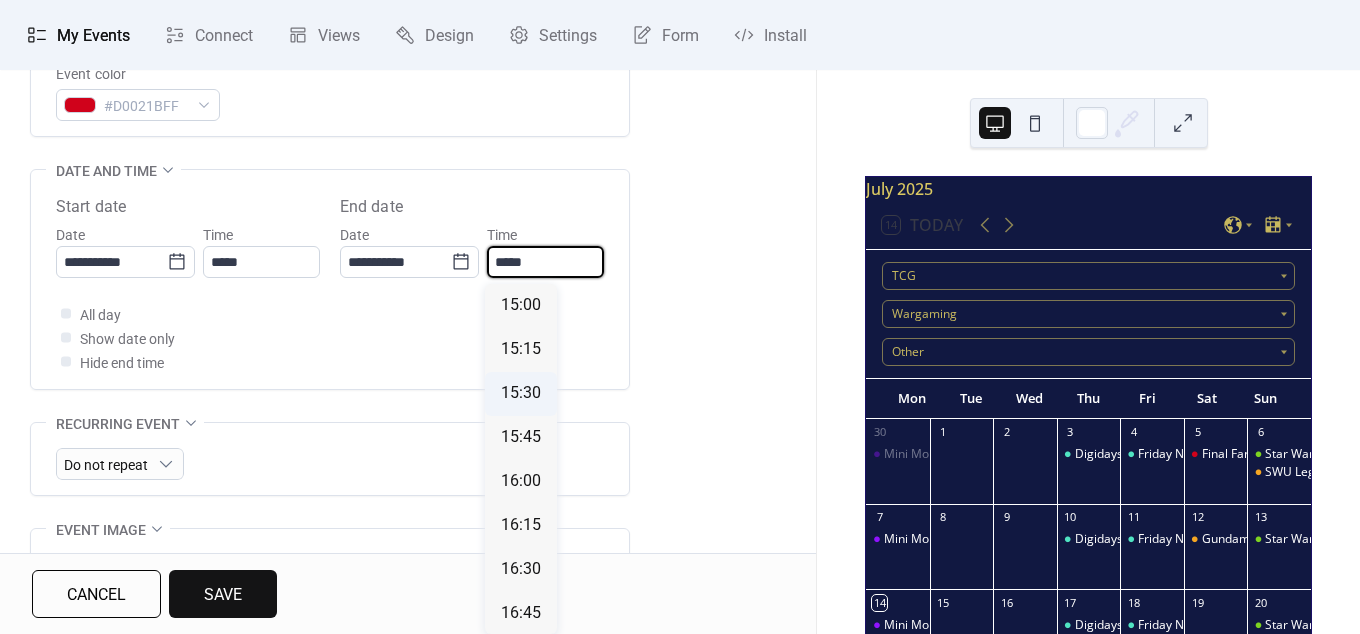 scroll, scrollTop: 2742, scrollLeft: 0, axis: vertical 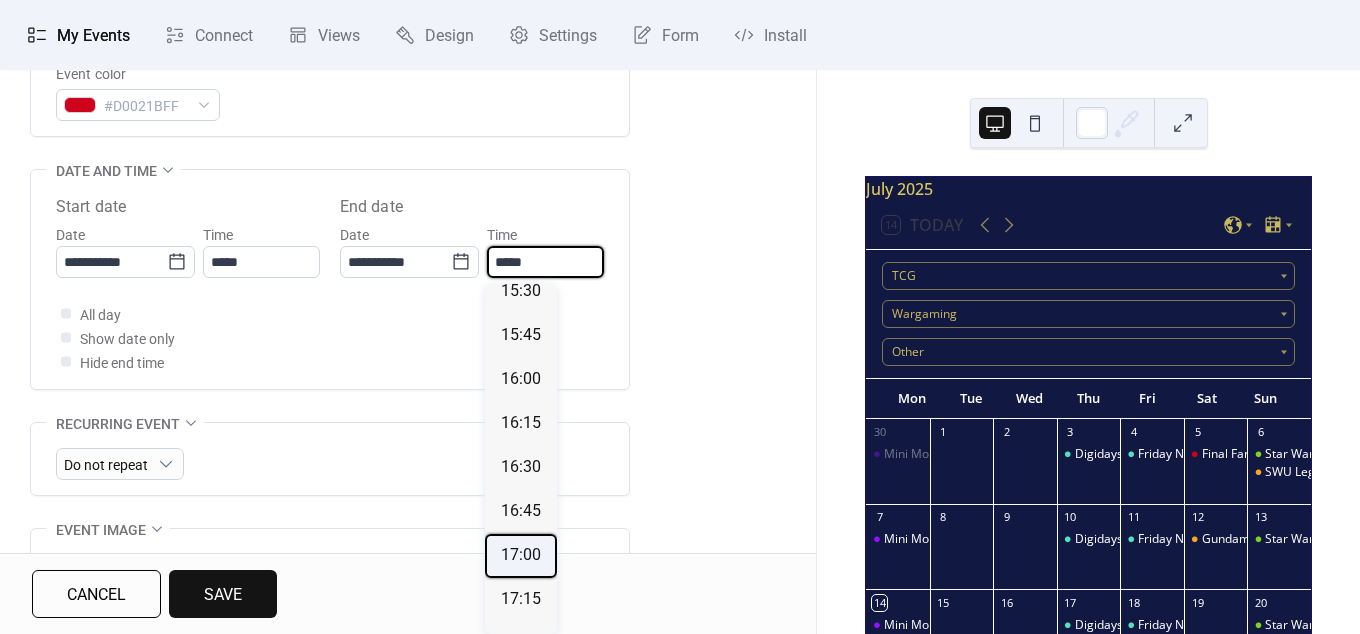 click on "17:00" at bounding box center [521, 555] 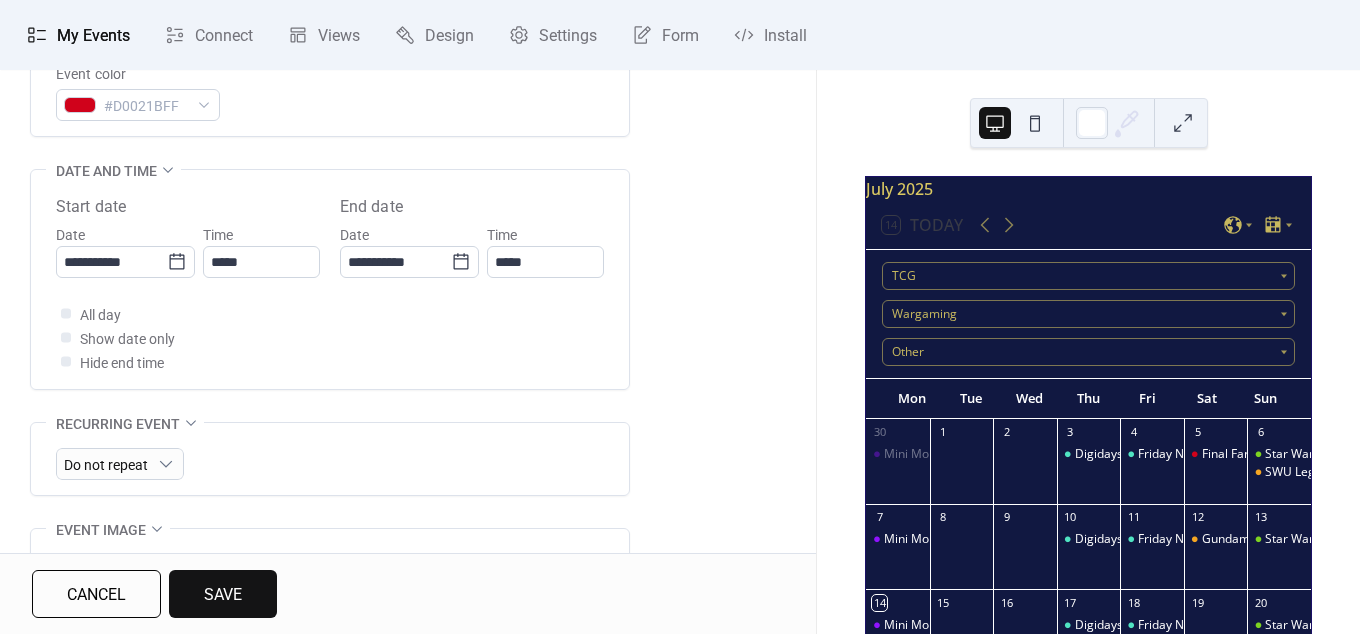 click on "Do not repeat" at bounding box center (330, 464) 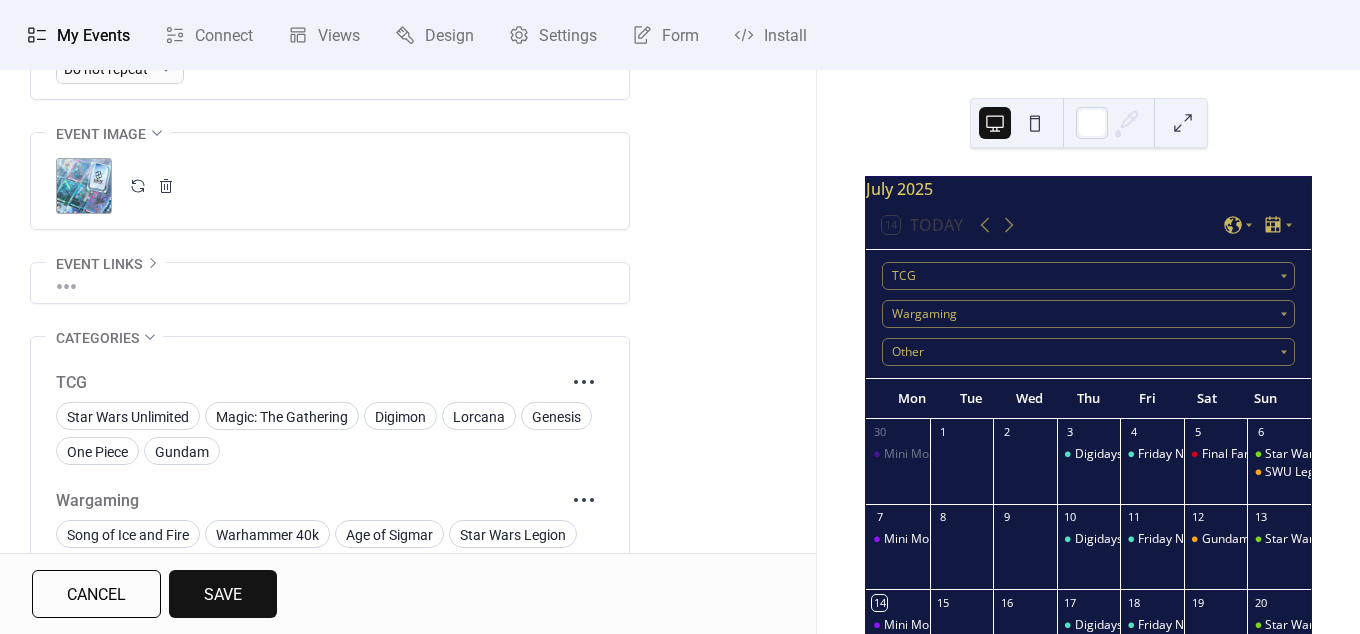 scroll, scrollTop: 1056, scrollLeft: 0, axis: vertical 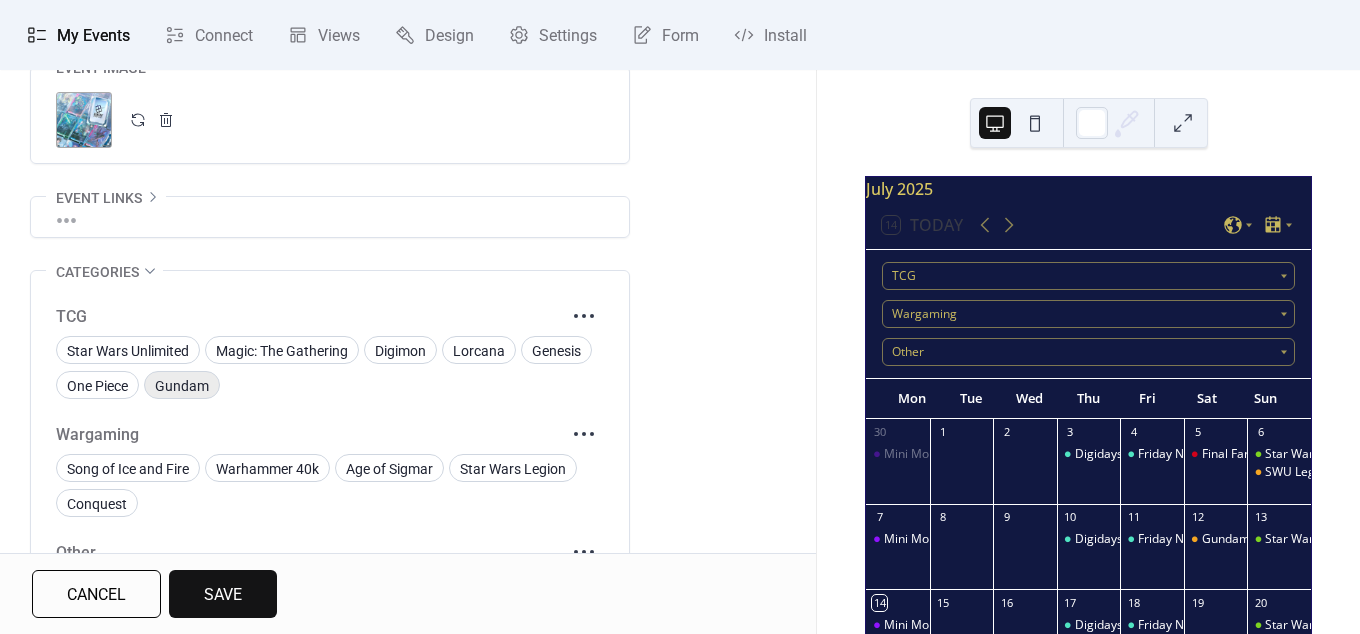 click on "Gundam" at bounding box center [182, 386] 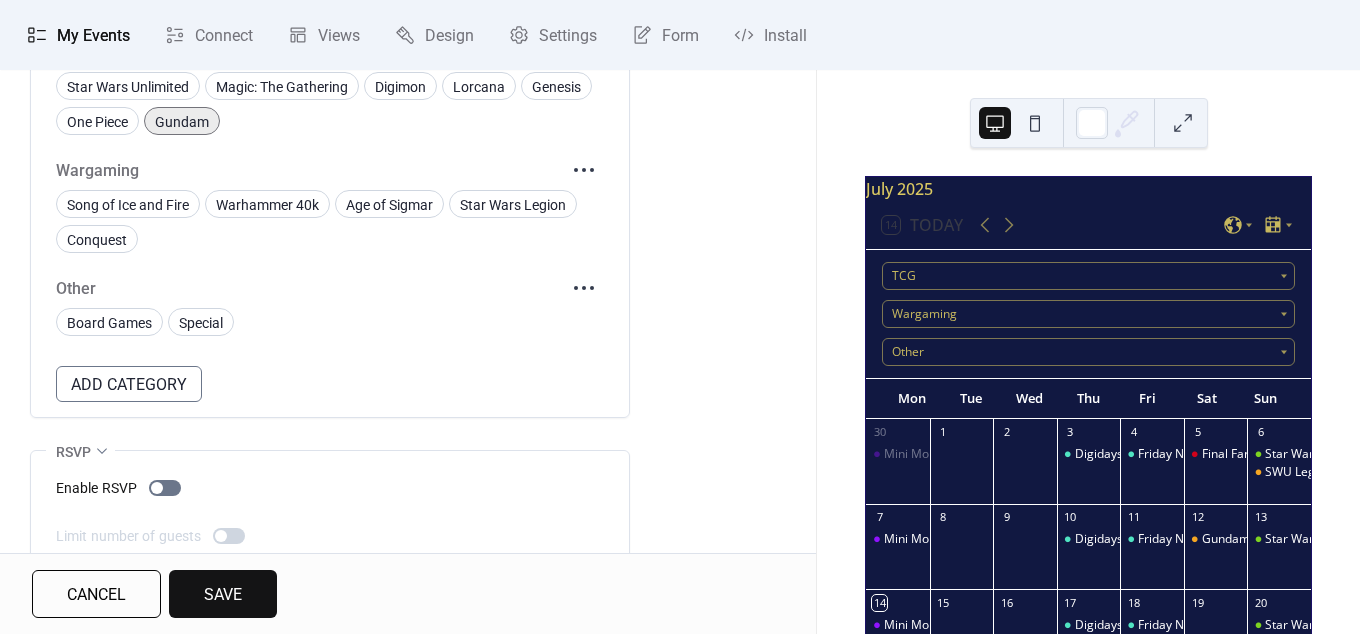 scroll, scrollTop: 1357, scrollLeft: 0, axis: vertical 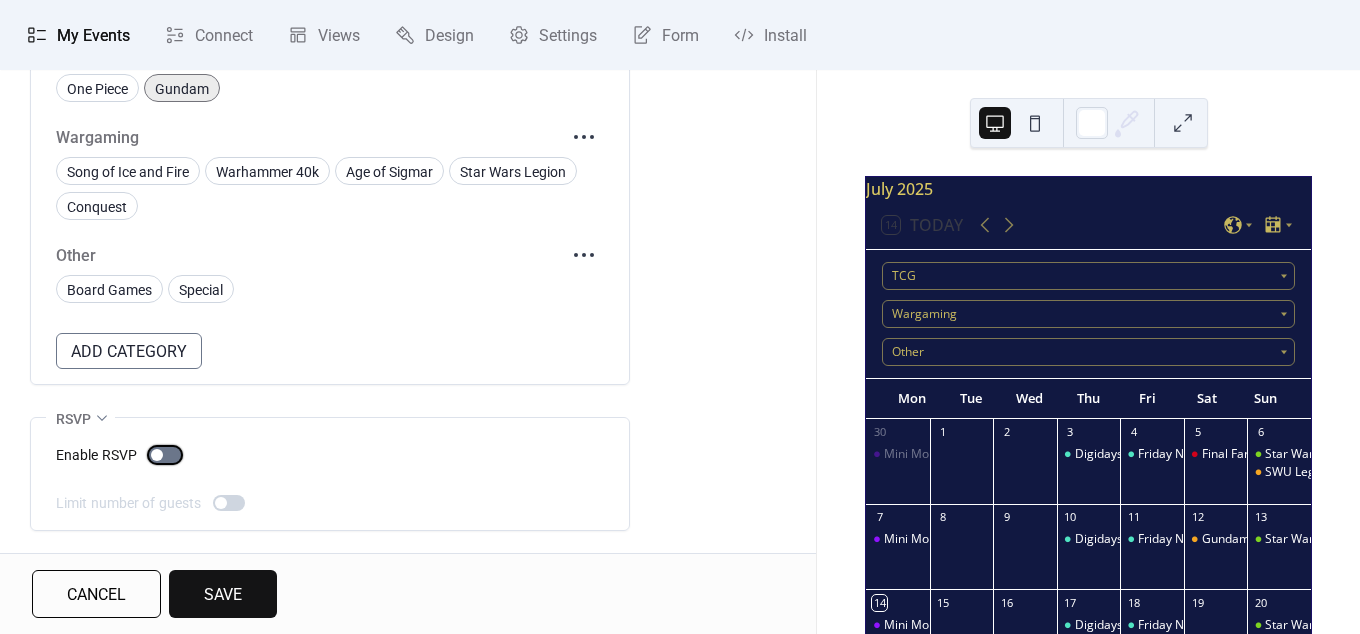 click at bounding box center (157, 455) 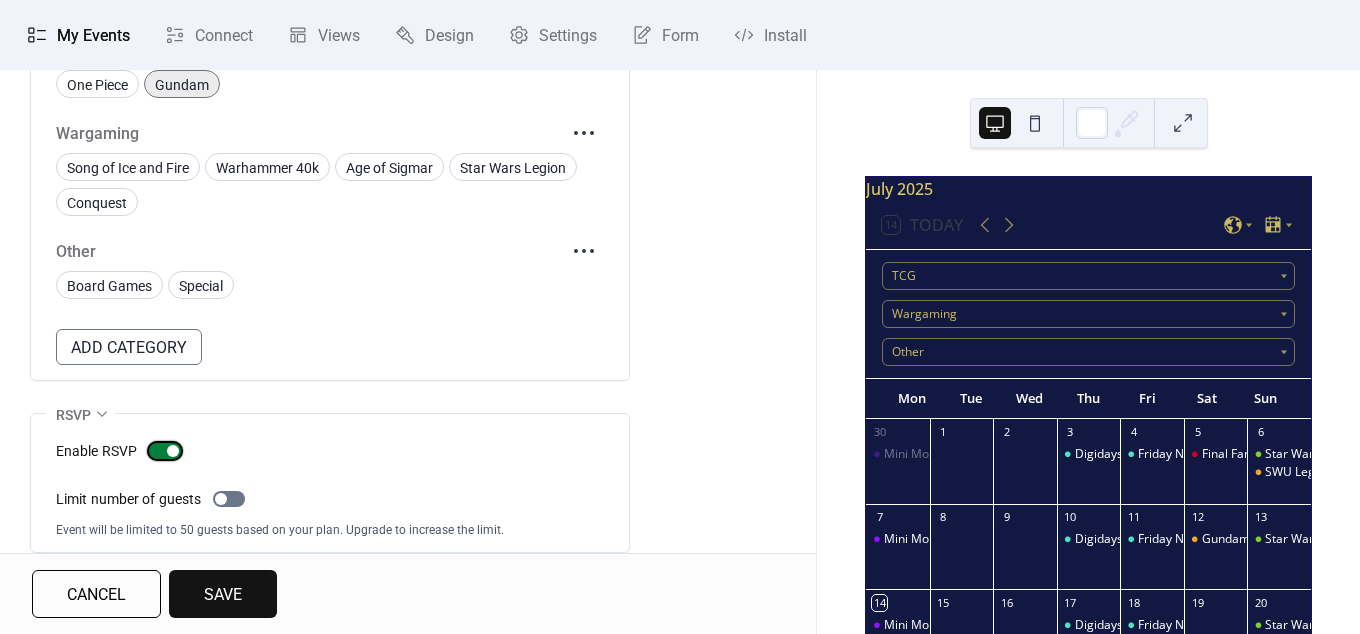 scroll, scrollTop: 1383, scrollLeft: 0, axis: vertical 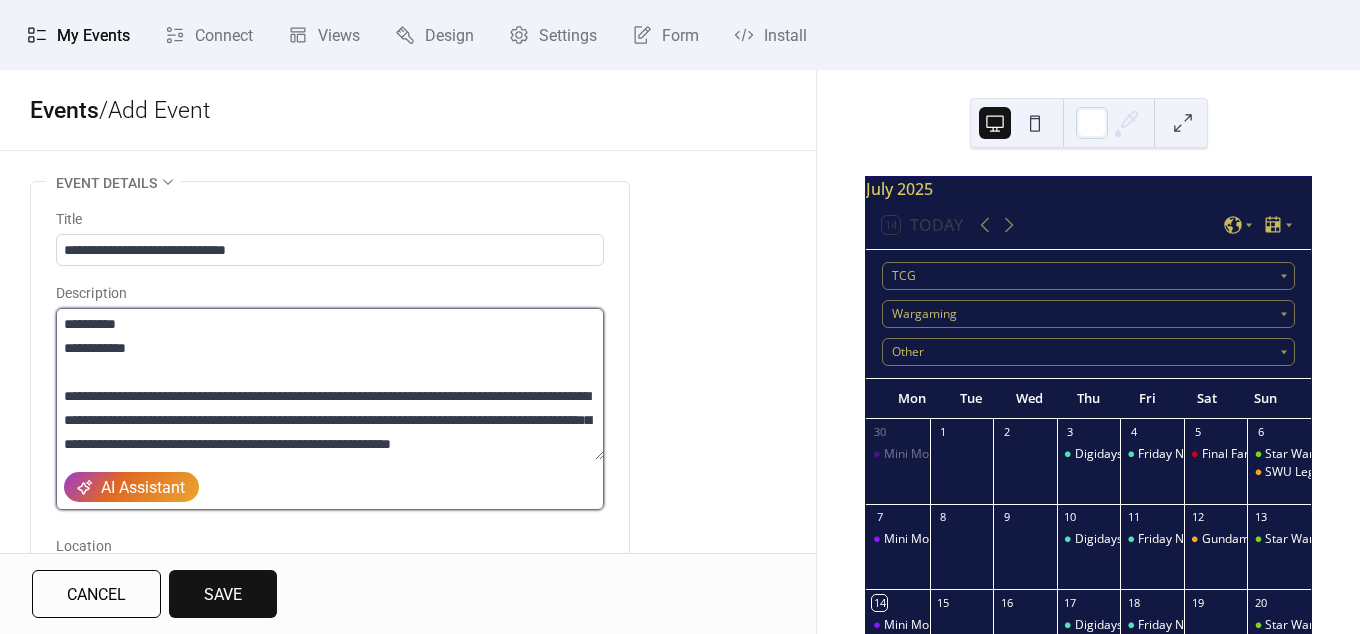 click on "**********" at bounding box center [330, 384] 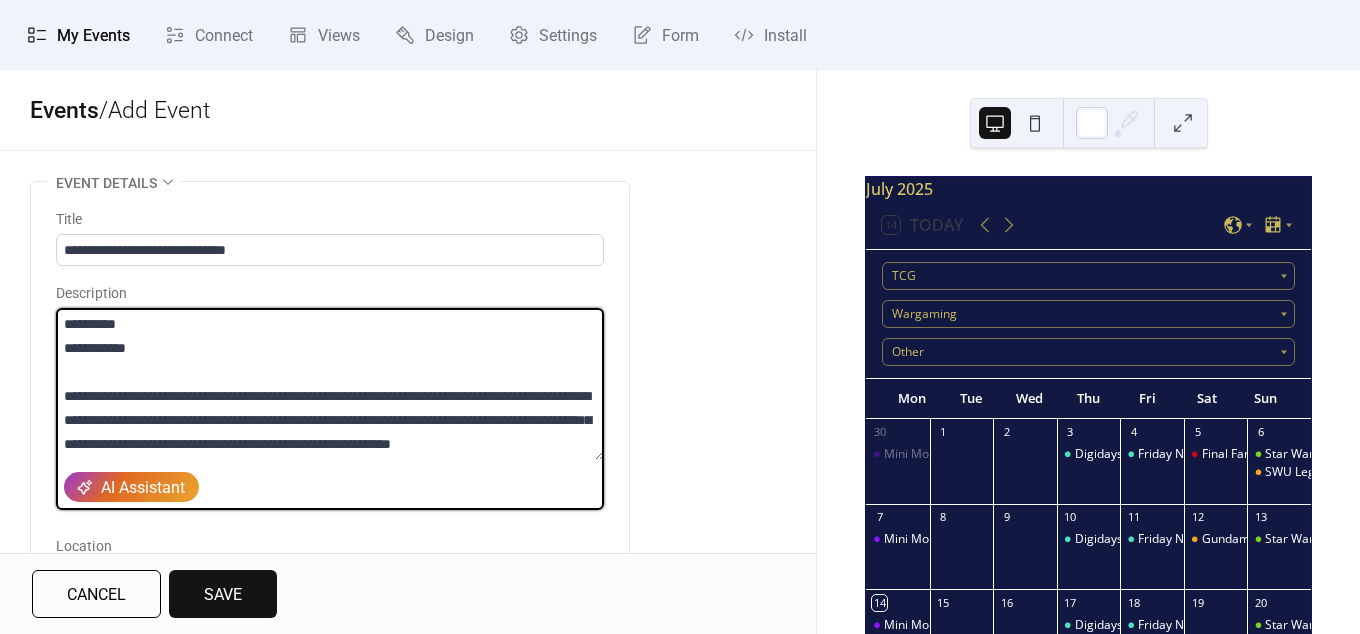 click on "**********" at bounding box center (330, 384) 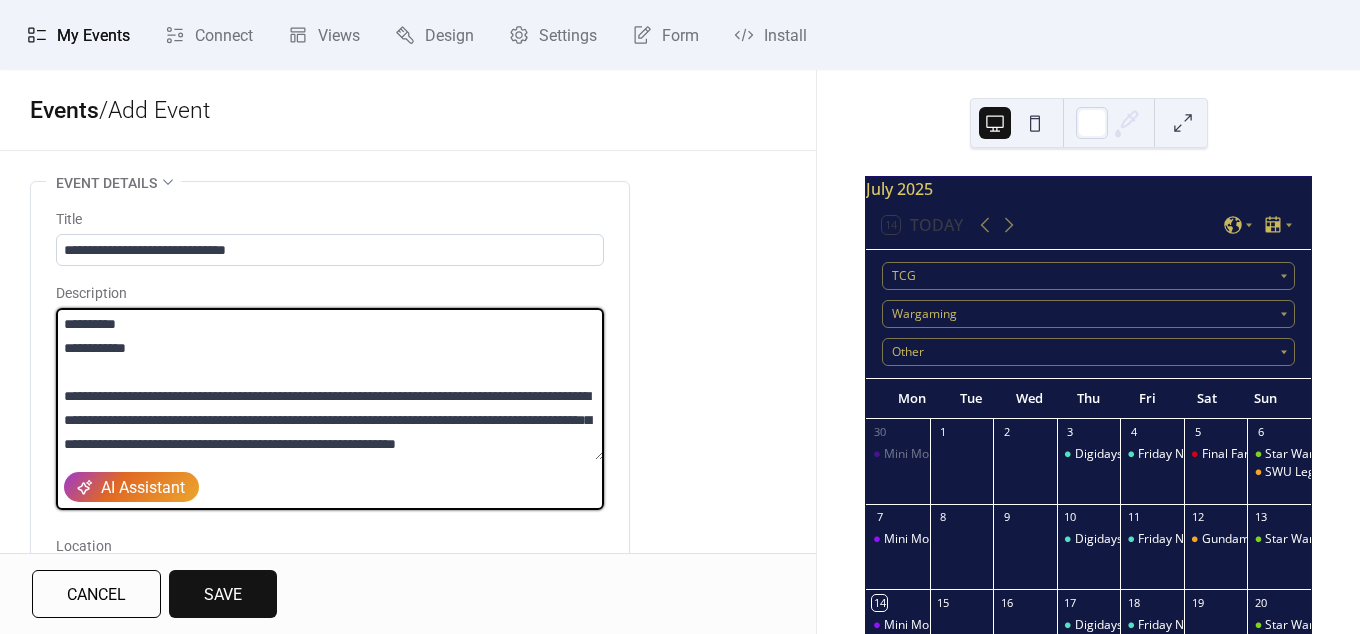 scroll, scrollTop: 66, scrollLeft: 0, axis: vertical 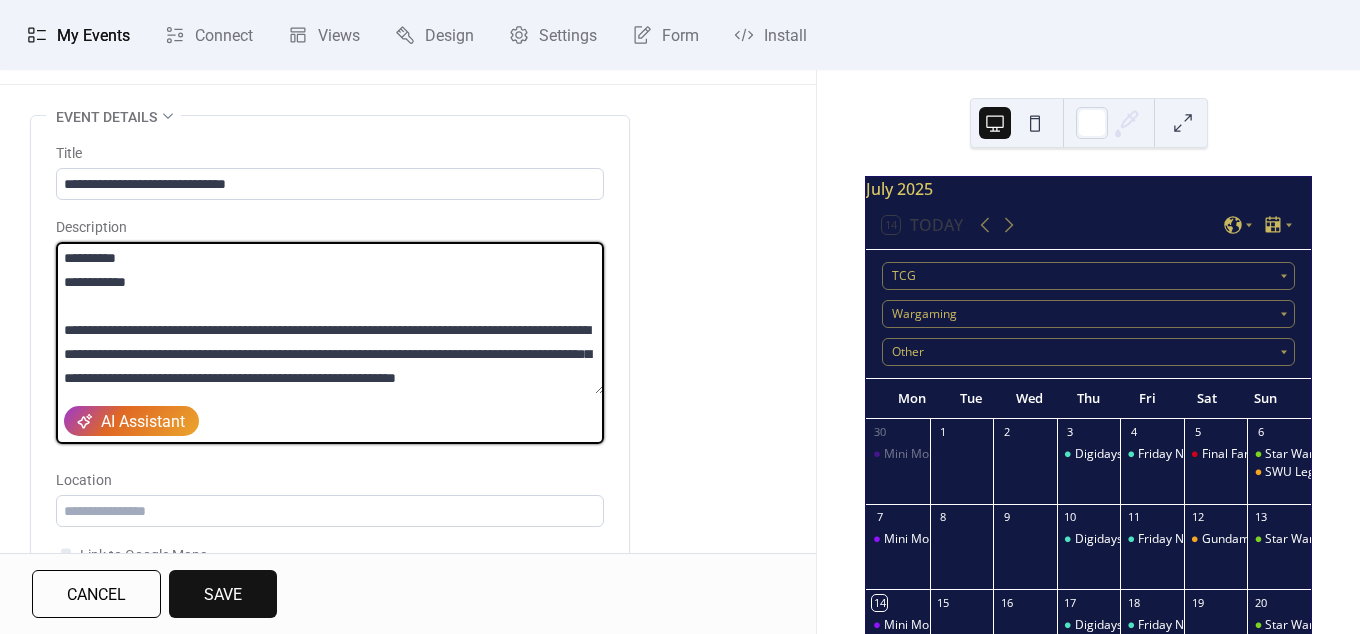click on "**********" at bounding box center (330, 318) 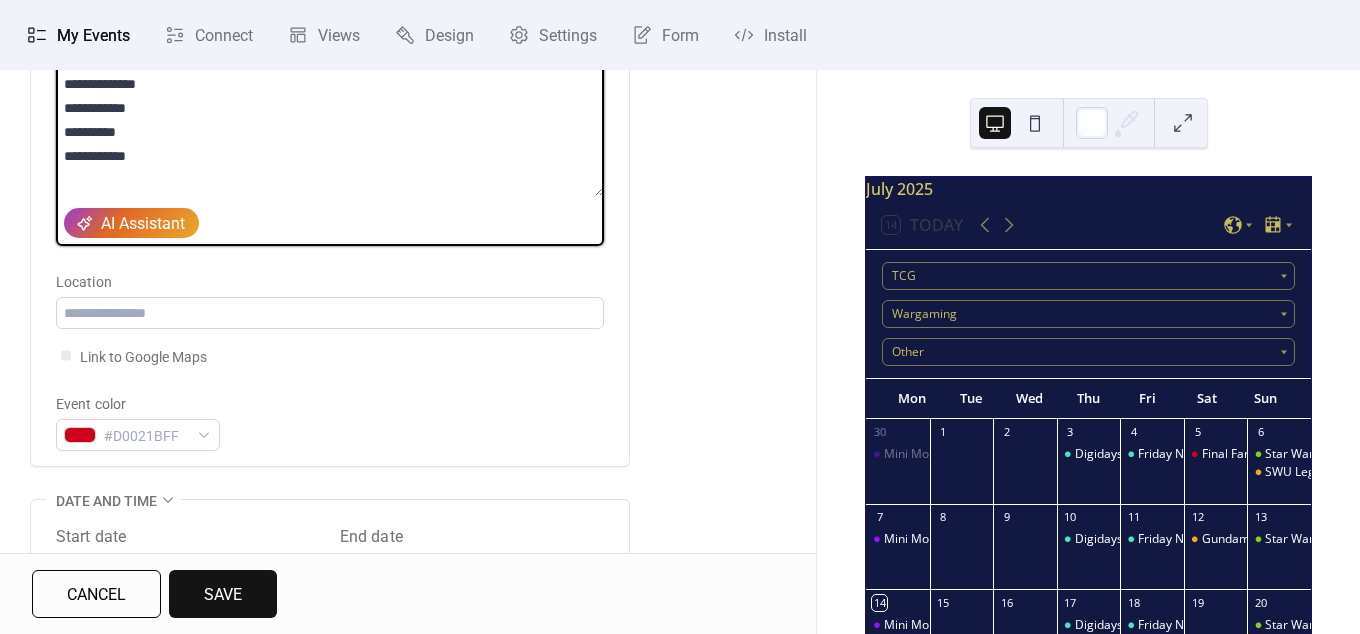 scroll, scrollTop: 198, scrollLeft: 0, axis: vertical 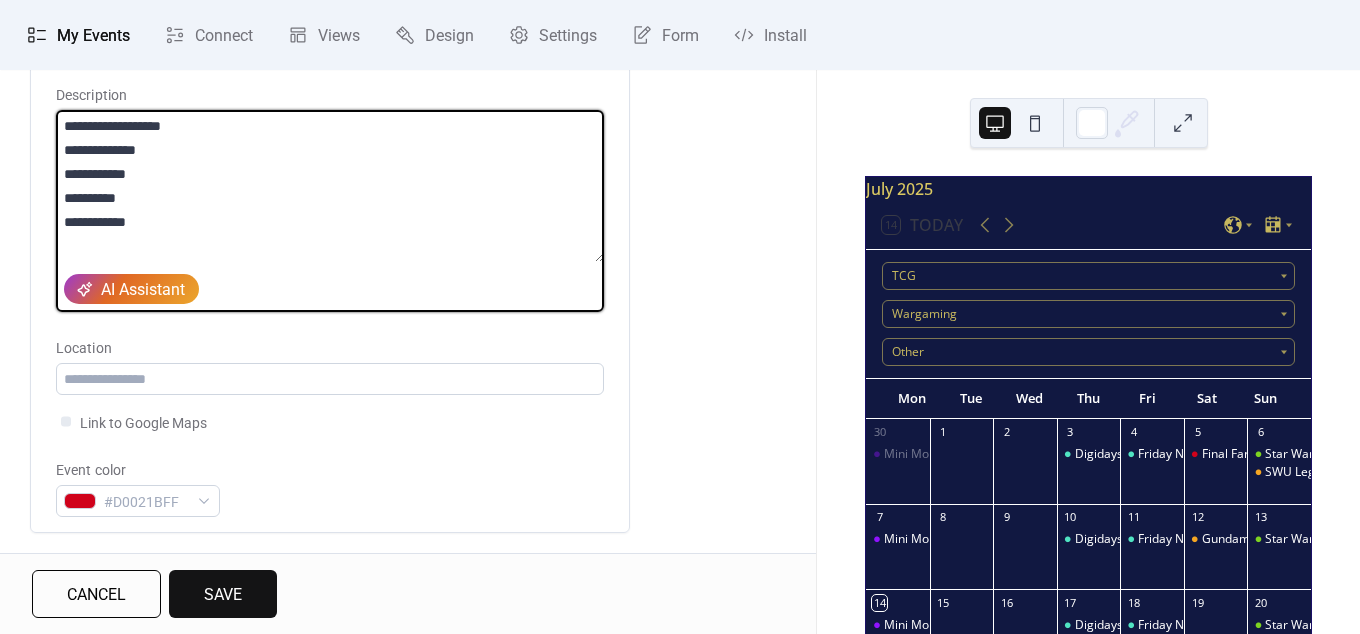 click on "**********" at bounding box center [330, 186] 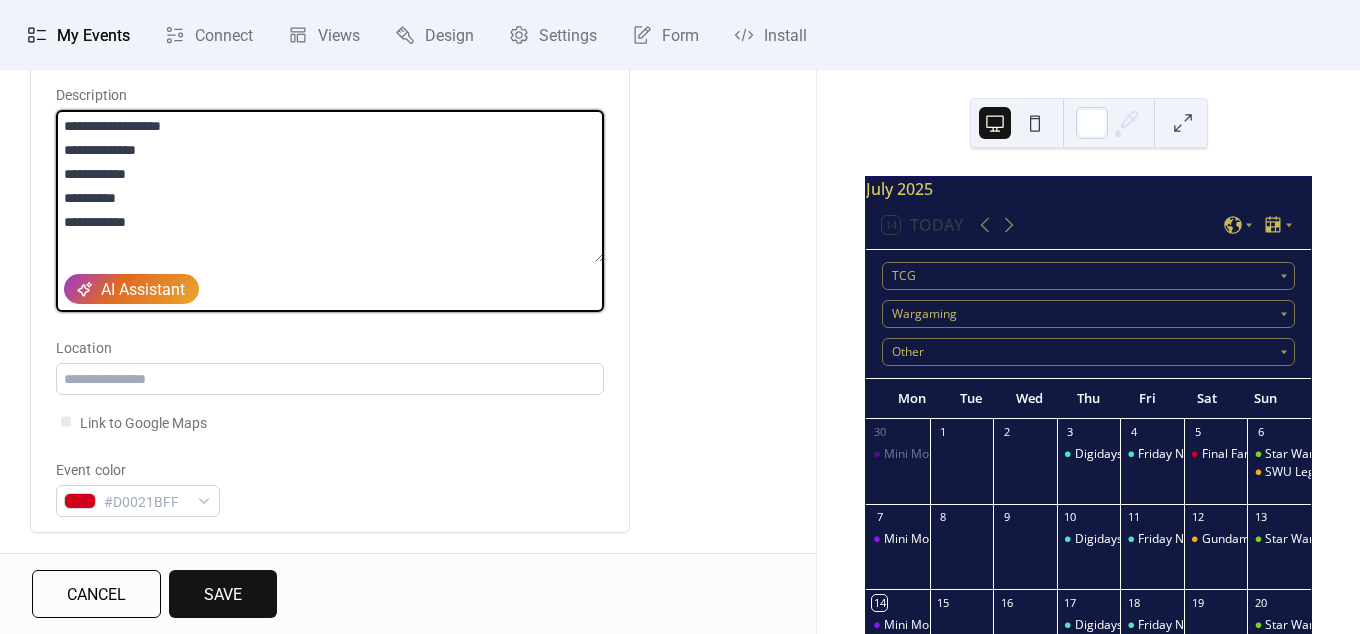 type on "**********" 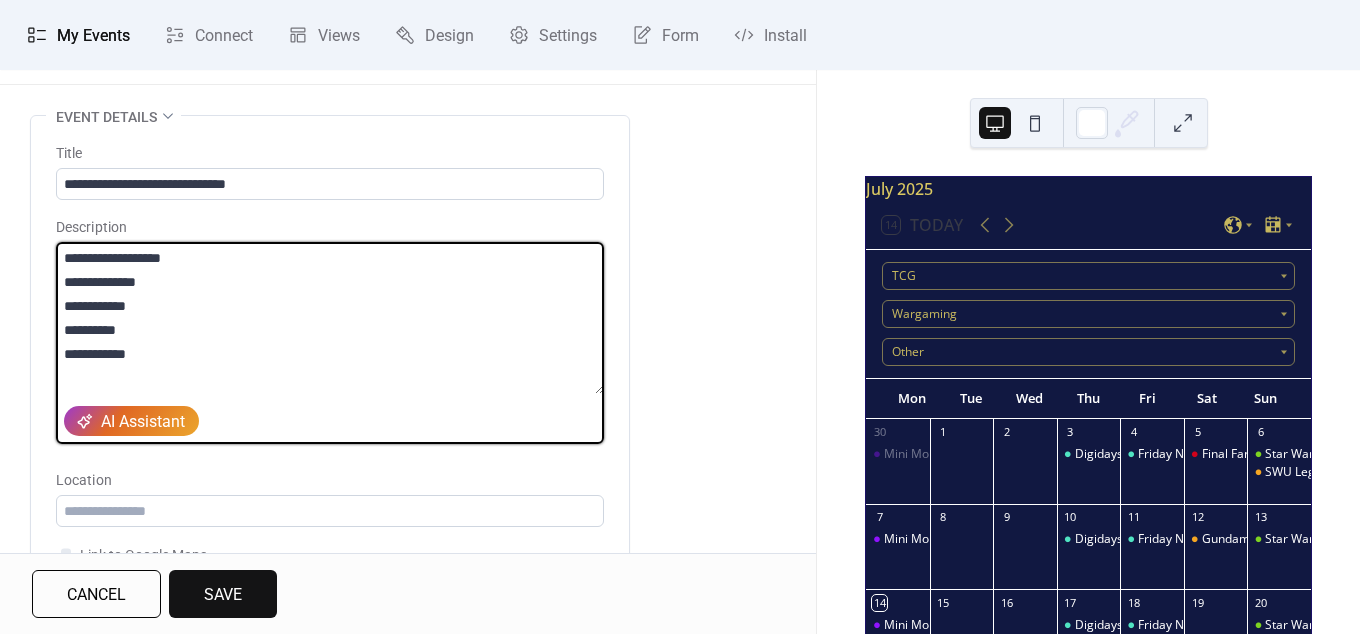 scroll, scrollTop: 0, scrollLeft: 0, axis: both 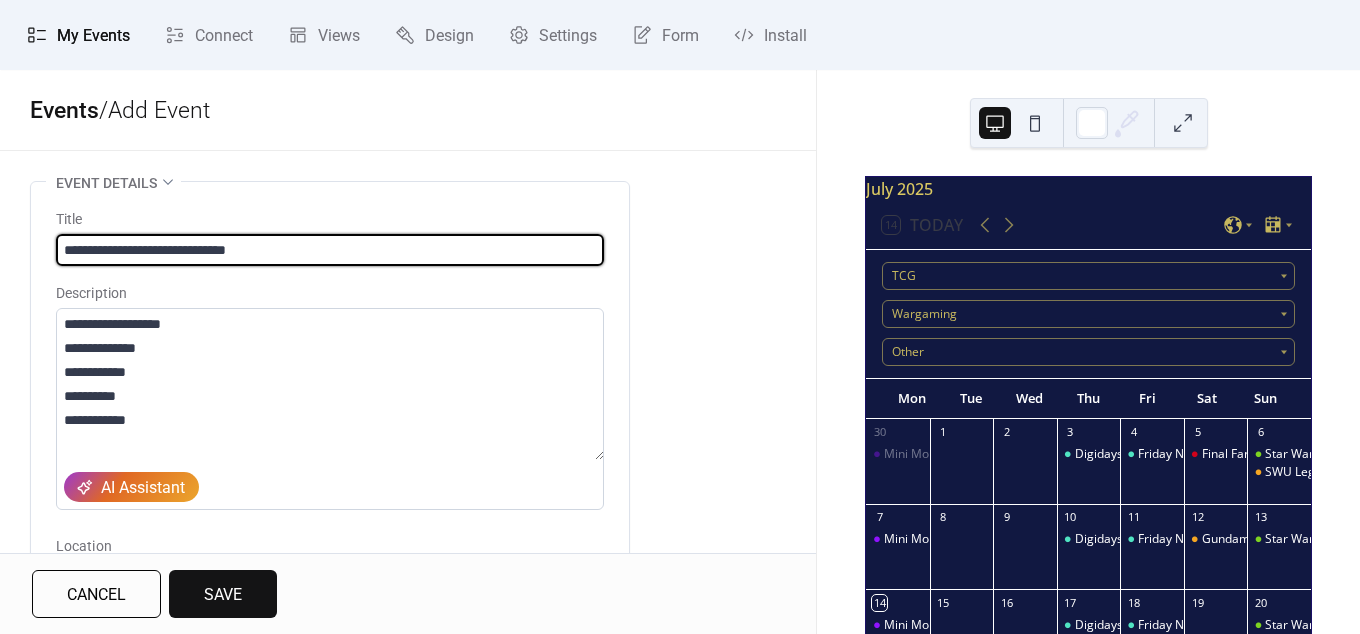drag, startPoint x: 312, startPoint y: 240, endPoint x: 48, endPoint y: 213, distance: 265.37708 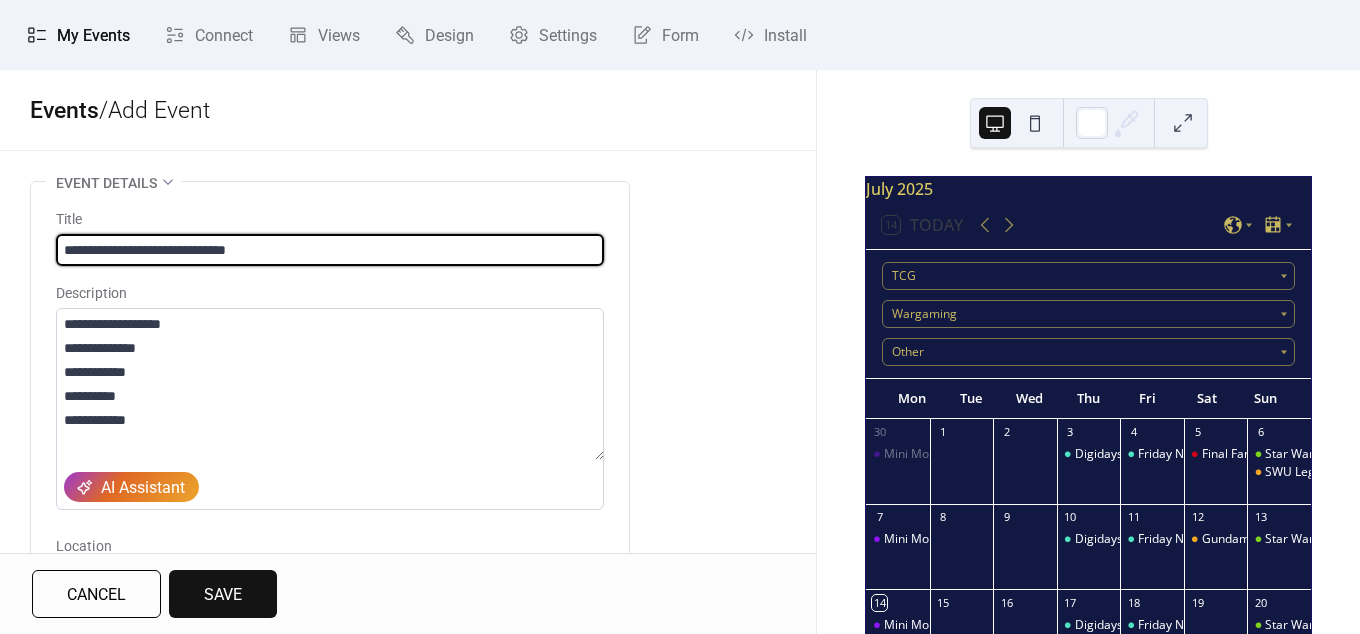 click on "Event details Title Description AI Assistant Location Link to Google Maps Event color #D0021BFF ••• Date and time Start date Date [DATE] Time [TIME] End date Date [DATE] Time [TIME] All day Show date only Hide end time ••• Recurring event Do not repeat ••• Event image ; ••• Event links URL Text to display Open in new tab ••• Categories TCG Star Wars Unlimited Magic: The Gathering Digimon Lorcana Genesis One Piece Gundam Wargaming Song of Ice and Fire Warhammer 40k Age of Sigmar Star Wars Legion Conquest Other Board Games Special Add Category ••• RSVP Enable RSVP Limit number of guests" at bounding box center [408, 1056] 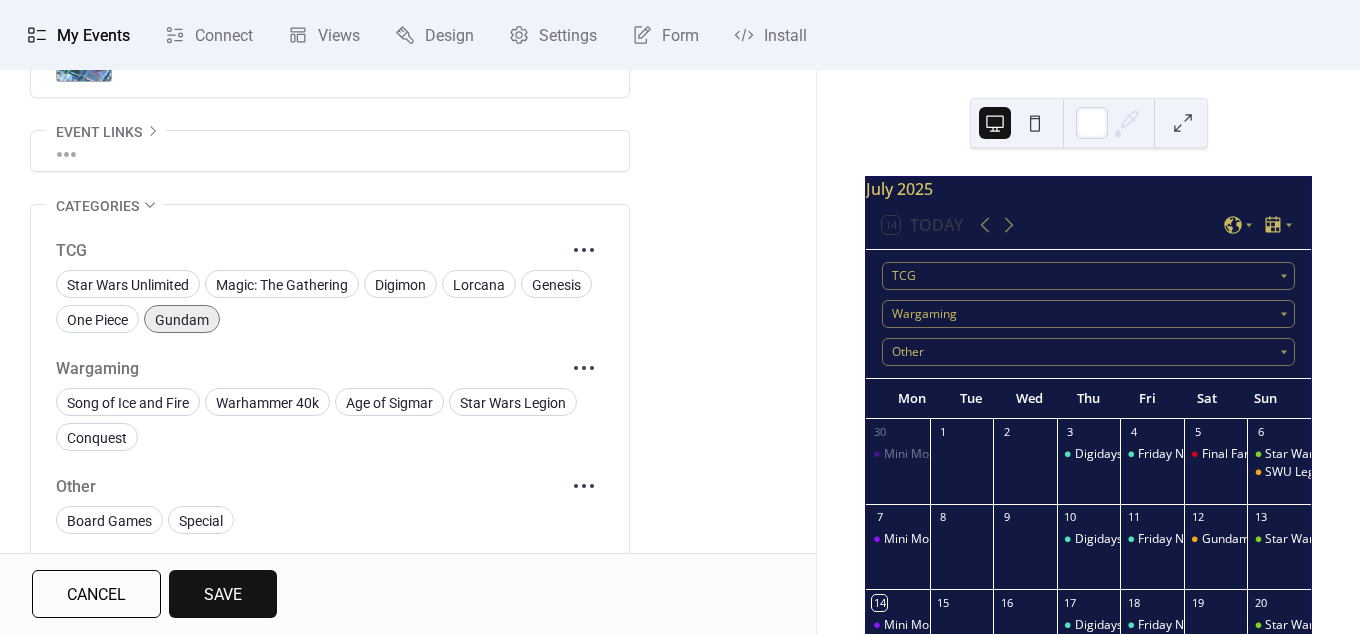 scroll, scrollTop: 1383, scrollLeft: 0, axis: vertical 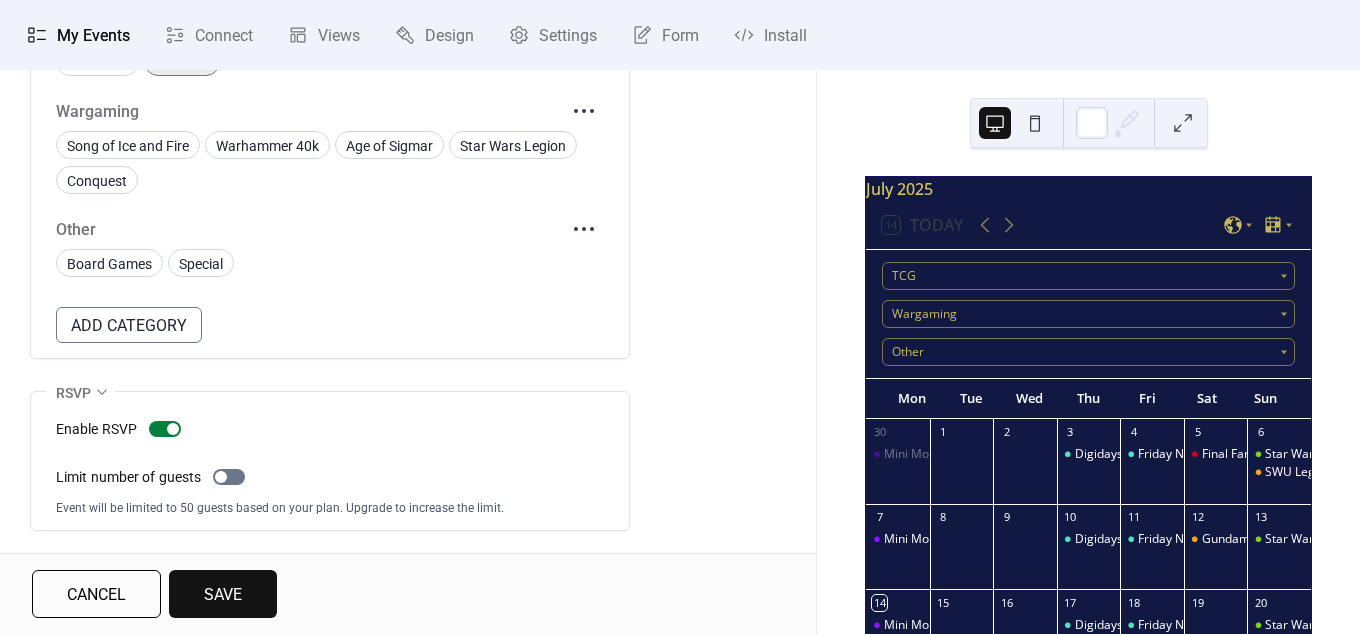 click on "Save" at bounding box center [223, 594] 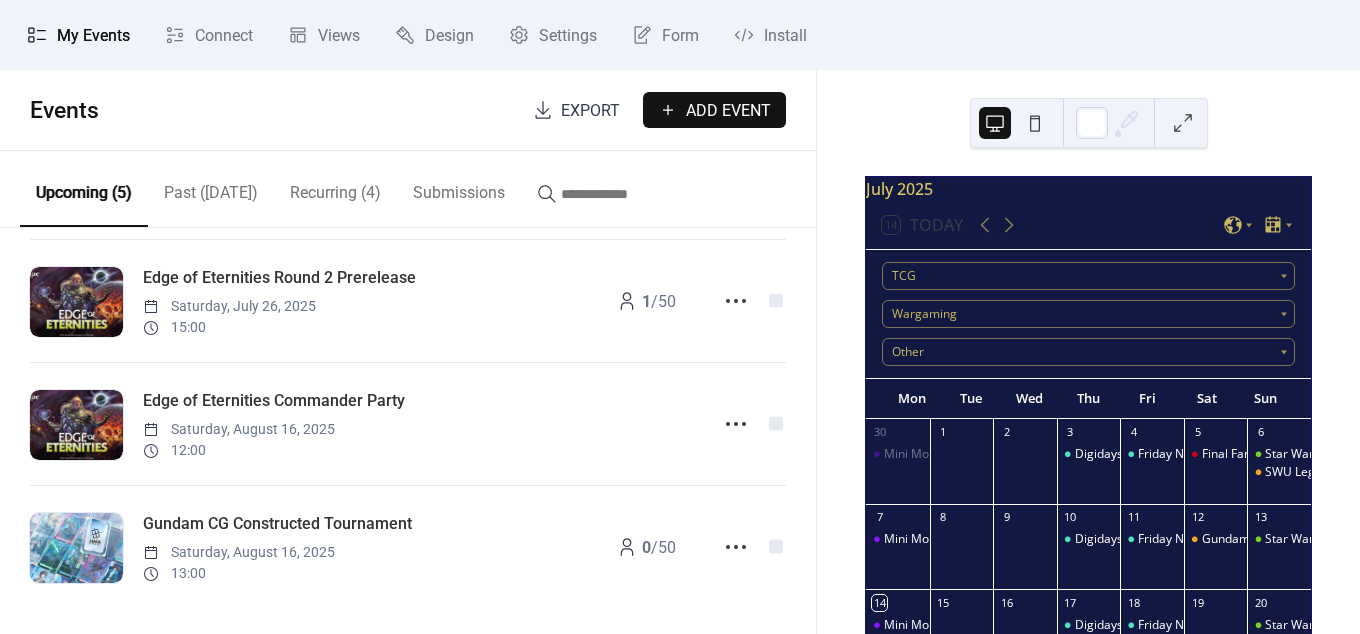 scroll, scrollTop: 271, scrollLeft: 0, axis: vertical 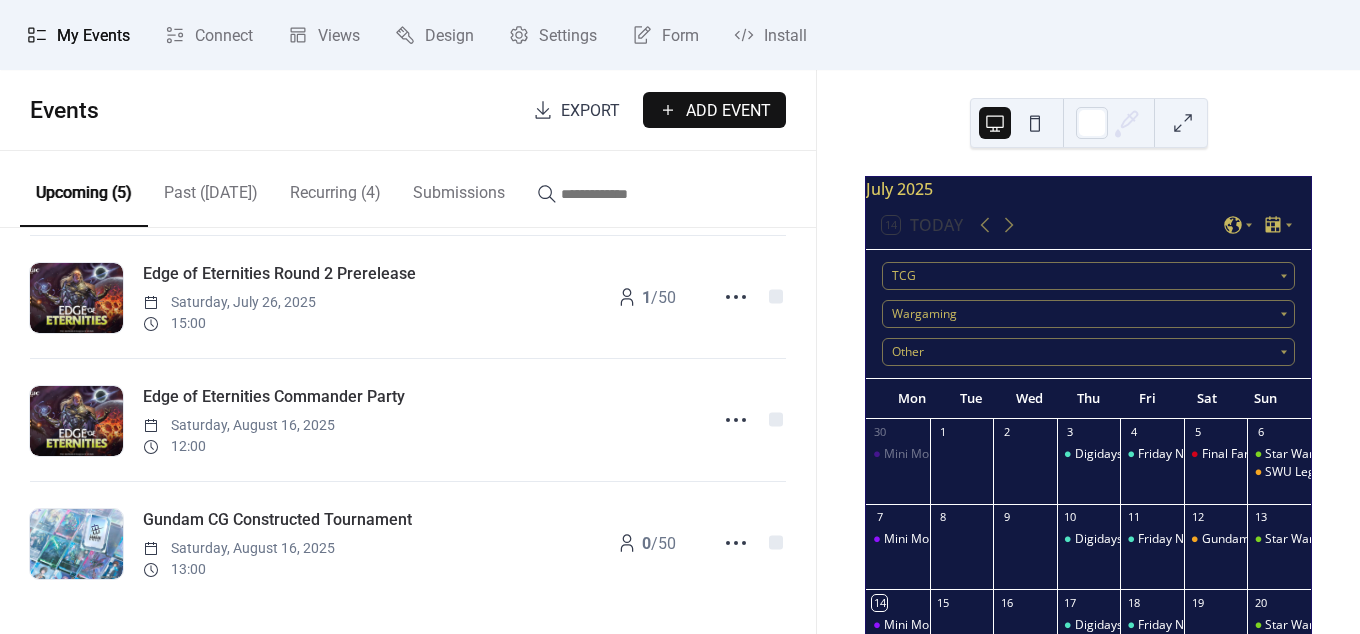 click on "Add Event" at bounding box center [728, 111] 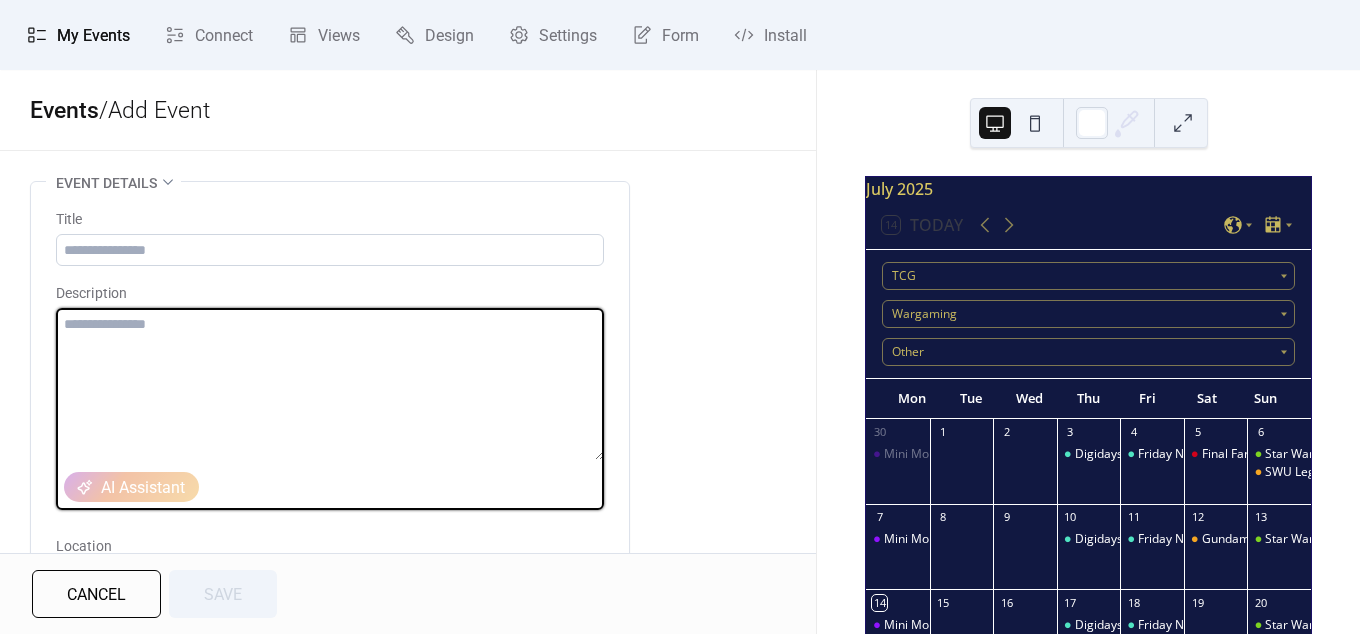 click at bounding box center [330, 384] 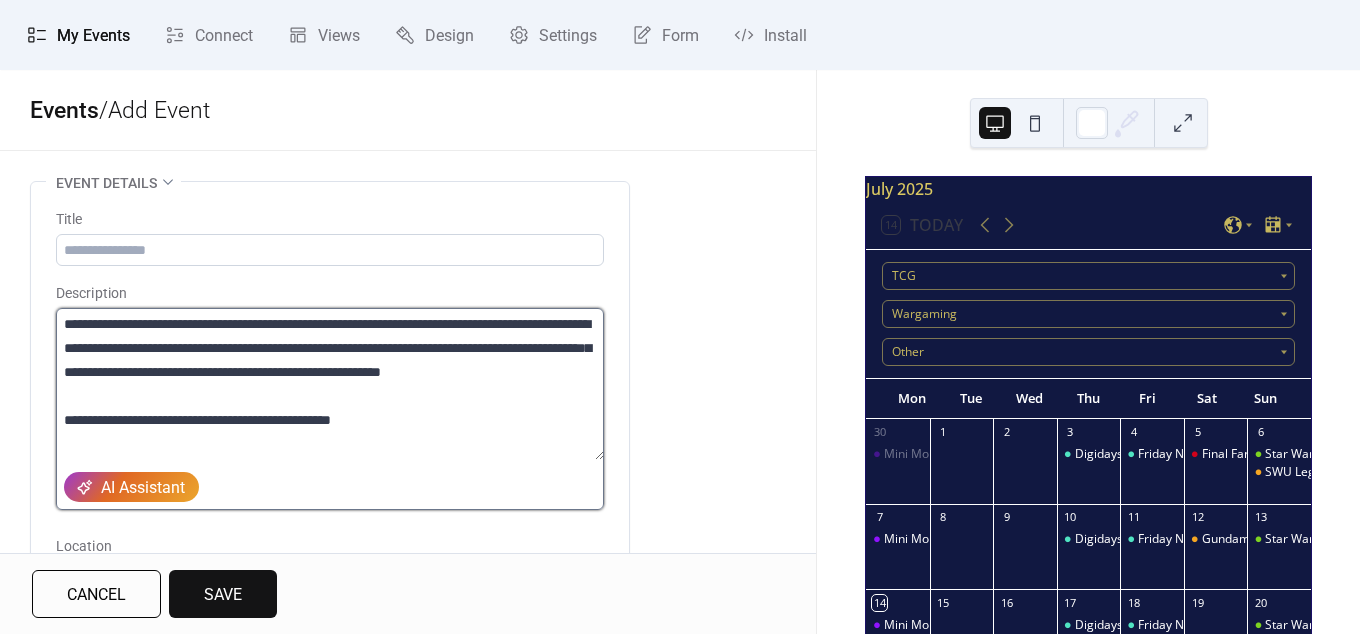 click on "**********" at bounding box center [330, 384] 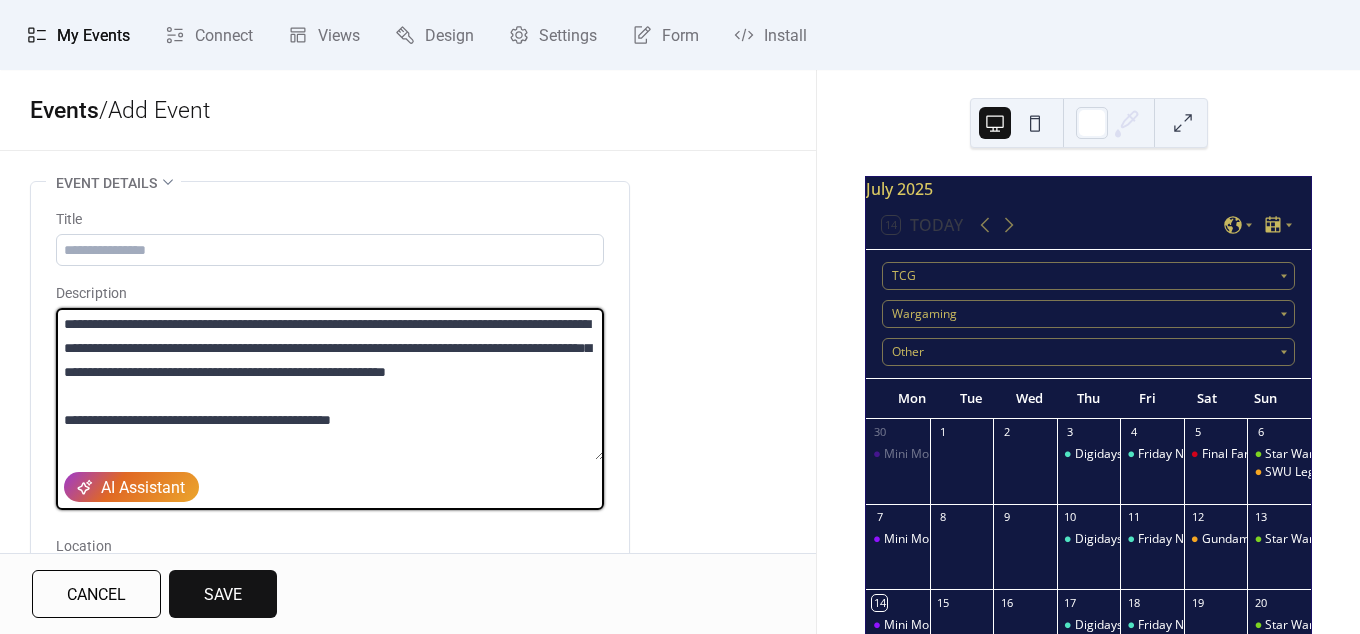 click on "**********" at bounding box center [330, 384] 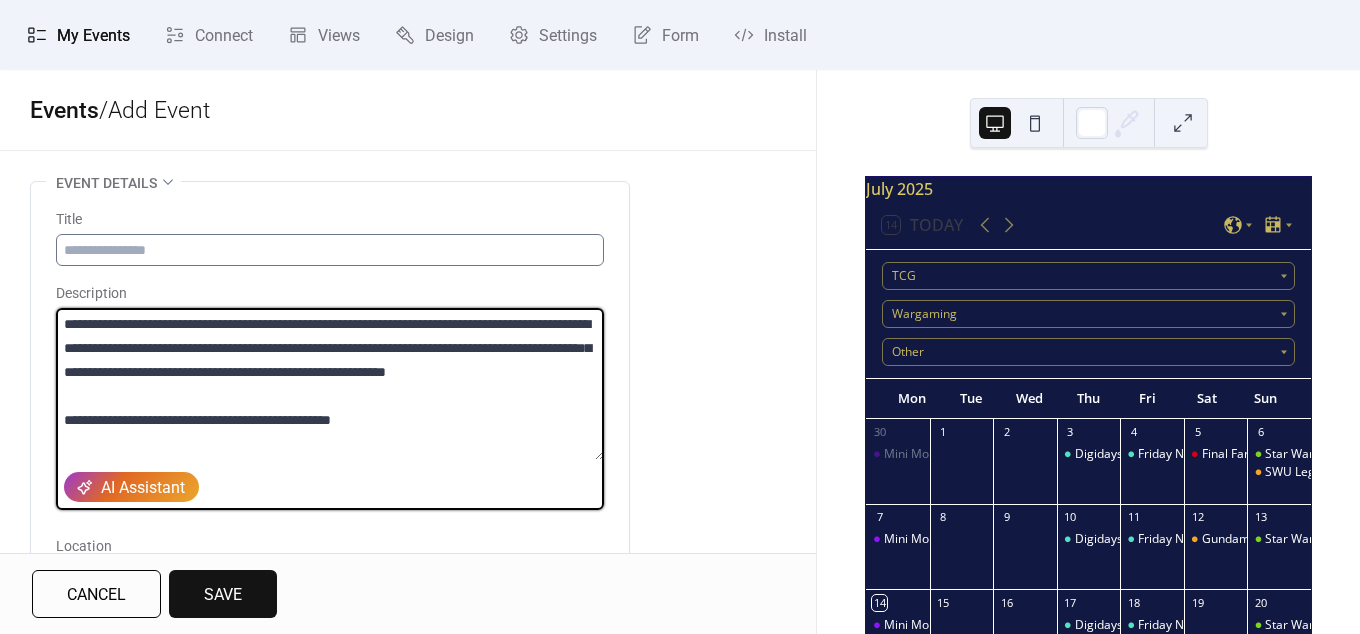 type on "**********" 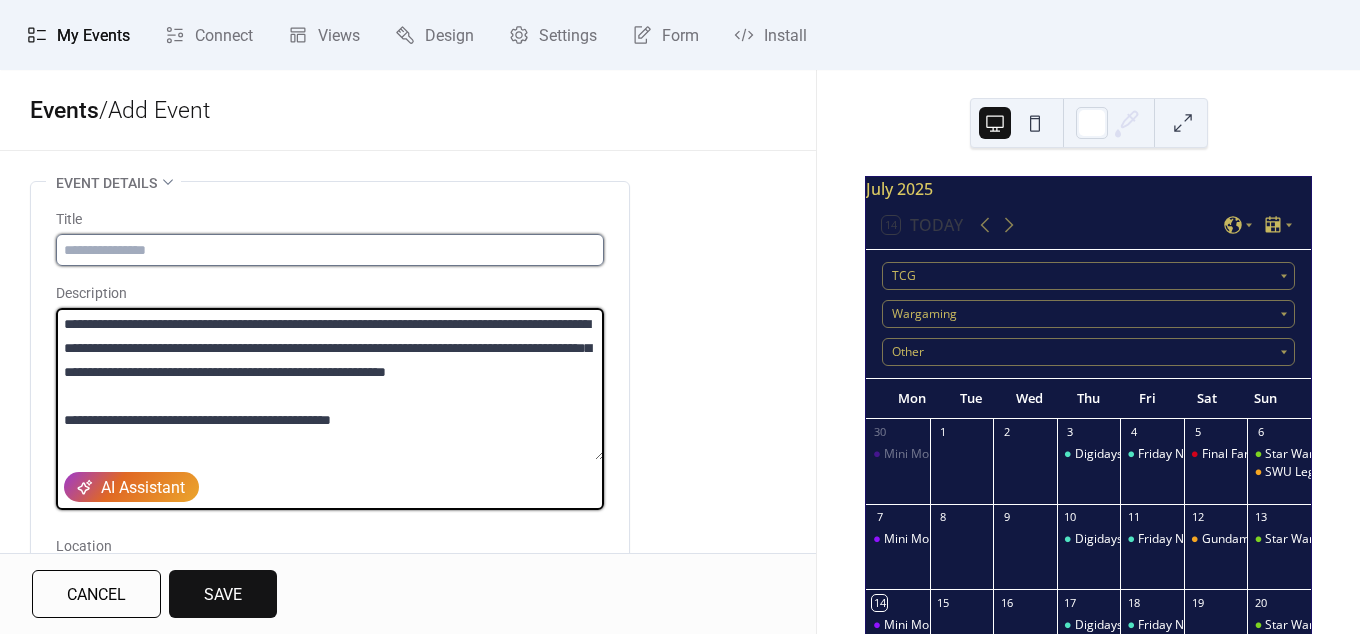 click at bounding box center [330, 250] 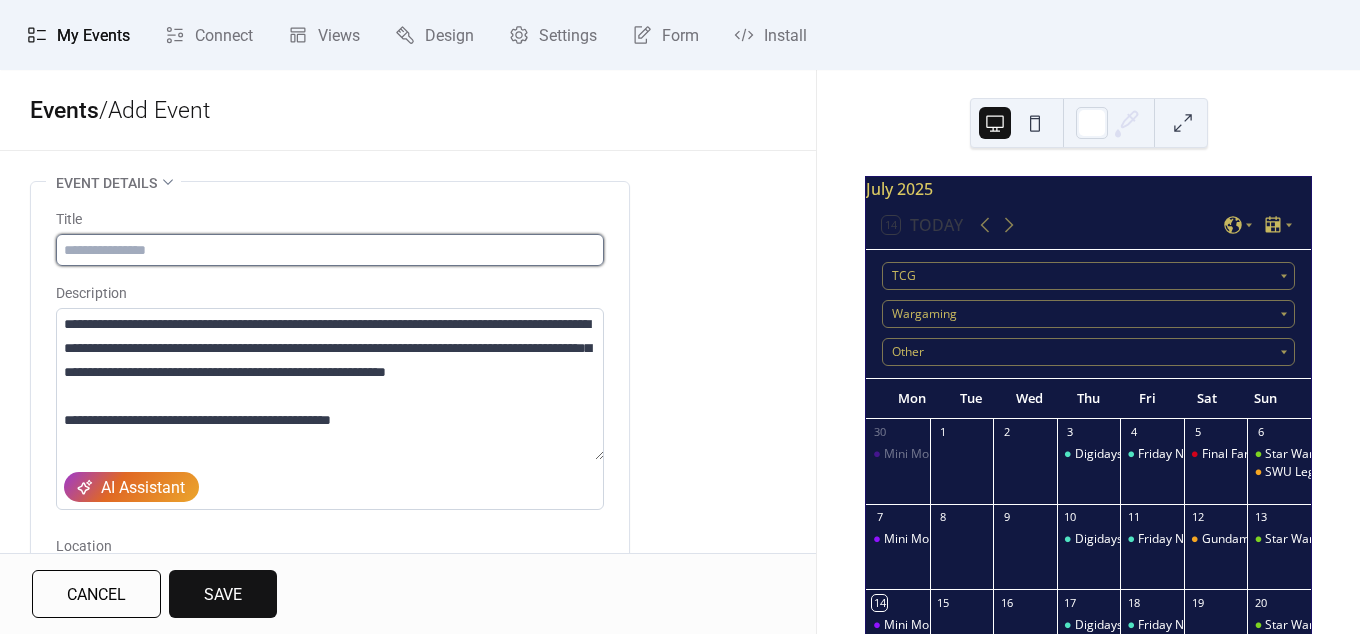 click at bounding box center [330, 250] 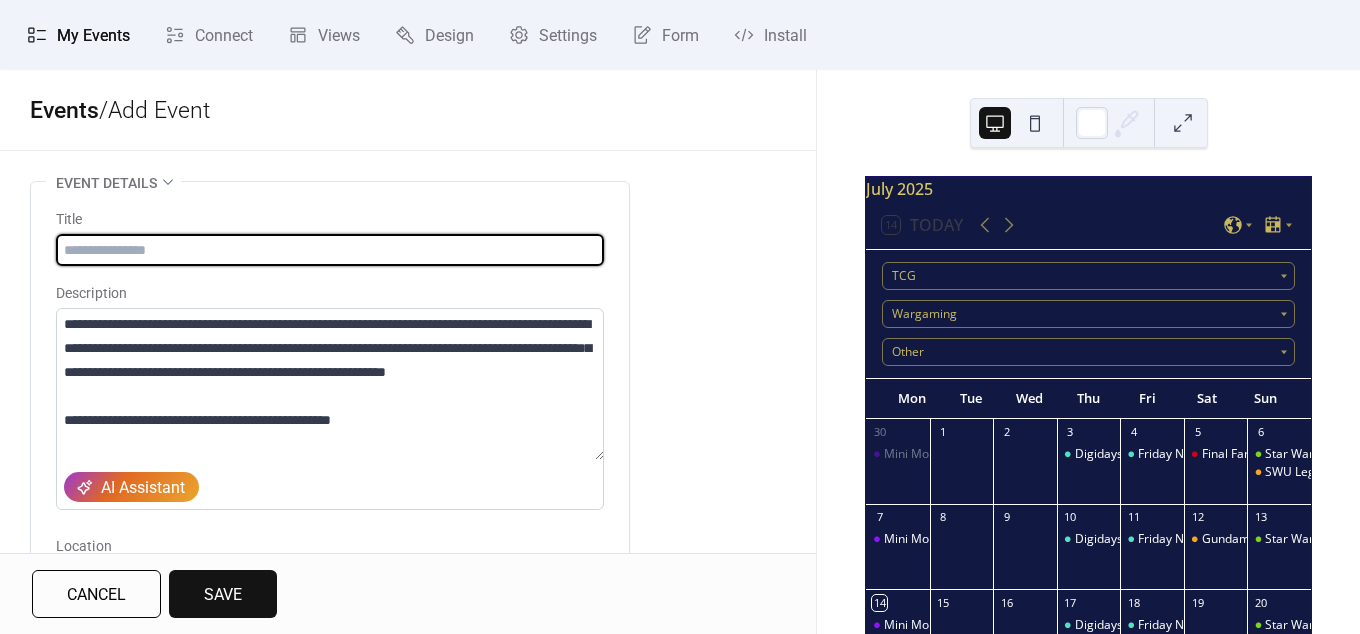 paste on "**********" 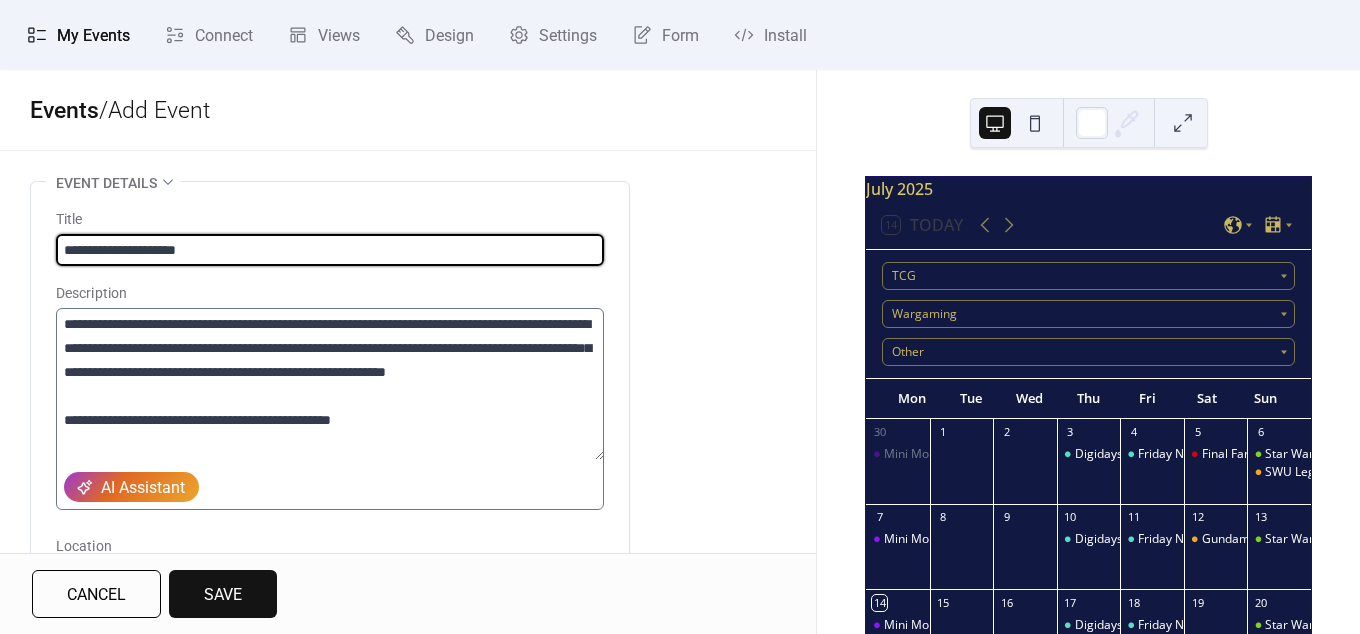 type on "**********" 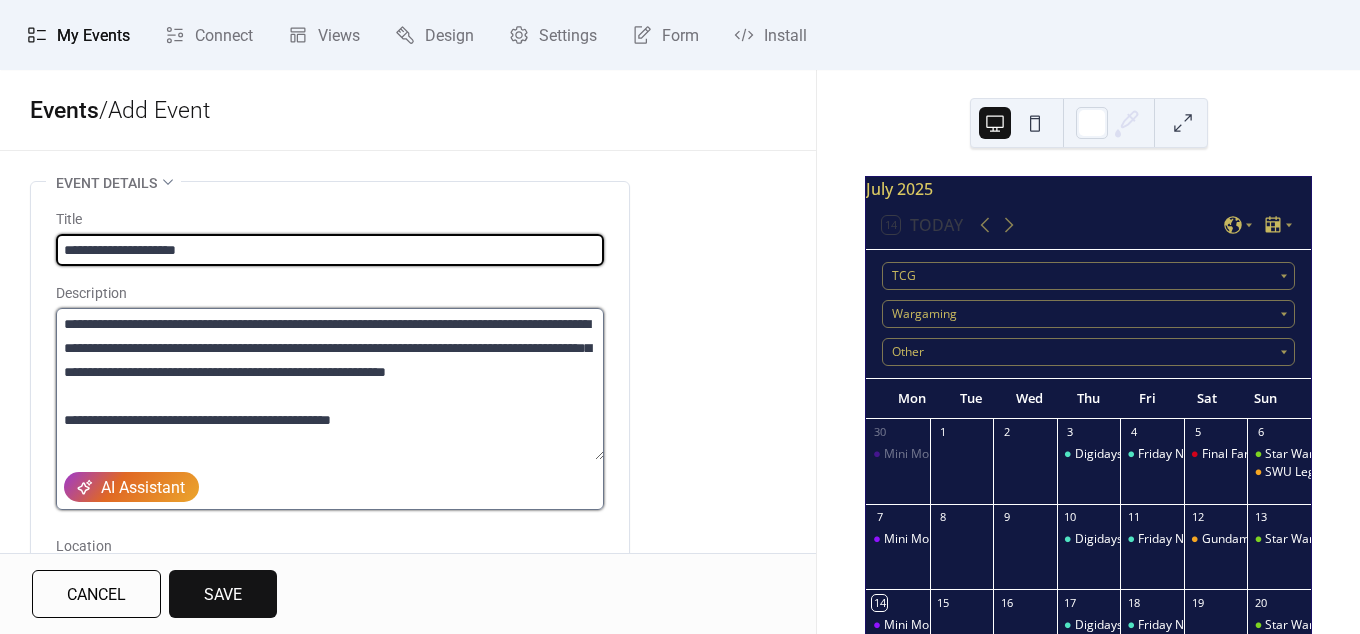 click on "**********" at bounding box center (330, 384) 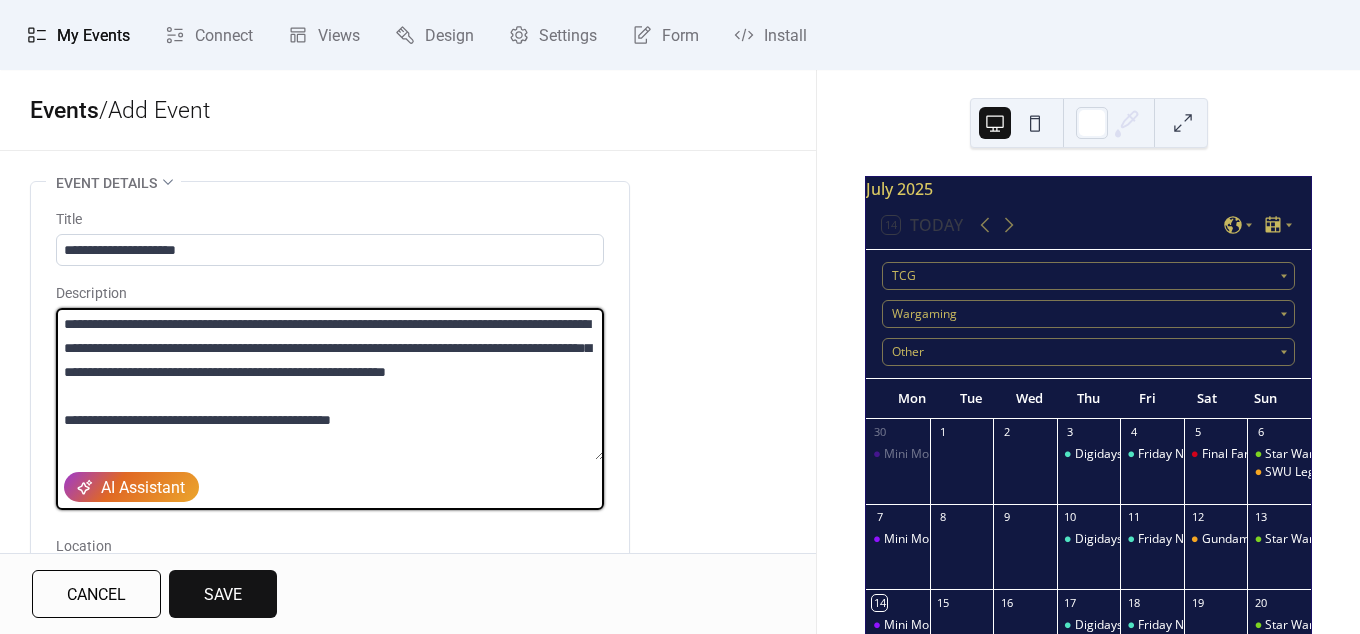 click on "**********" at bounding box center [330, 384] 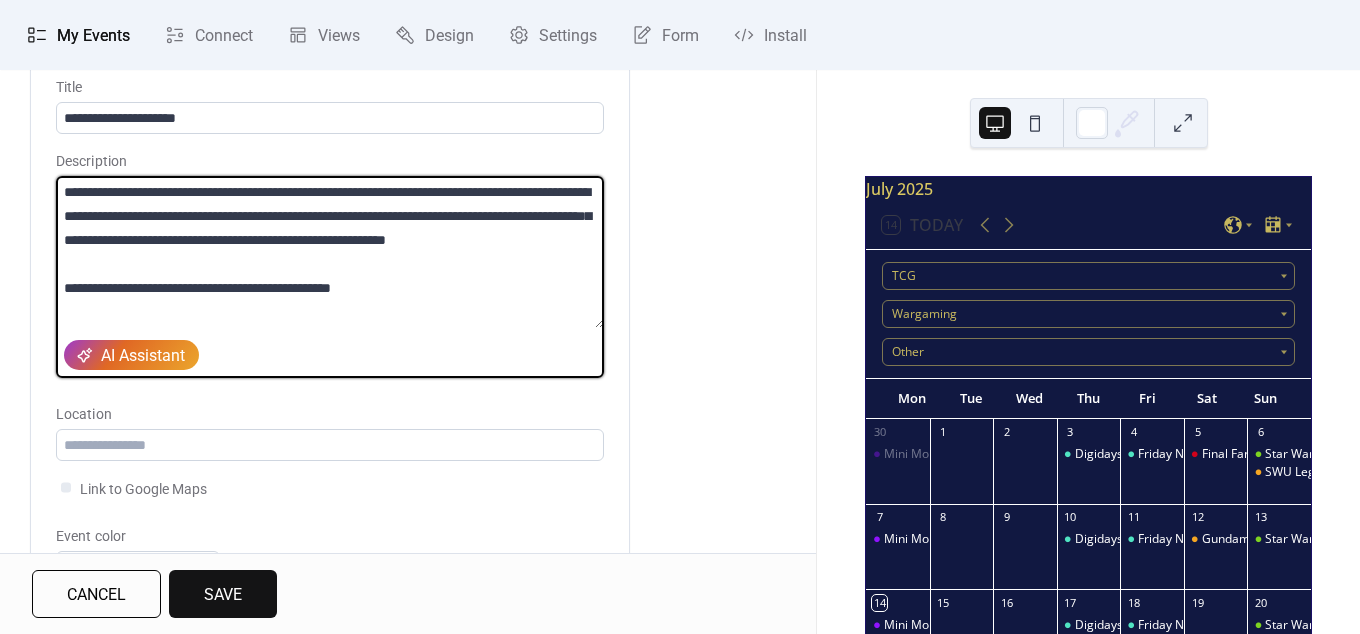 scroll, scrollTop: 264, scrollLeft: 0, axis: vertical 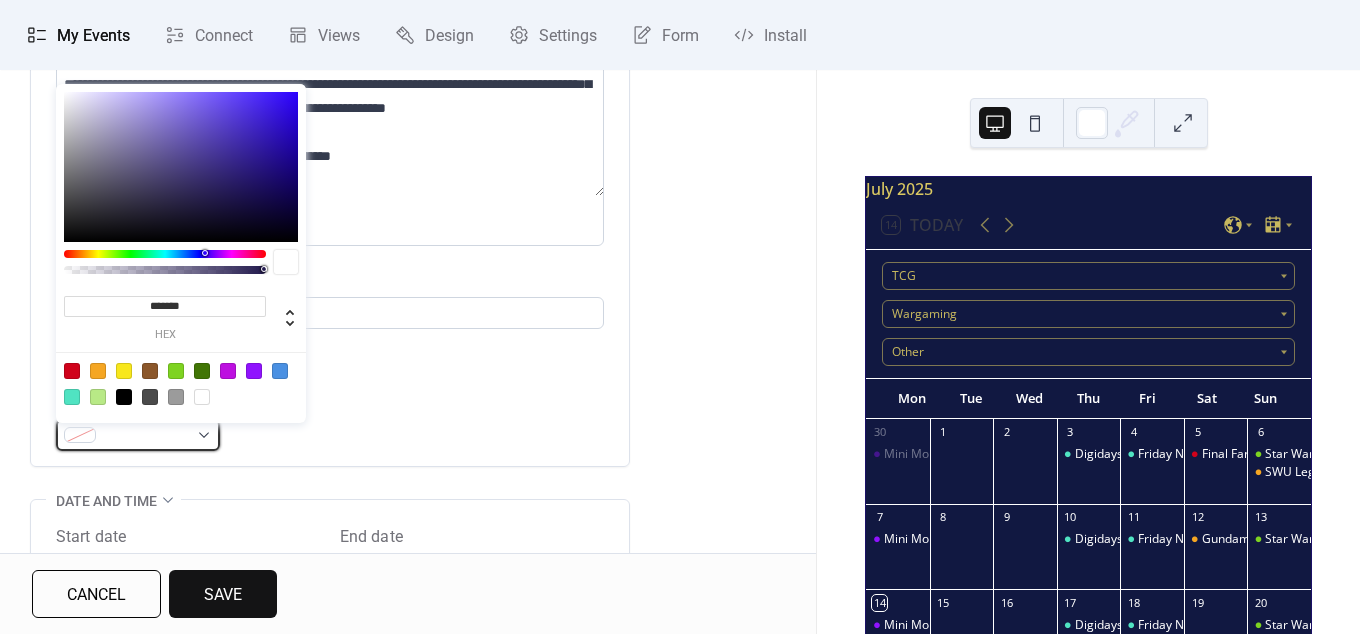 click at bounding box center [138, 435] 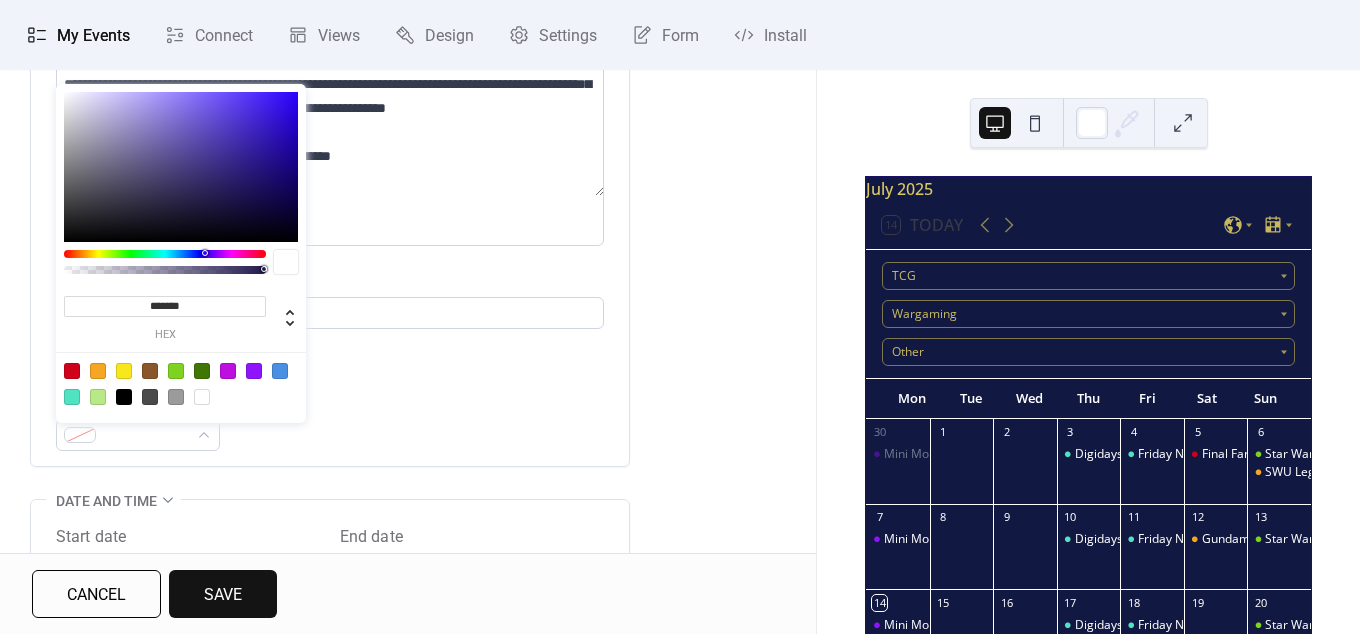 click at bounding box center [72, 371] 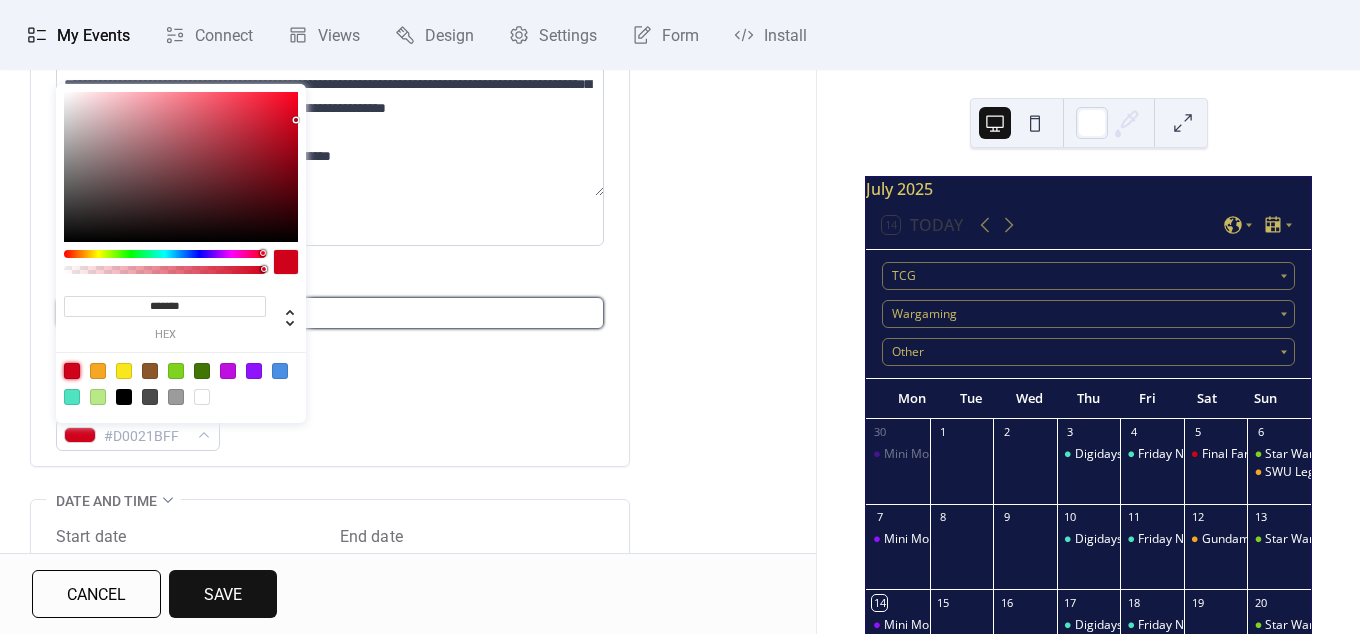 click at bounding box center [330, 313] 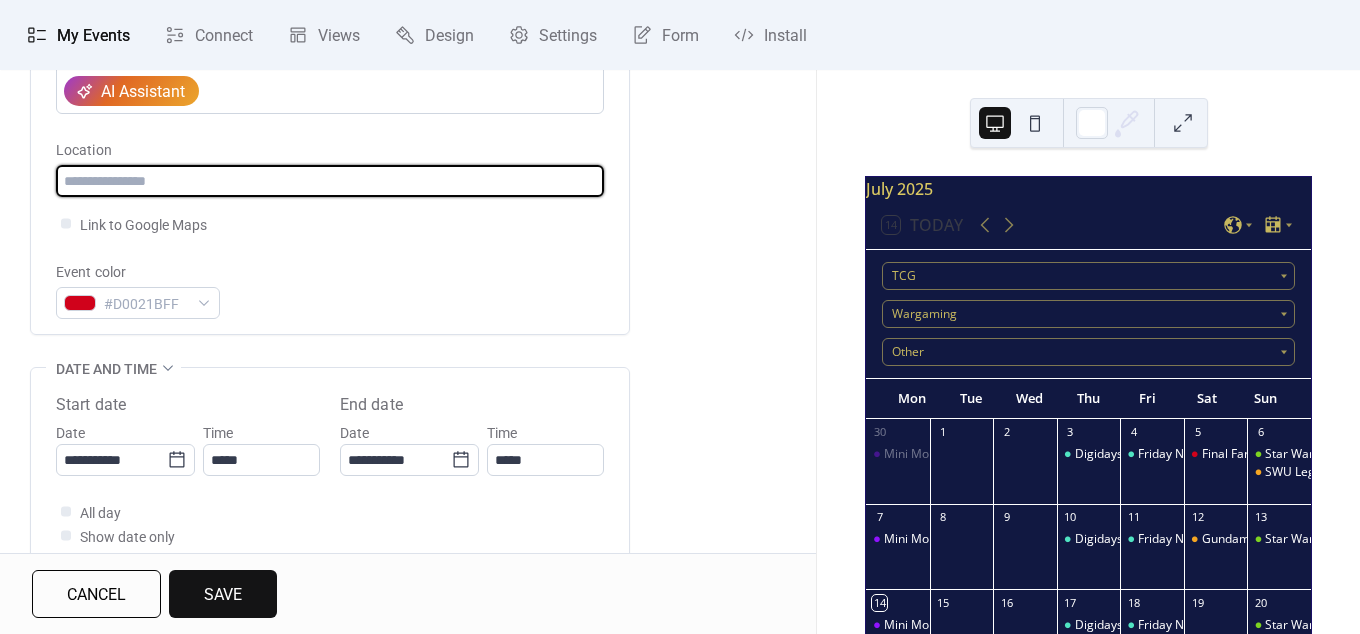 scroll, scrollTop: 462, scrollLeft: 0, axis: vertical 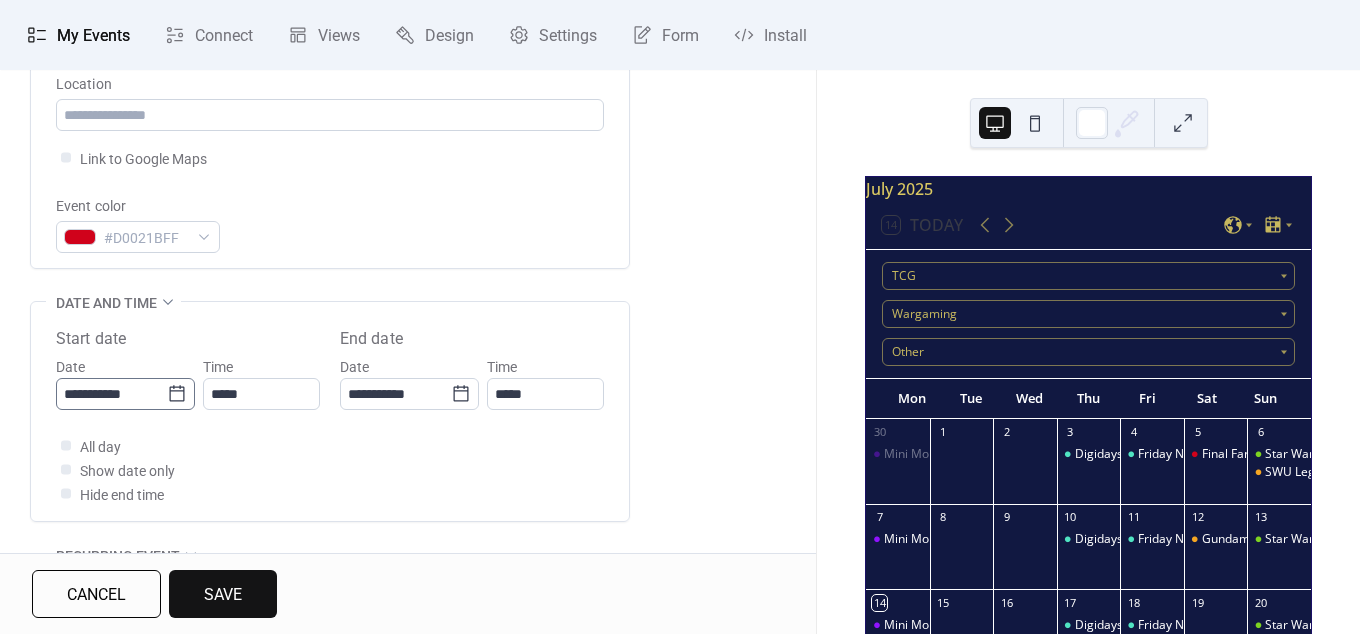 click 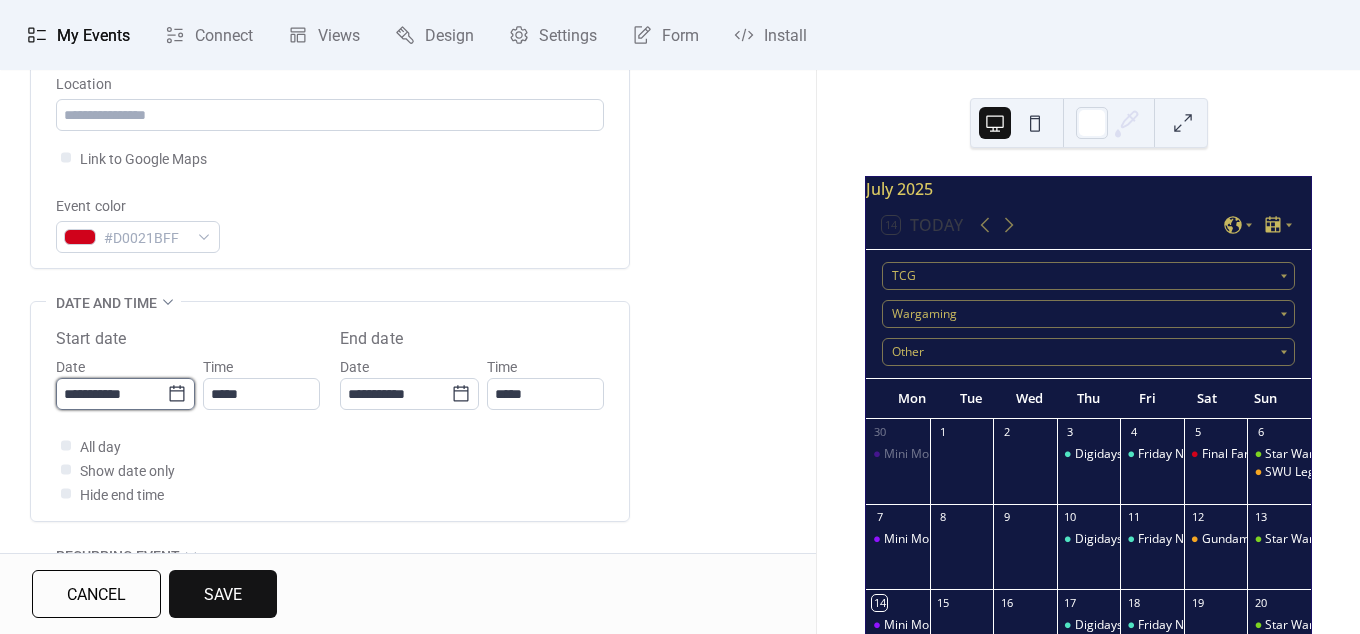 click on "**********" at bounding box center [111, 394] 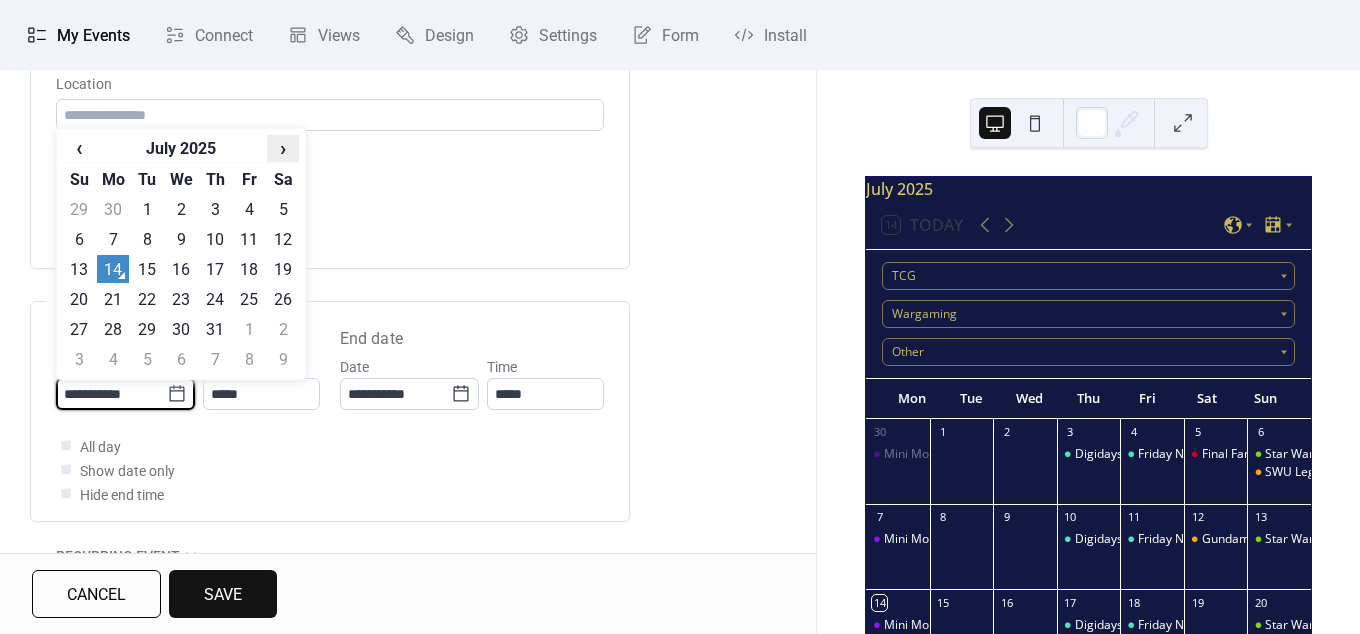 click on "›" at bounding box center [283, 148] 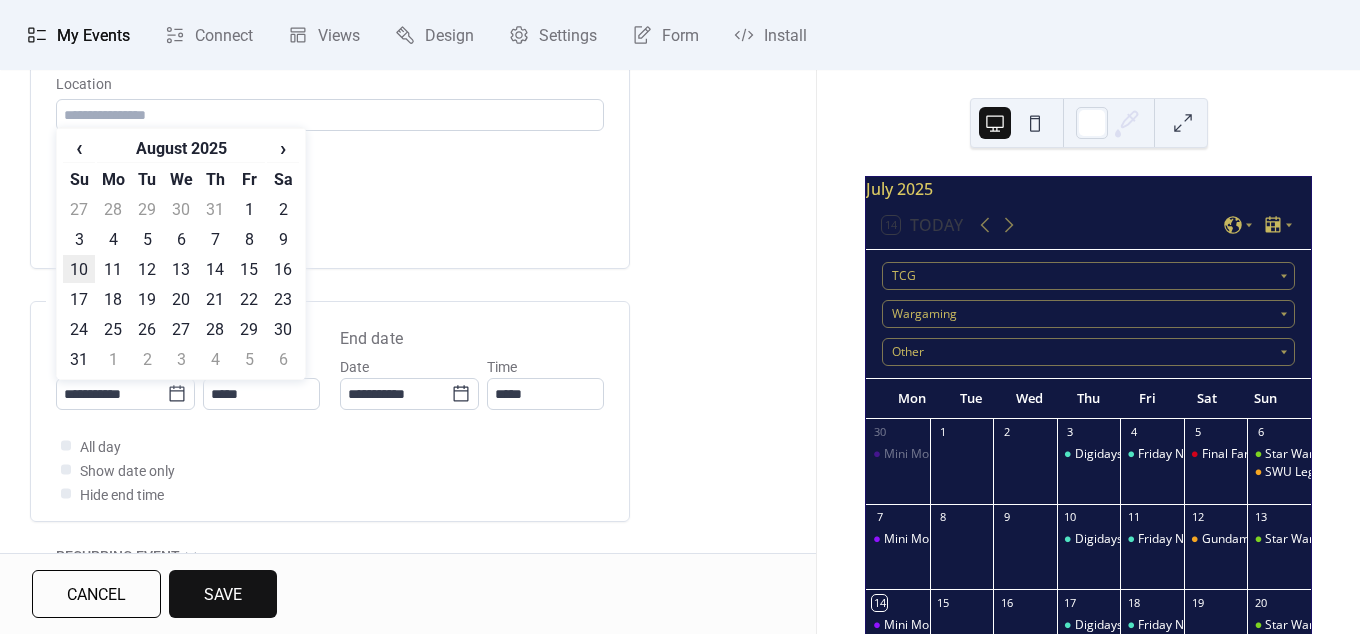 click on "10" at bounding box center [79, 269] 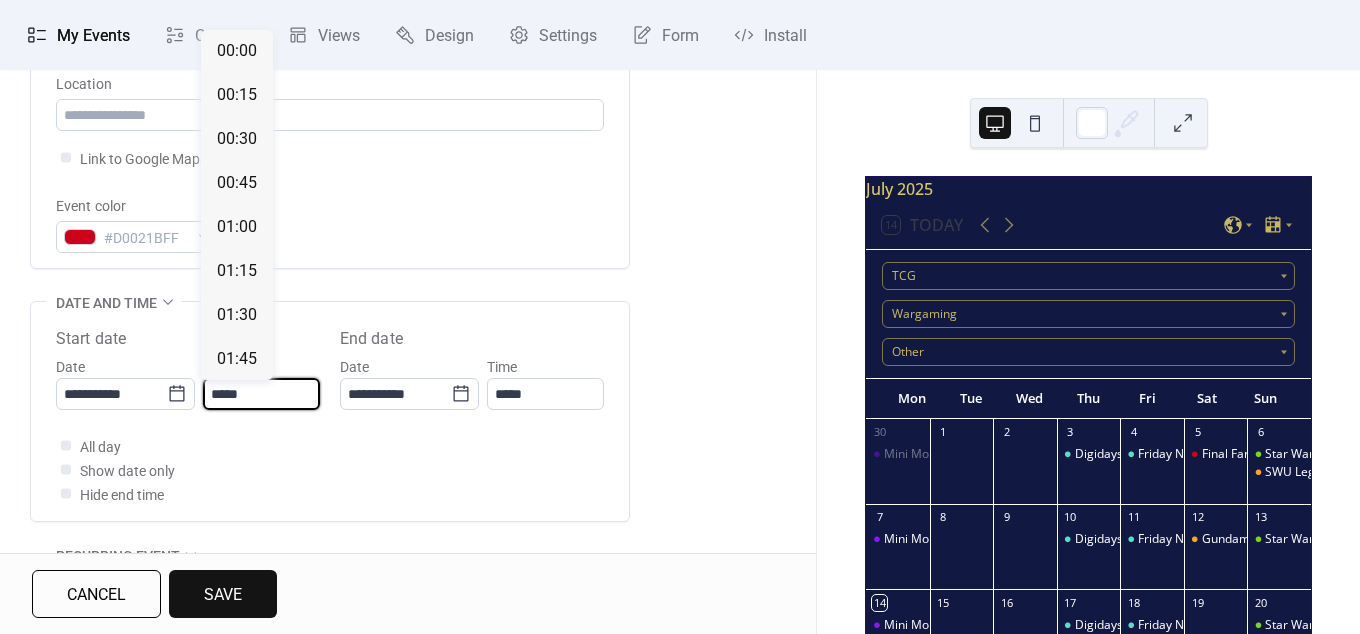 click on "*****" at bounding box center (261, 394) 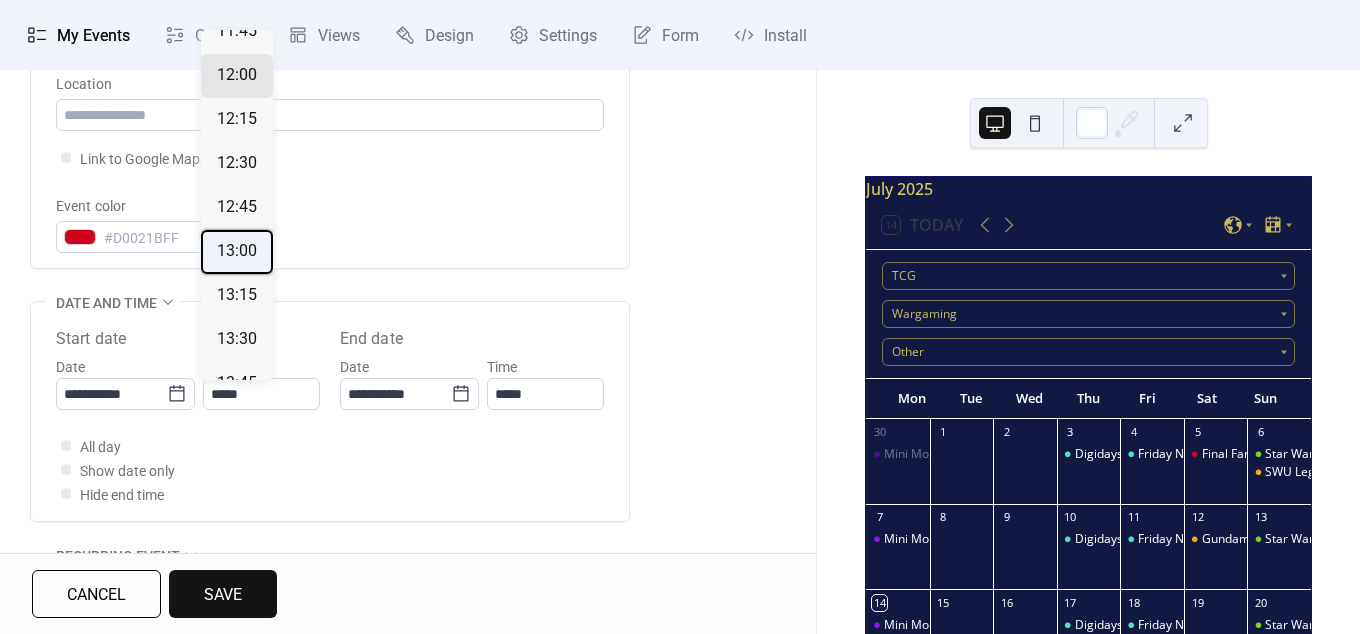 click on "13:00" at bounding box center (237, 251) 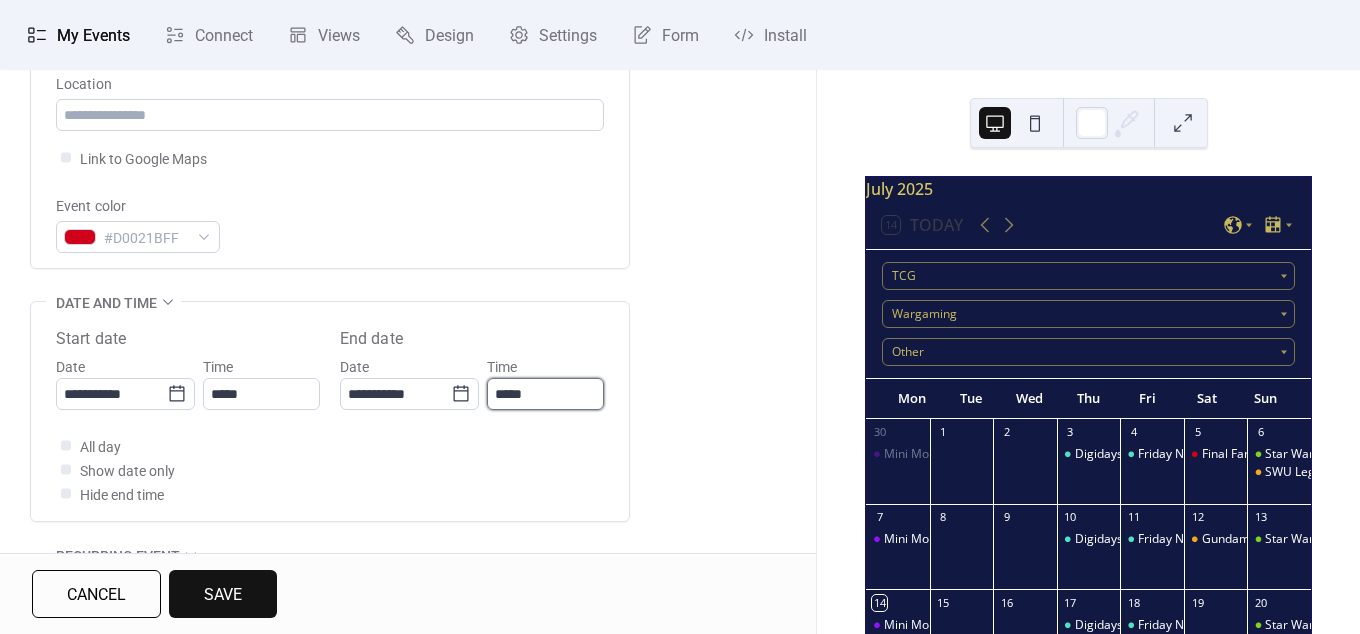 click on "*****" at bounding box center (545, 394) 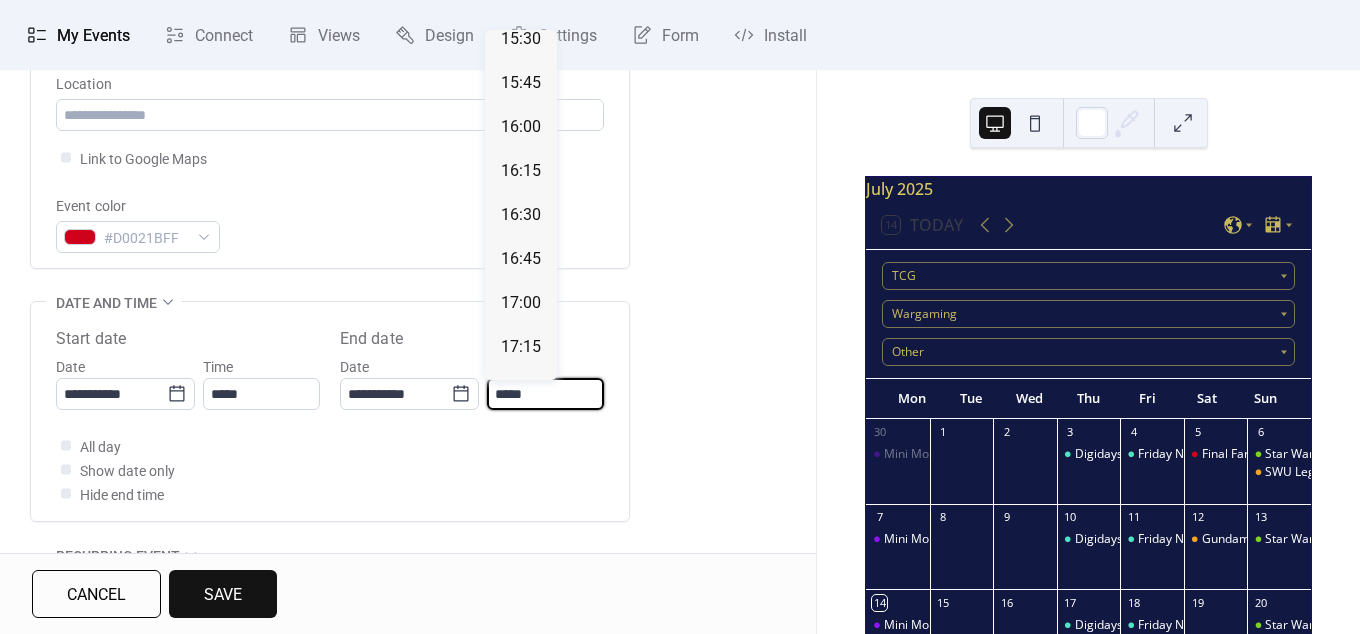 scroll, scrollTop: 510, scrollLeft: 0, axis: vertical 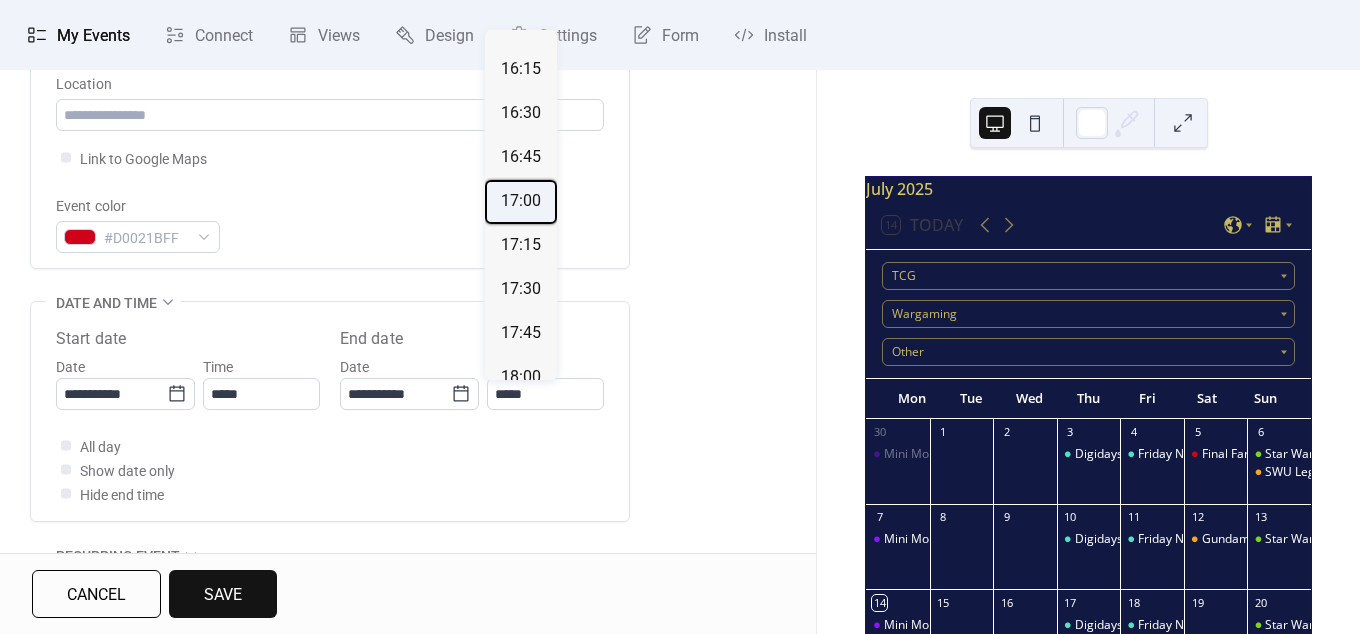 click on "17:00" at bounding box center [521, 201] 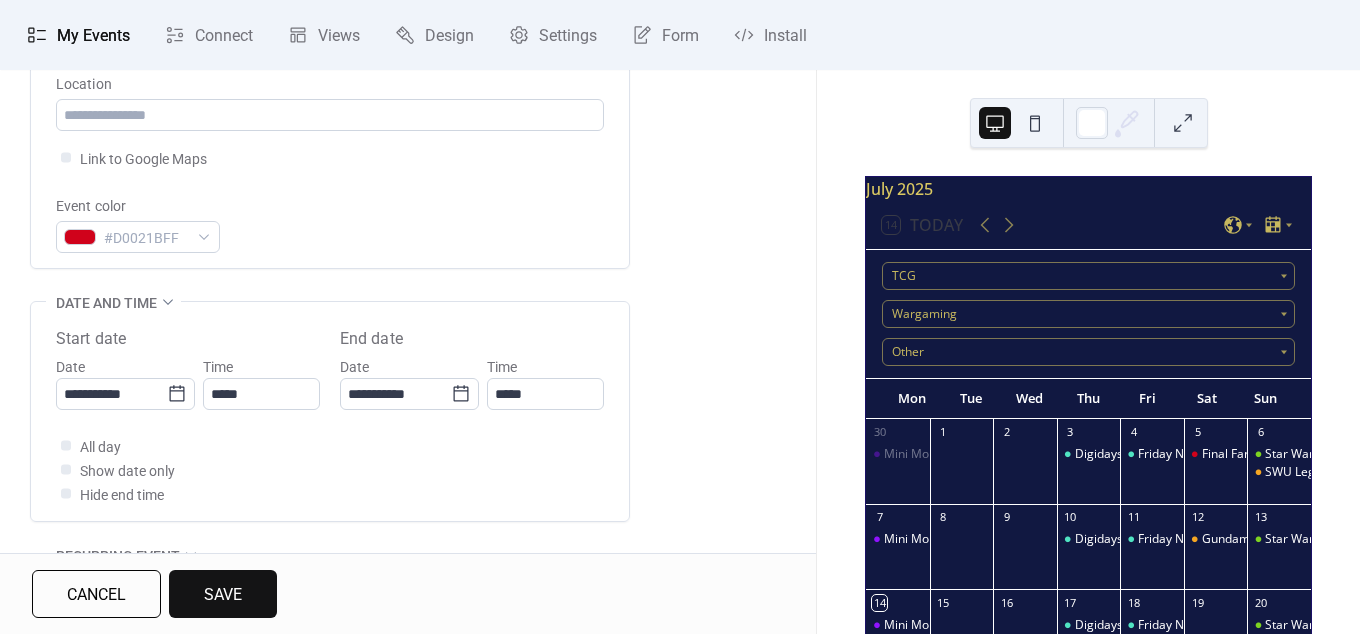 click on "Event details Title Description AI Assistant Location Link to Google Maps Event color #D0021BFF ••• Date and time Start date Date [DATE] Time [TIME] End date Date [DATE] Time [TIME] All day Show date only Hide end time ••• Recurring event Do not repeat ••• Event image ; ••• Event links URL Text to display Open in new tab ••• Categories TCG Star Wars Unlimited Magic: The Gathering Digimon Lorcana Genesis One Piece Gundam Wargaming Song of Ice and Fire Warhammer 40k Age of Sigmar Star Wars Legion Conquest Other Board Games Special Add Category ••• RSVP Enable RSVP Limit number of guests •••" at bounding box center [408, 581] 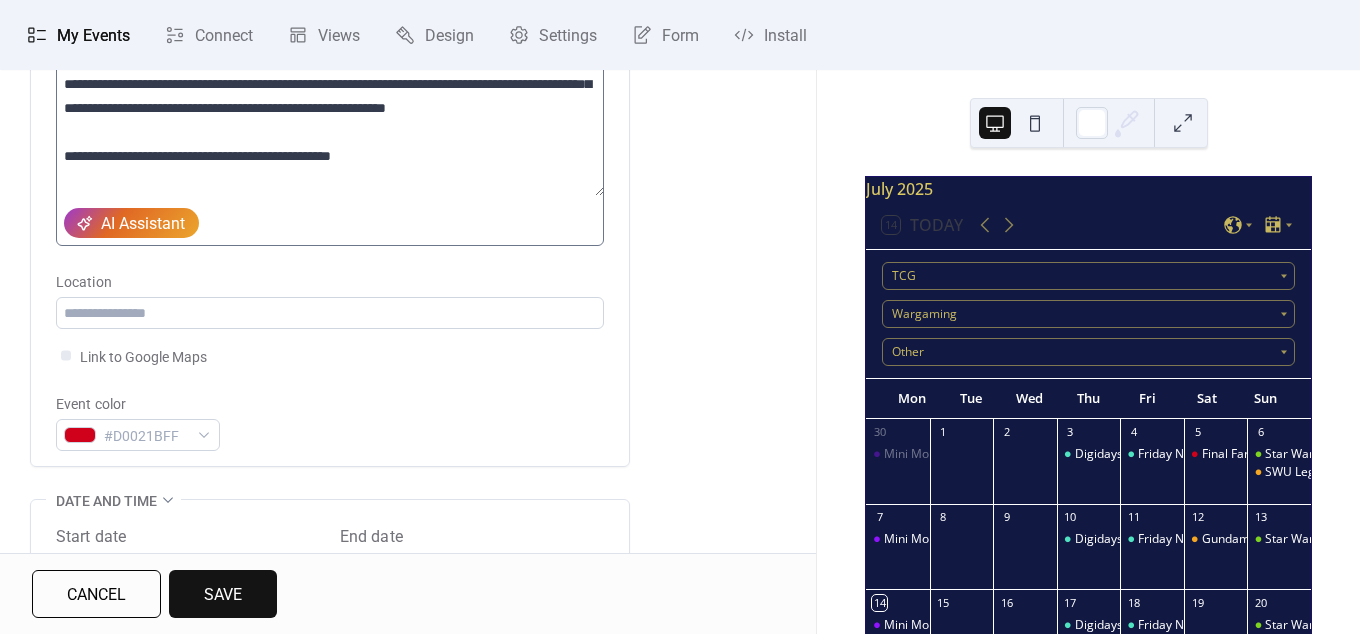 scroll, scrollTop: 66, scrollLeft: 0, axis: vertical 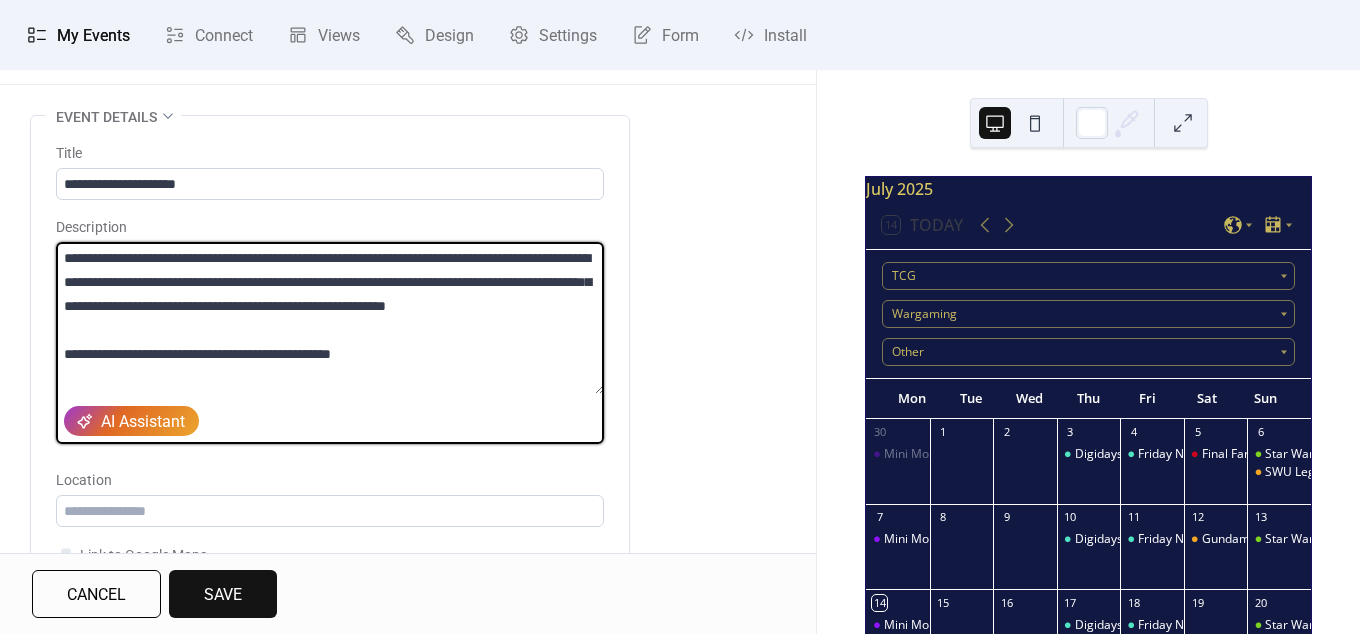 click on "**********" at bounding box center [330, 318] 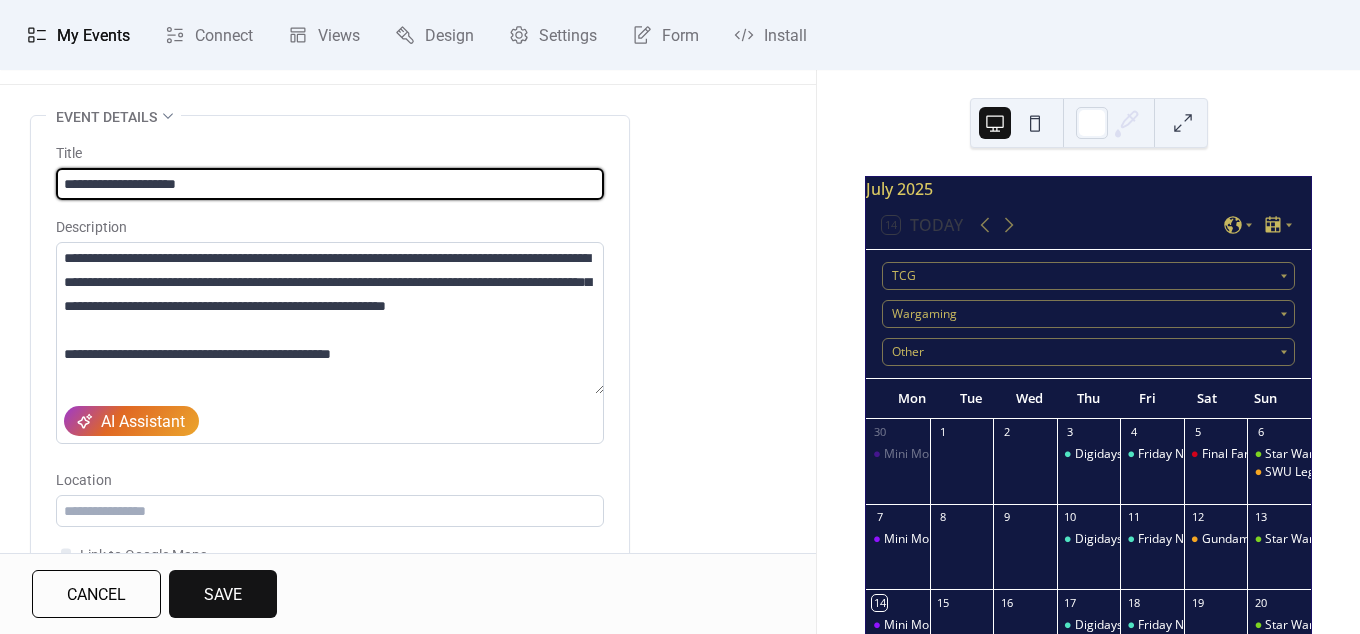 drag, startPoint x: 250, startPoint y: 177, endPoint x: 6, endPoint y: 148, distance: 245.71732 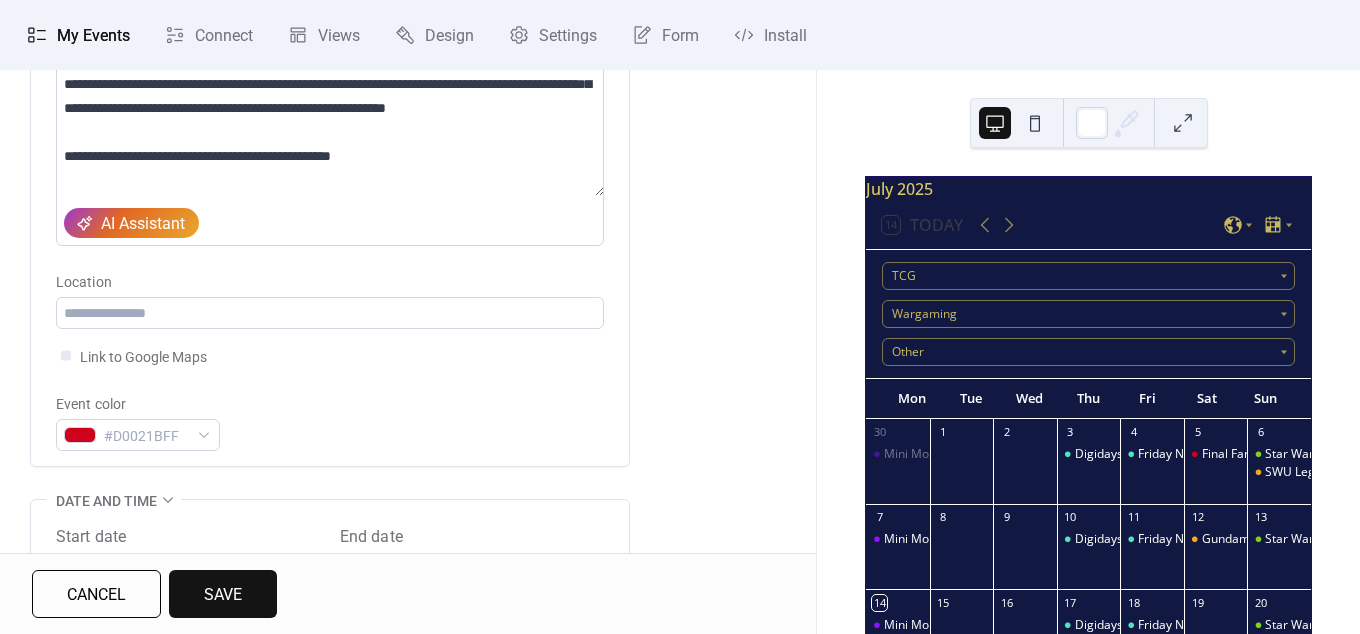 scroll, scrollTop: 330, scrollLeft: 0, axis: vertical 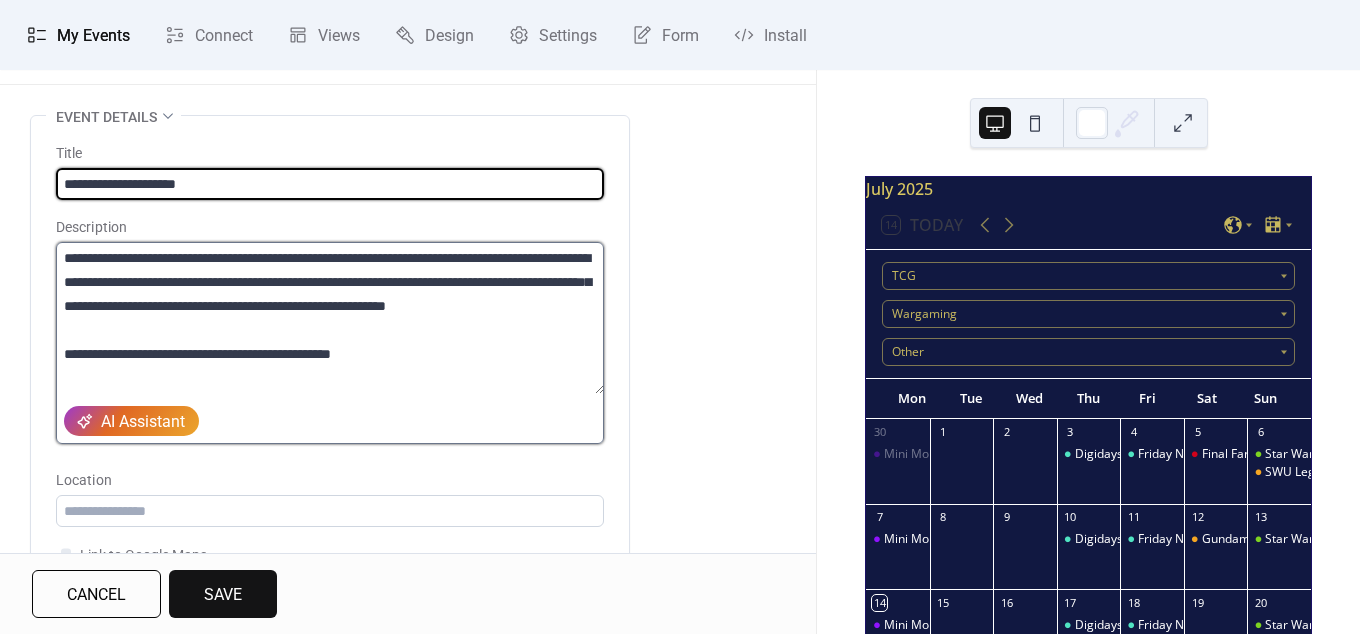 click on "**********" at bounding box center (330, 318) 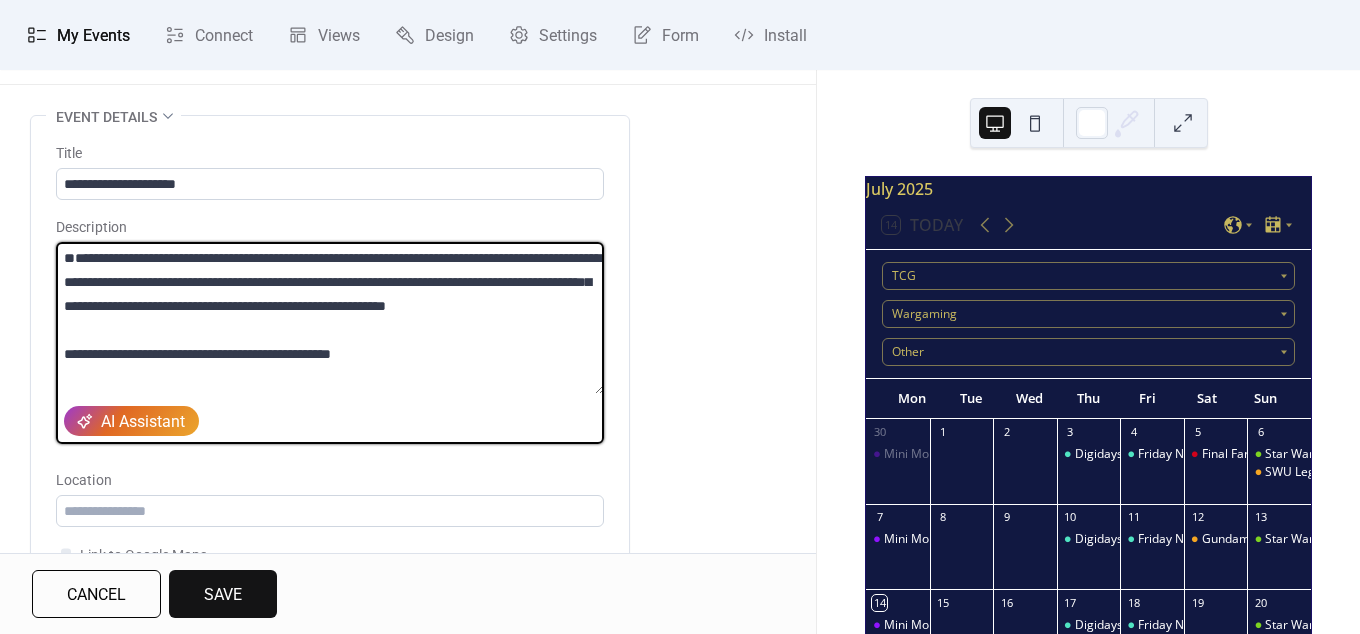 paste on "**********" 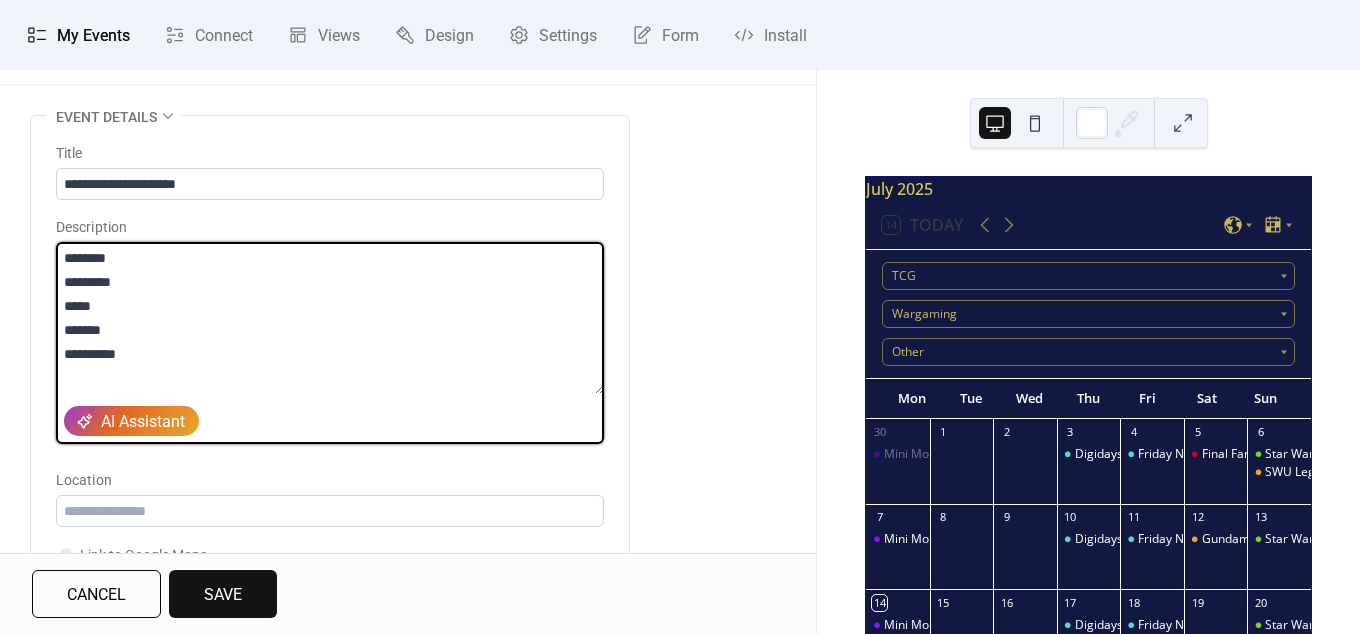 click on "**********" at bounding box center (330, 329) 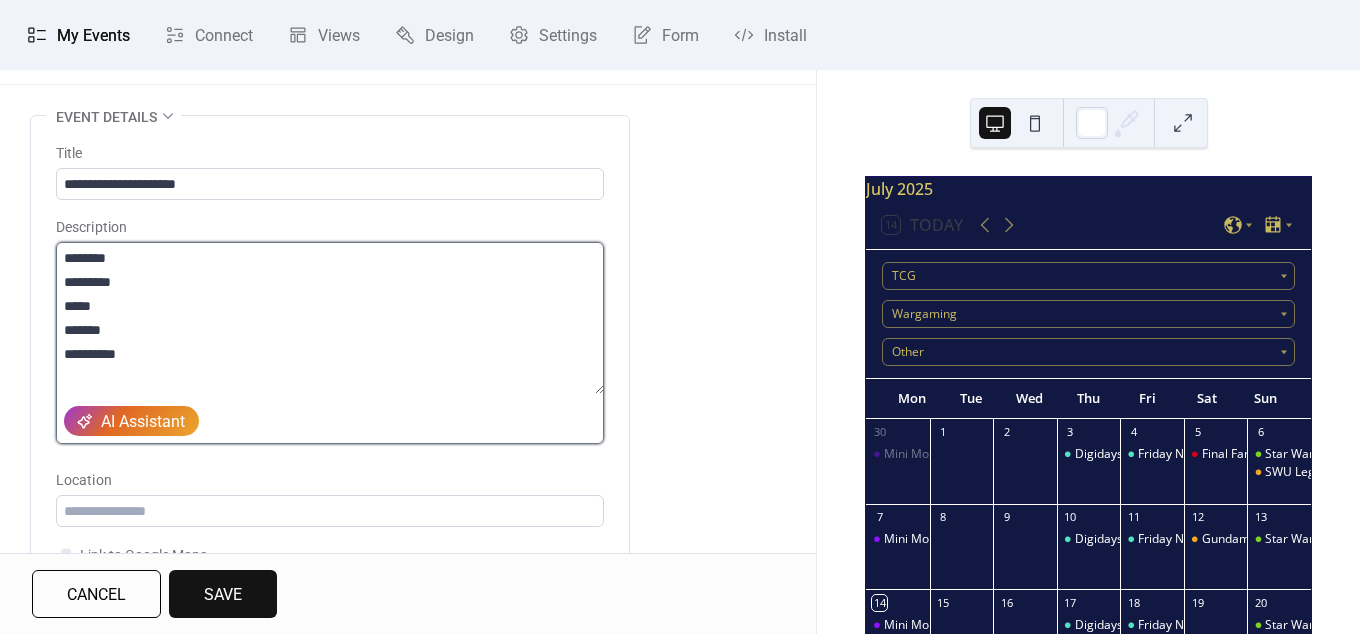 click on "**********" at bounding box center [330, 318] 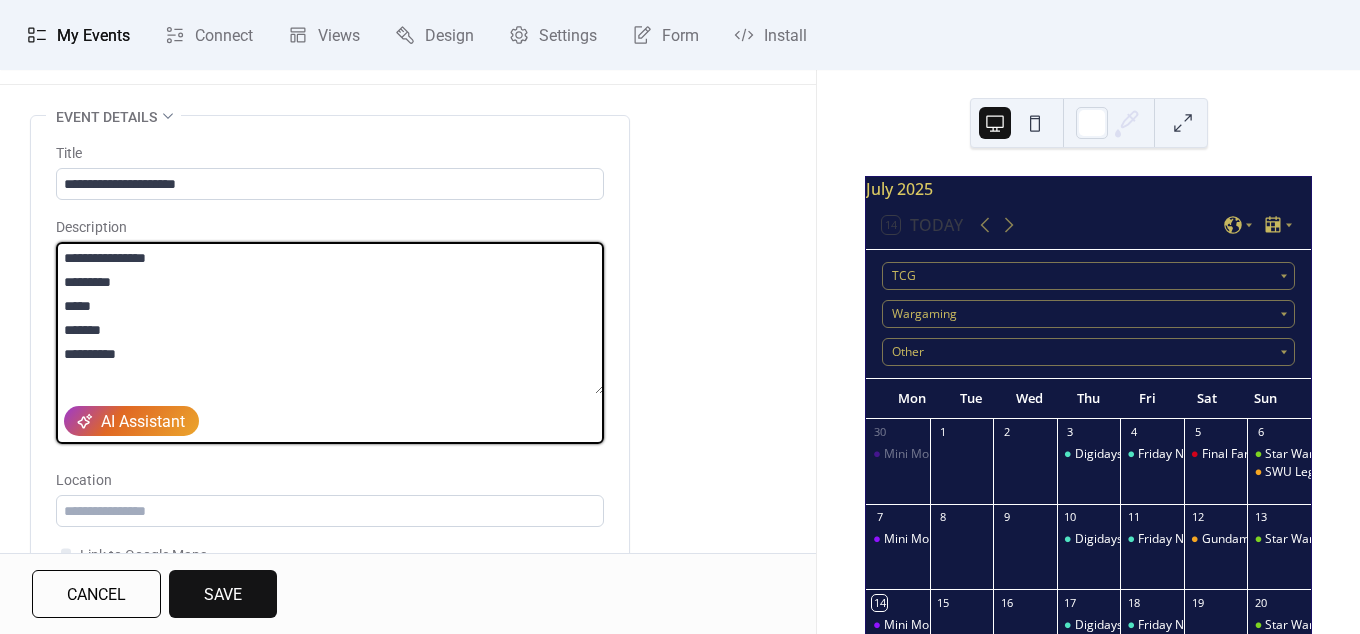 click on "**********" at bounding box center (330, 318) 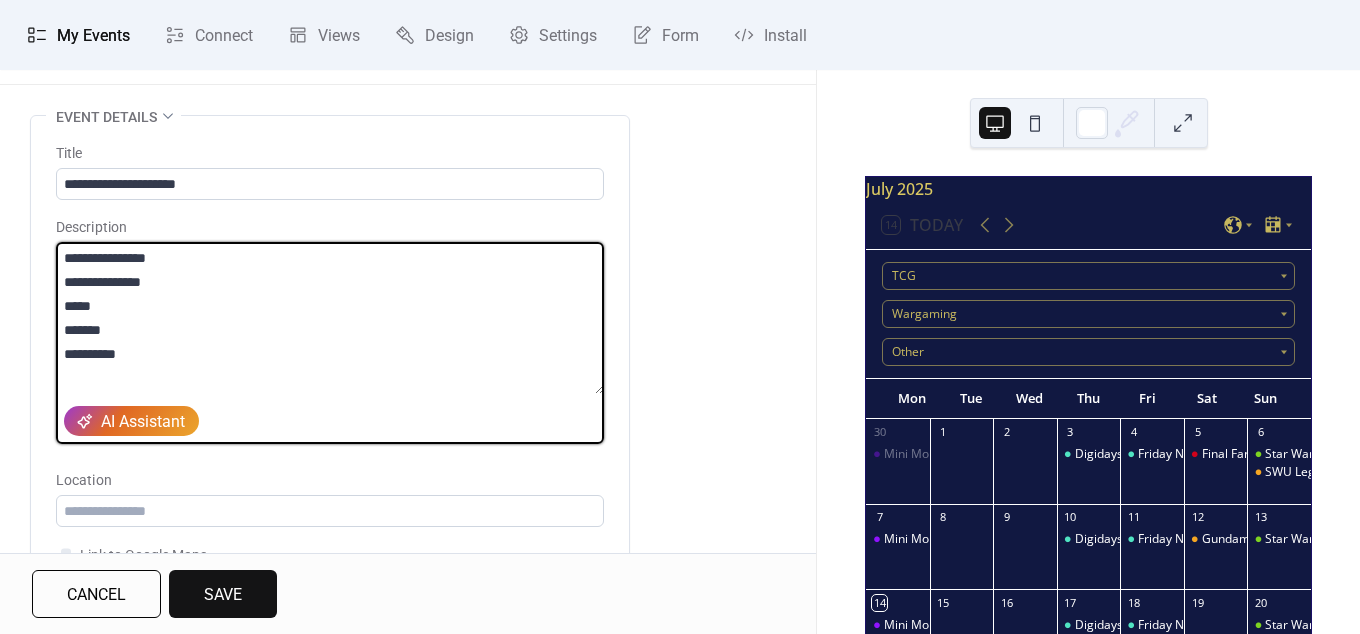 click on "**********" at bounding box center (330, 318) 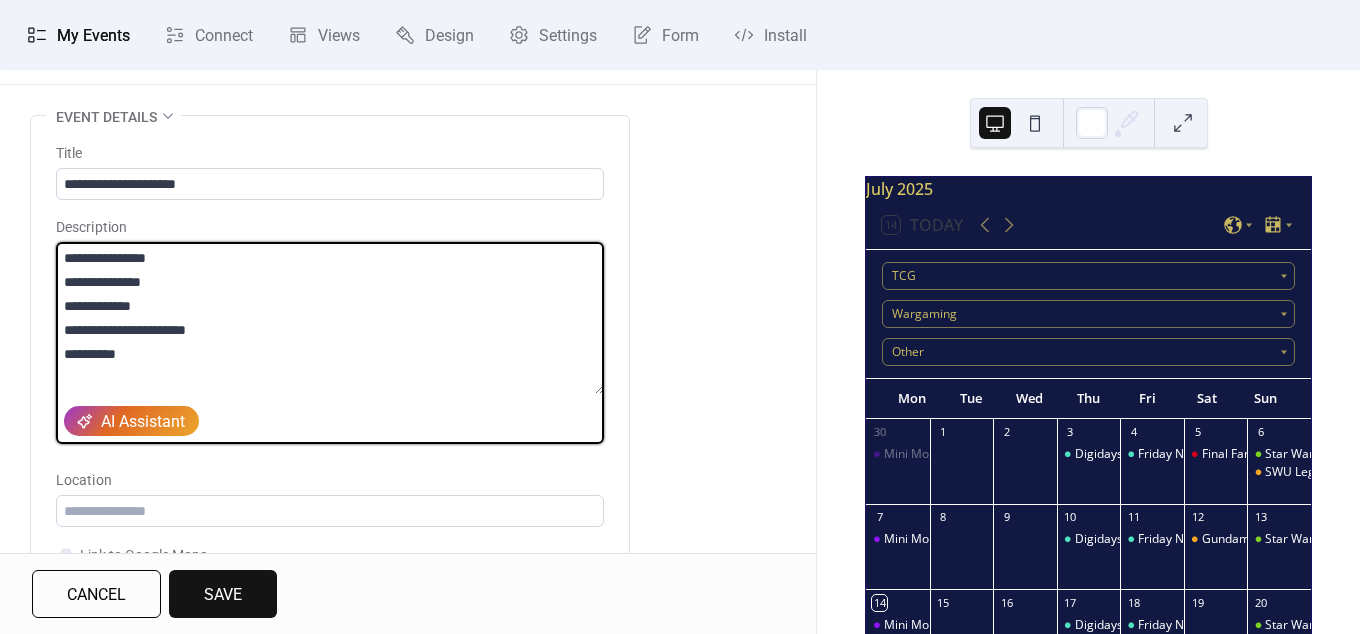 click on "**********" at bounding box center (330, 318) 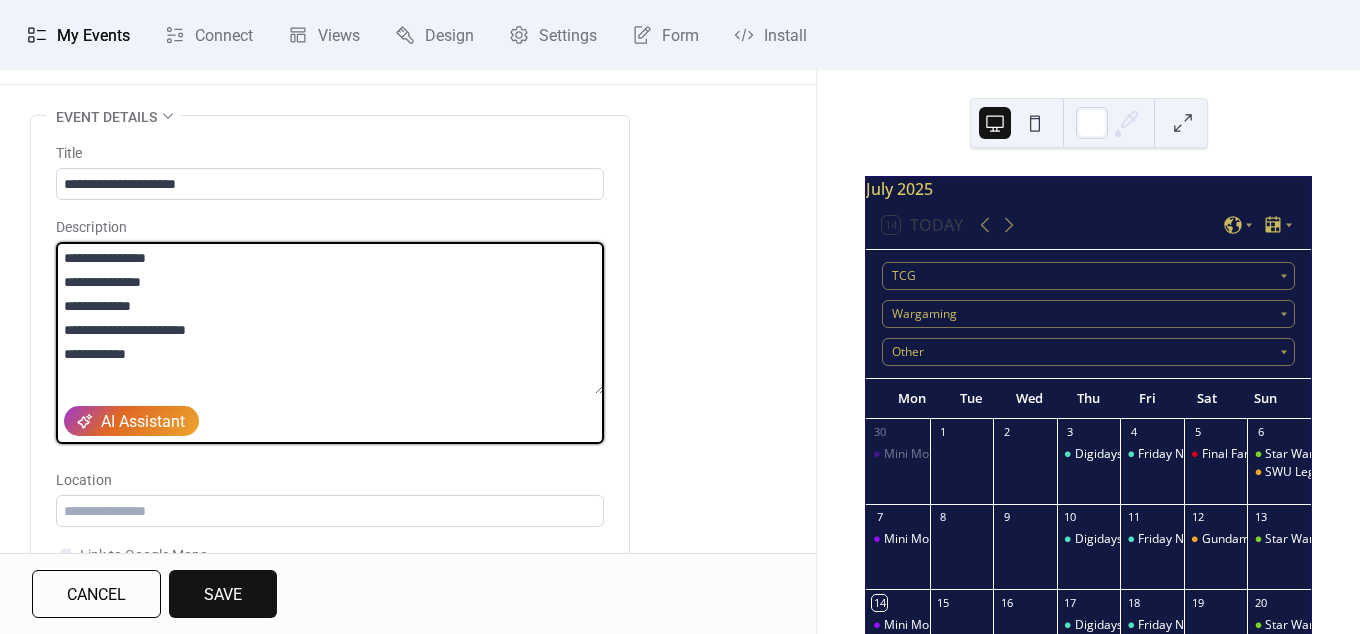 drag, startPoint x: 144, startPoint y: 359, endPoint x: 133, endPoint y: 359, distance: 11 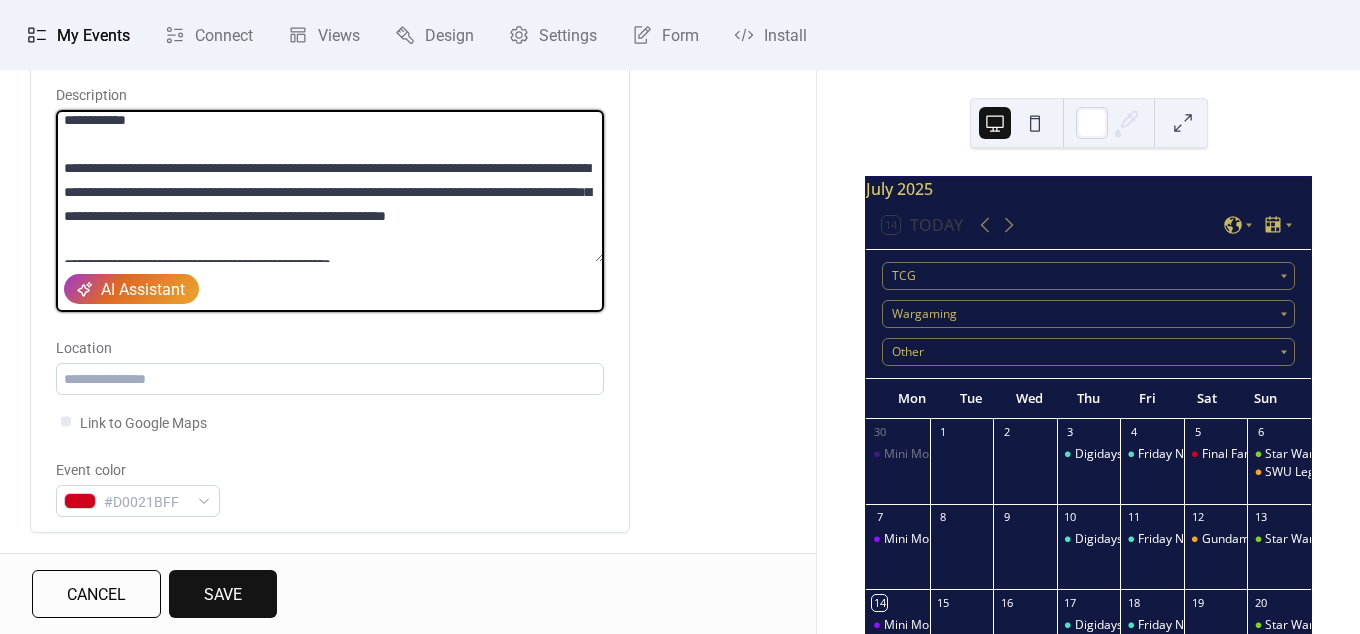 scroll, scrollTop: 144, scrollLeft: 0, axis: vertical 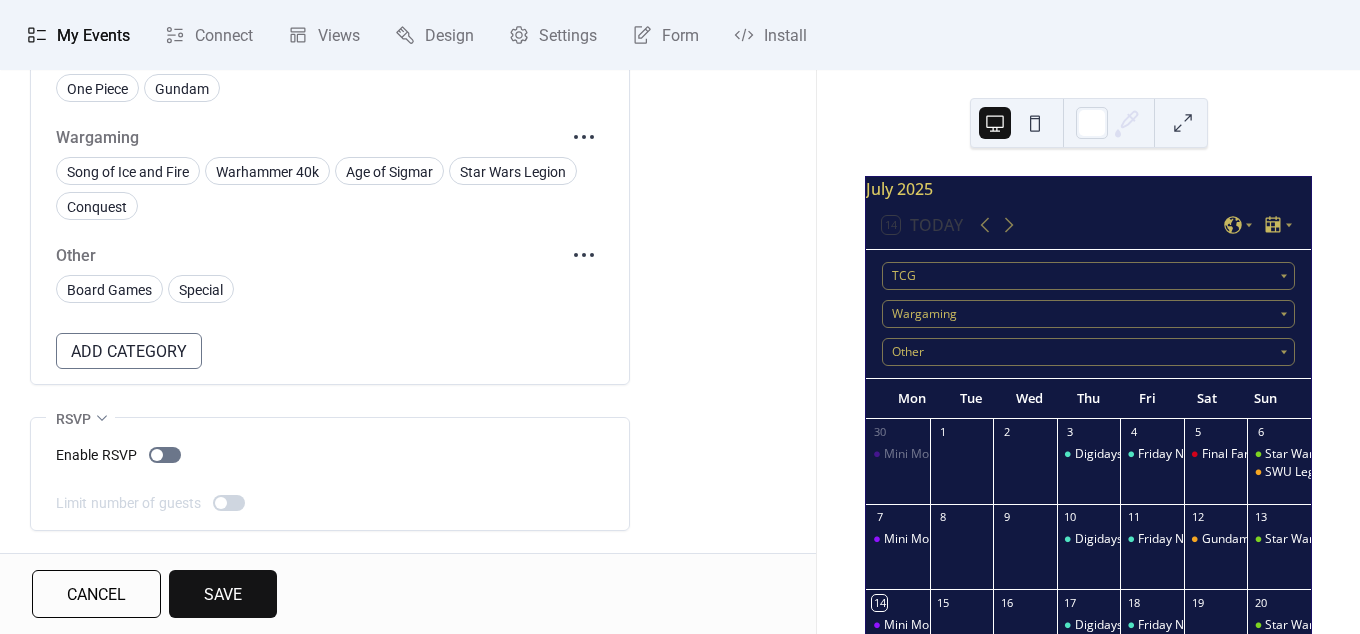 type on "**********" 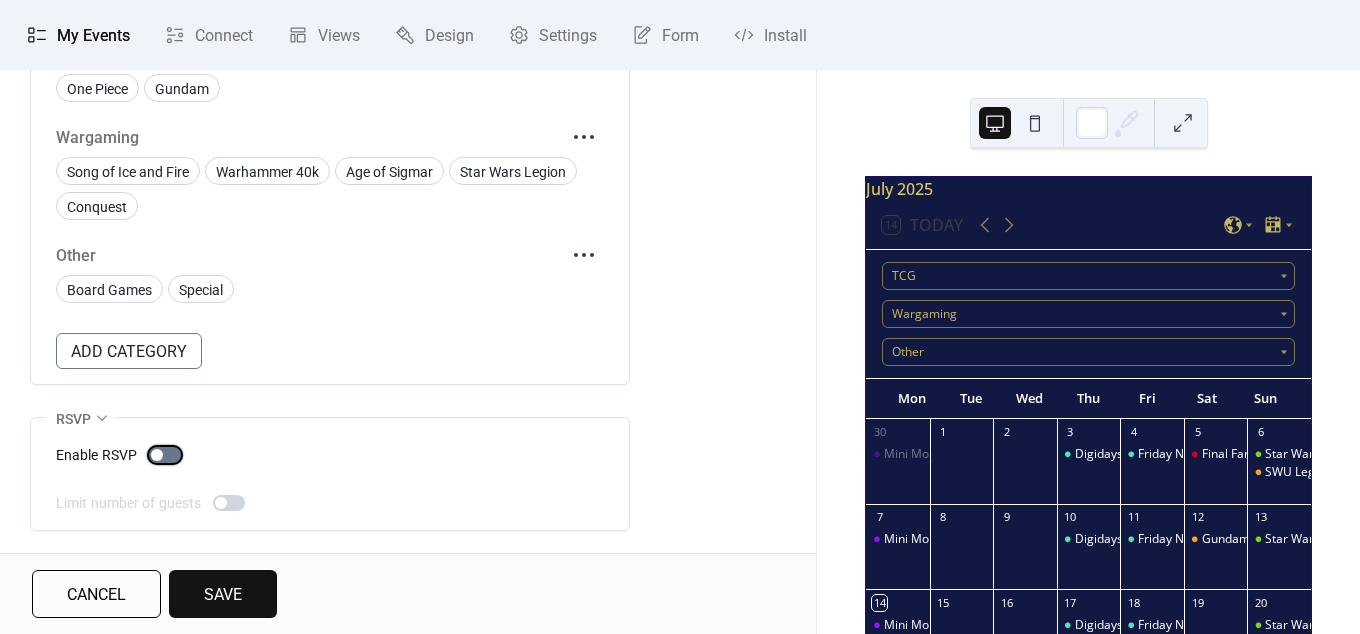 click at bounding box center (165, 455) 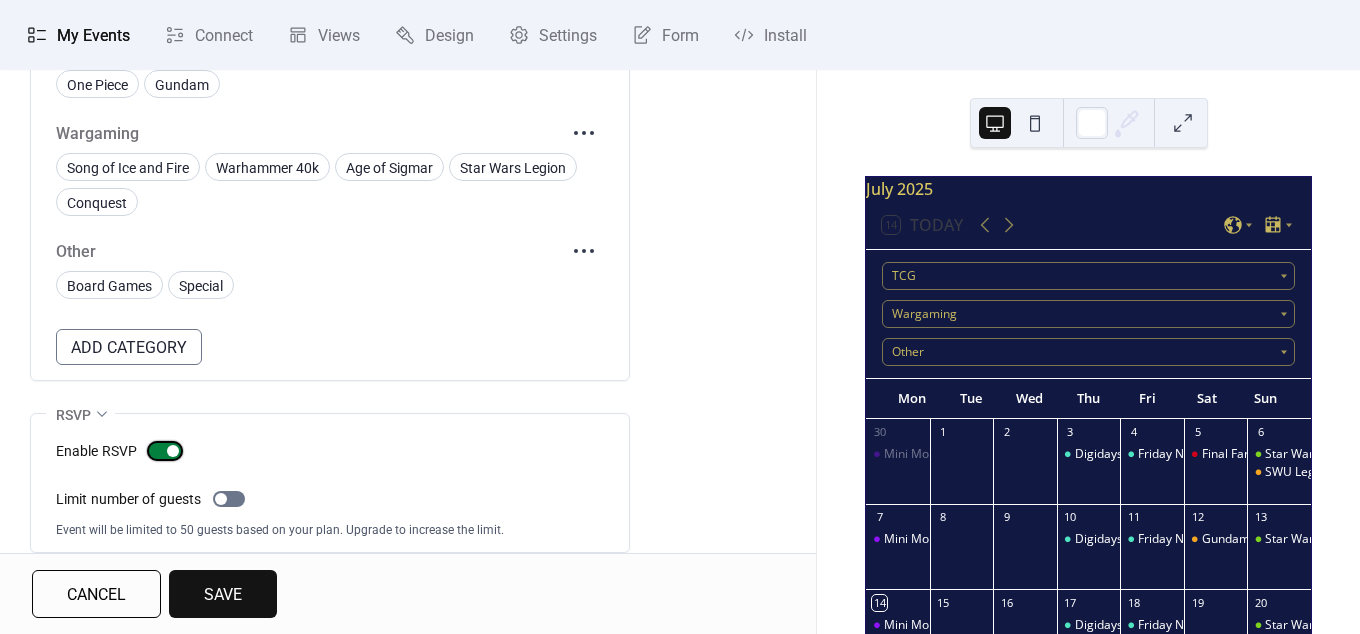 scroll, scrollTop: 1225, scrollLeft: 0, axis: vertical 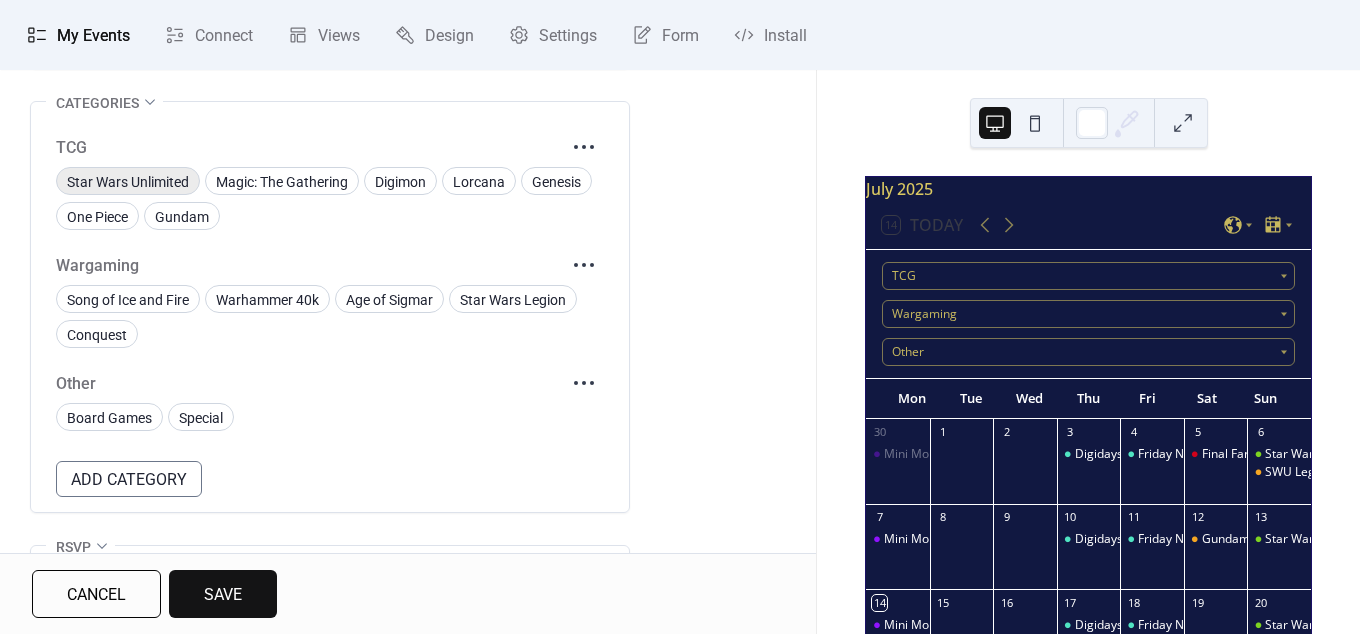 click on "Star Wars Unlimited" at bounding box center (128, 182) 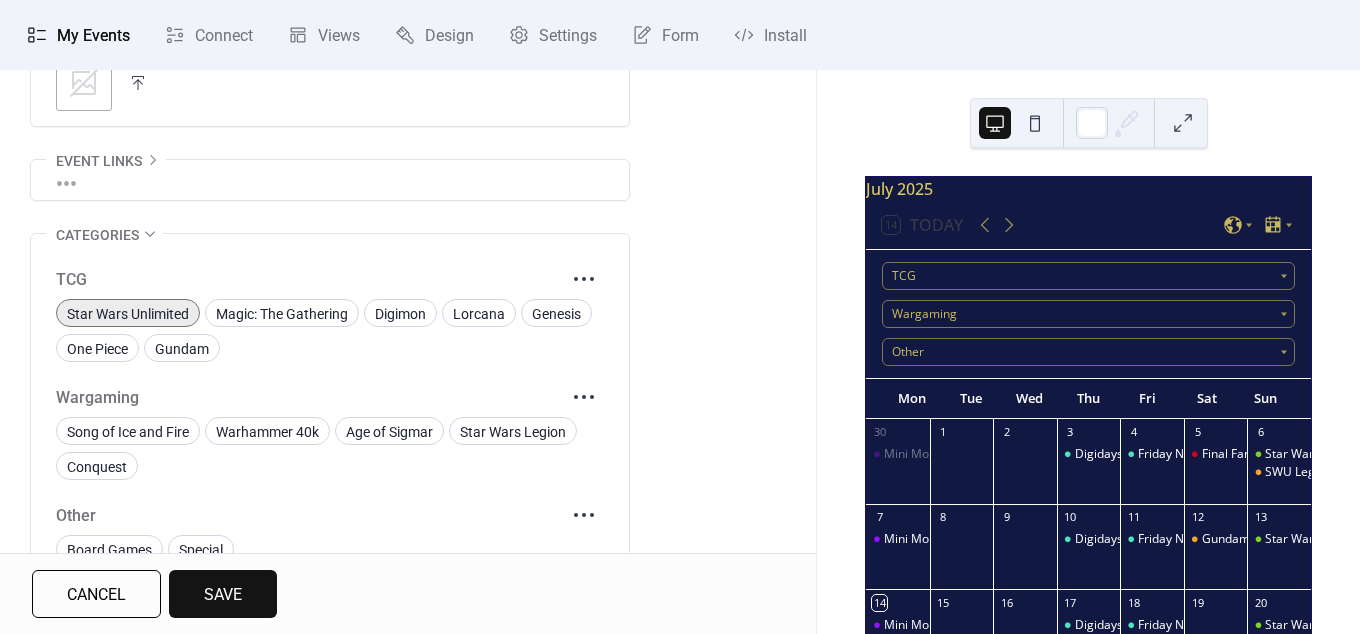 scroll, scrollTop: 1027, scrollLeft: 0, axis: vertical 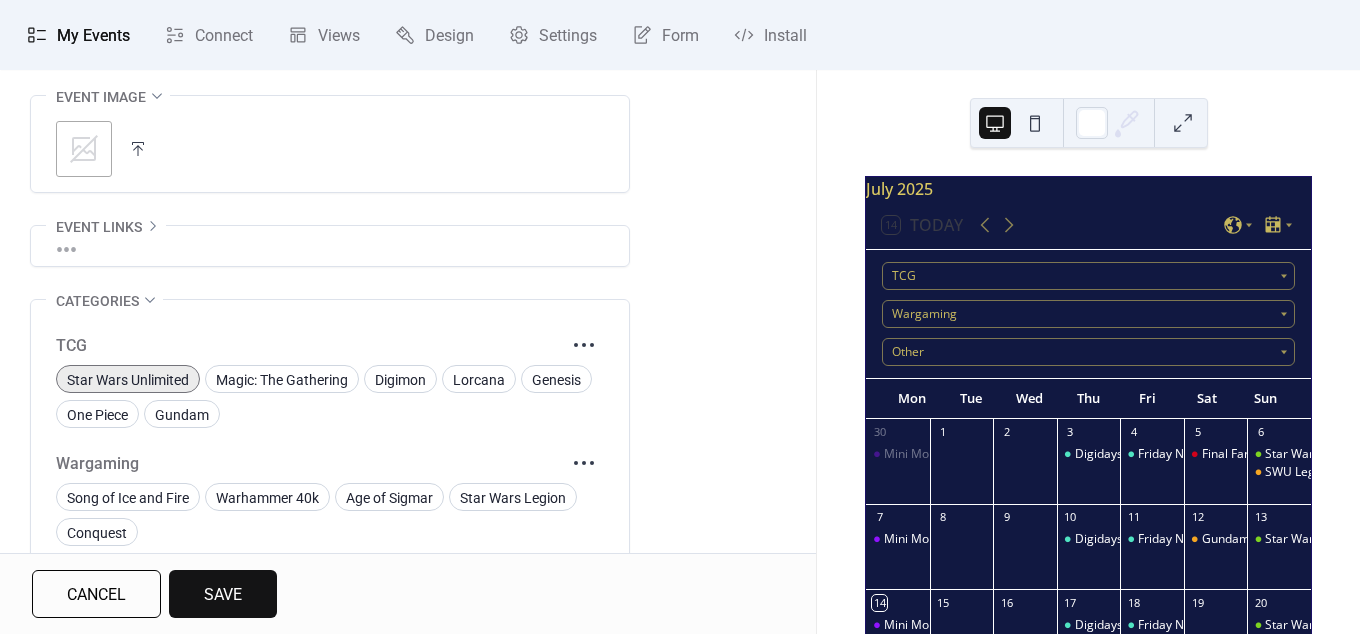 click 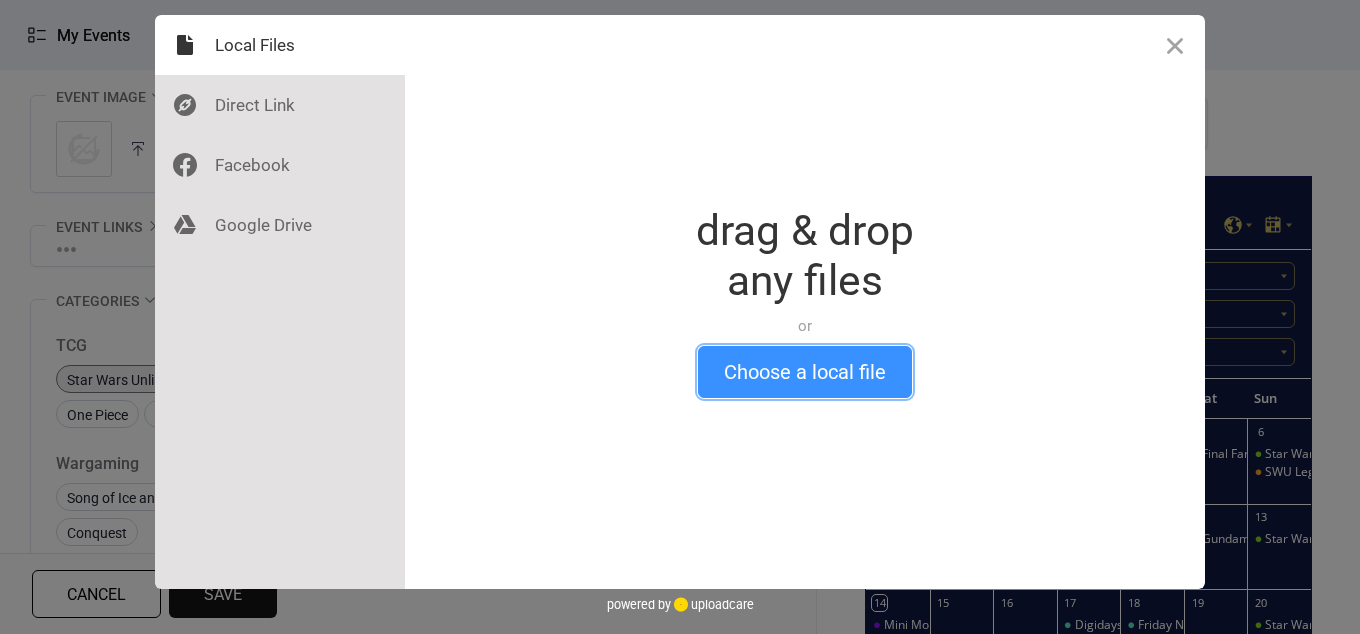 click on "Choose a local file" at bounding box center (805, 372) 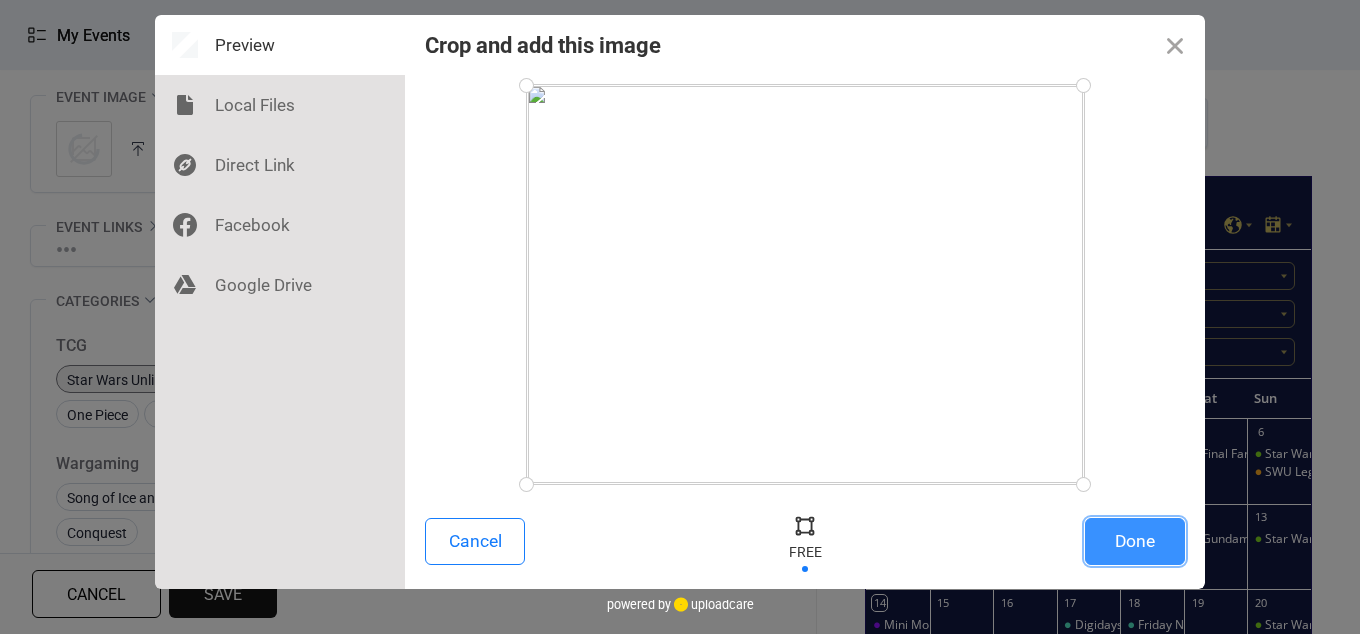 click on "Done" at bounding box center [1135, 541] 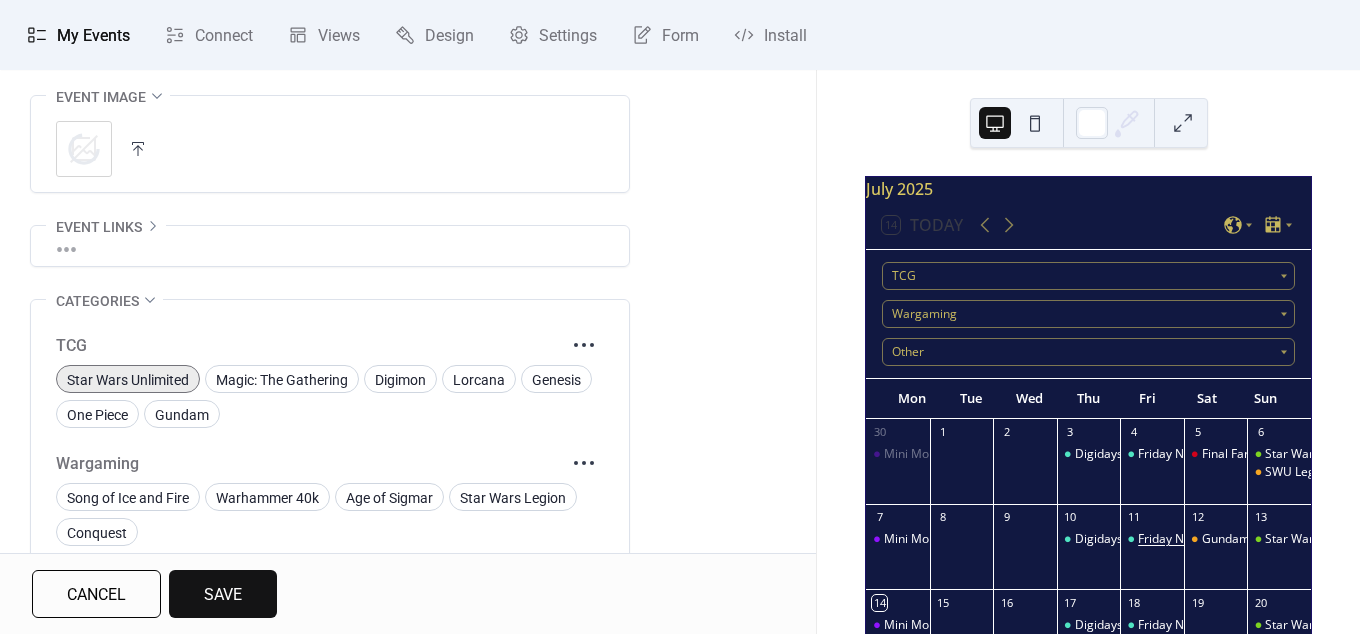 scroll, scrollTop: 144, scrollLeft: 0, axis: vertical 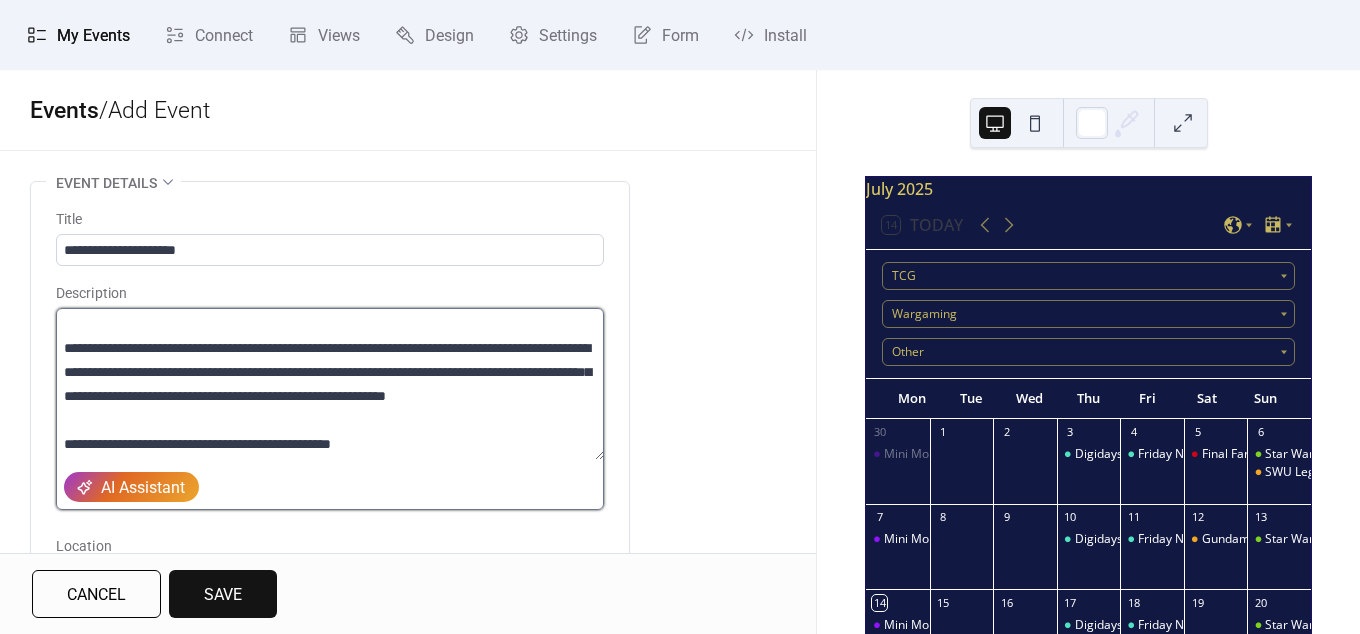 click on "**********" at bounding box center (330, 384) 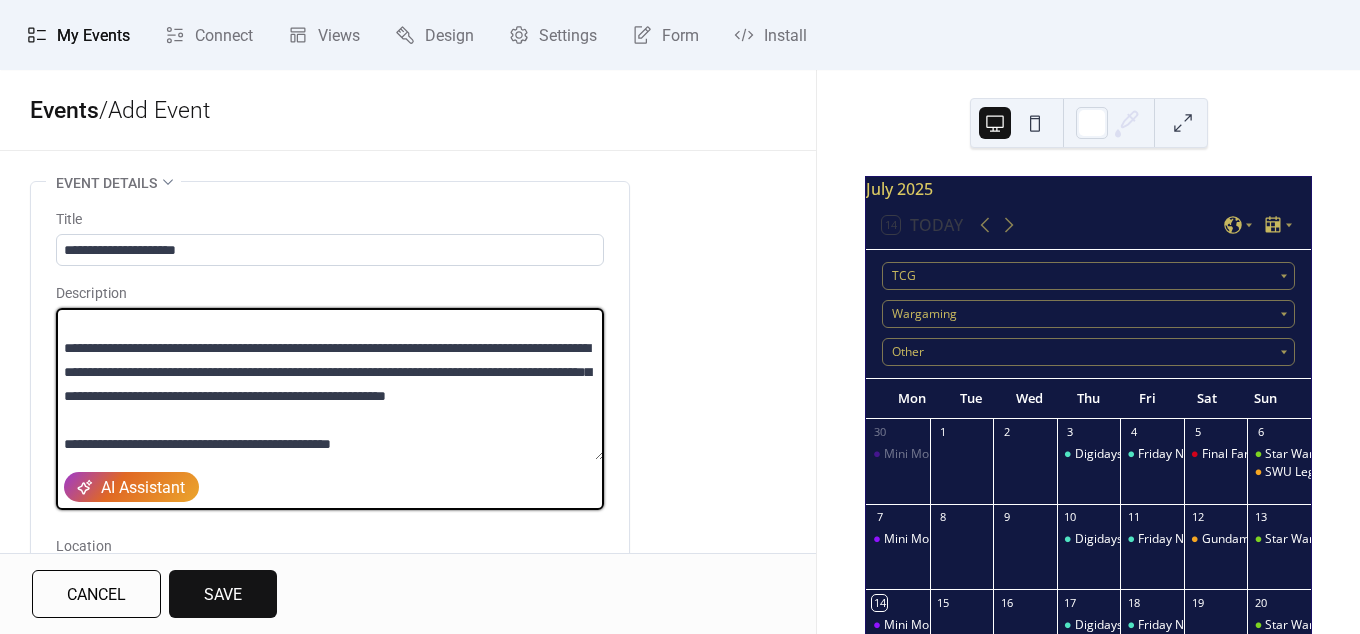 scroll, scrollTop: 0, scrollLeft: 0, axis: both 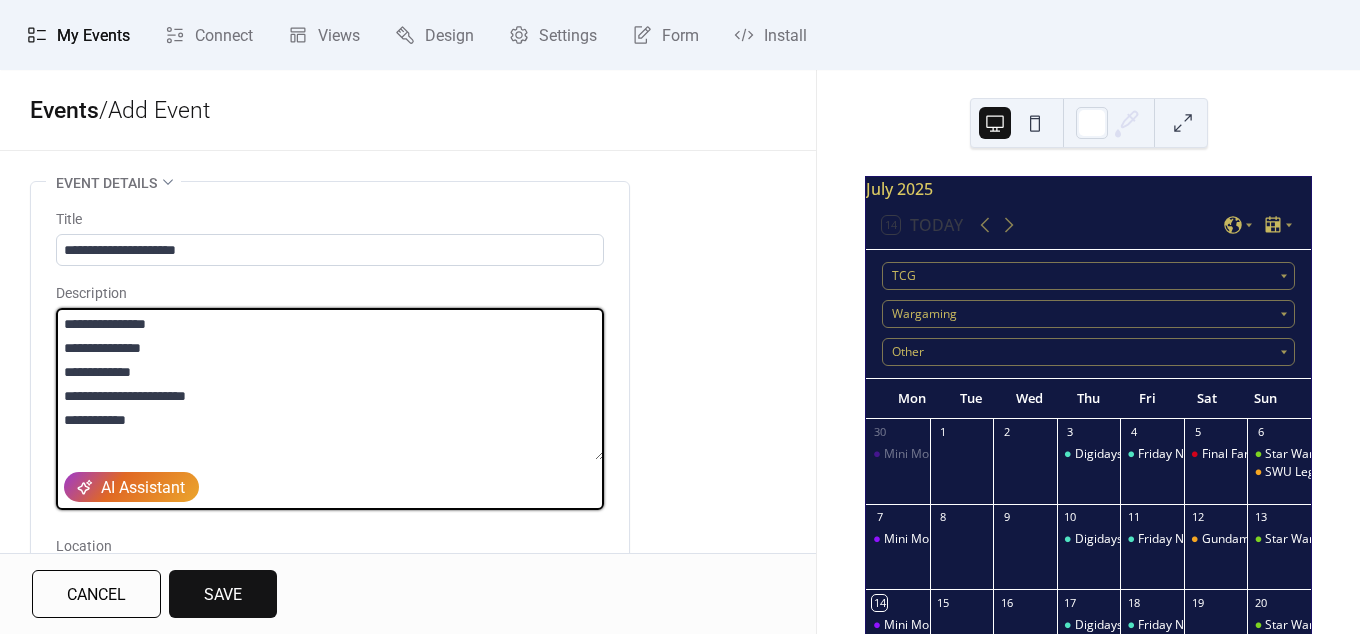 click on "**********" at bounding box center (330, 384) 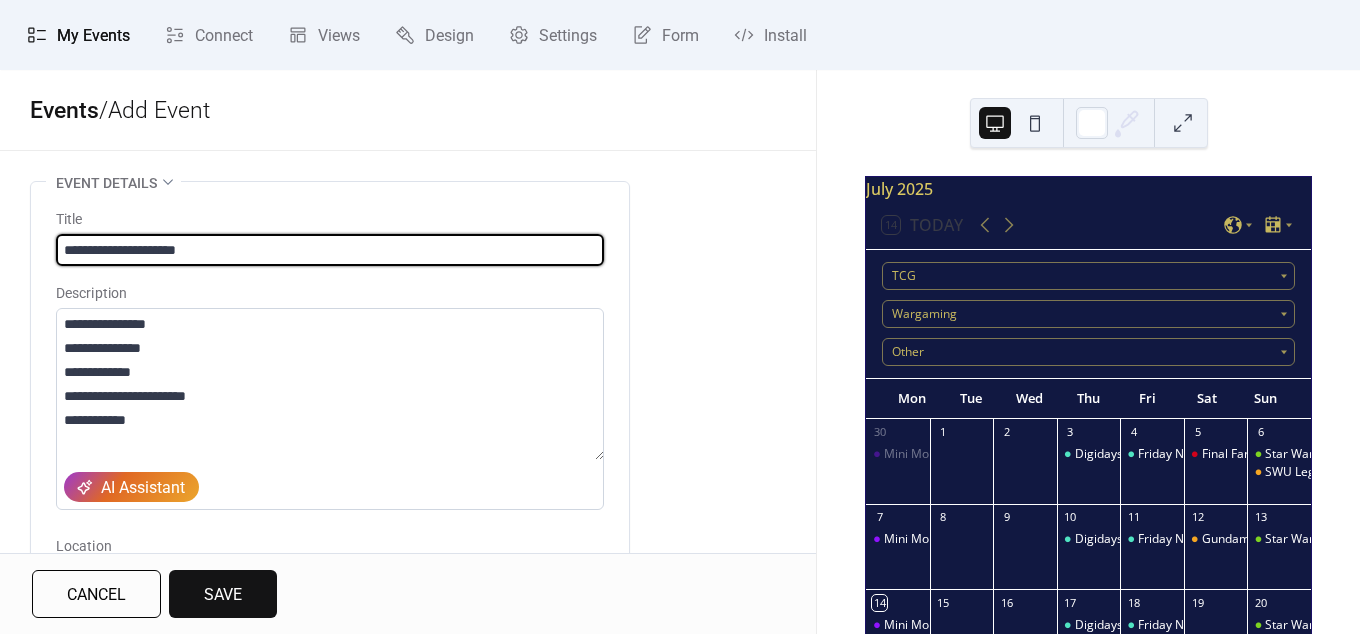 drag, startPoint x: 258, startPoint y: 241, endPoint x: 6, endPoint y: 204, distance: 254.70178 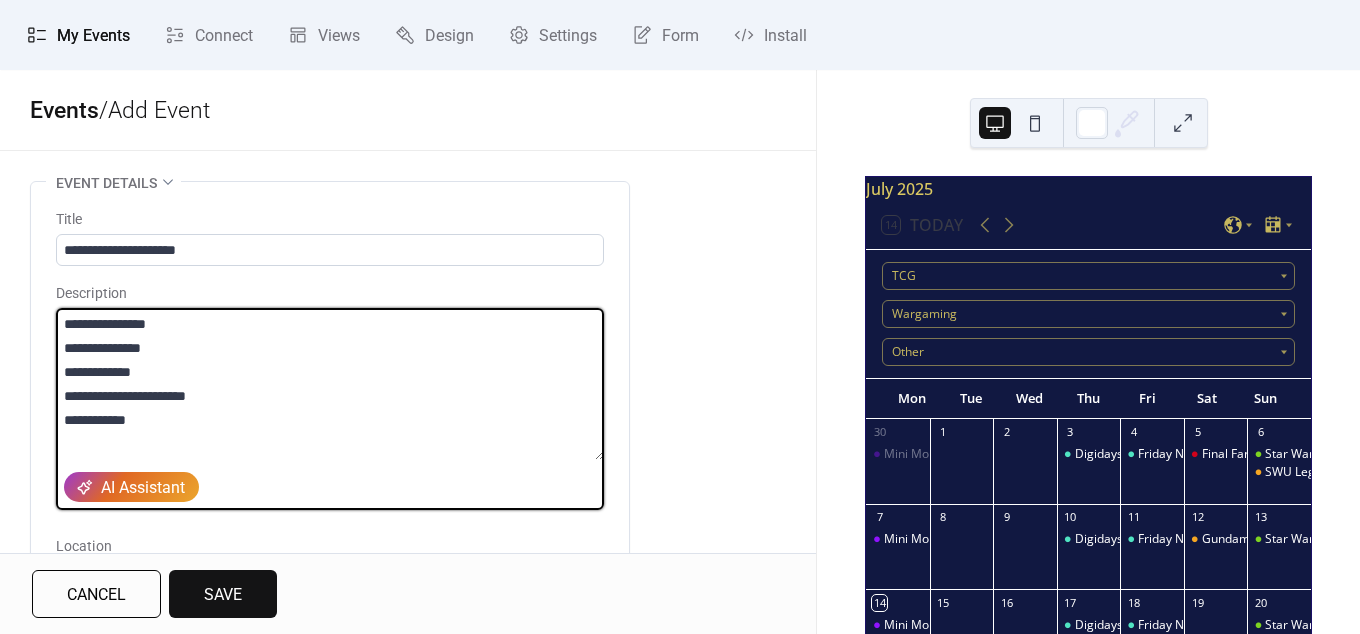 drag, startPoint x: 155, startPoint y: 425, endPoint x: 53, endPoint y: 413, distance: 102.70345 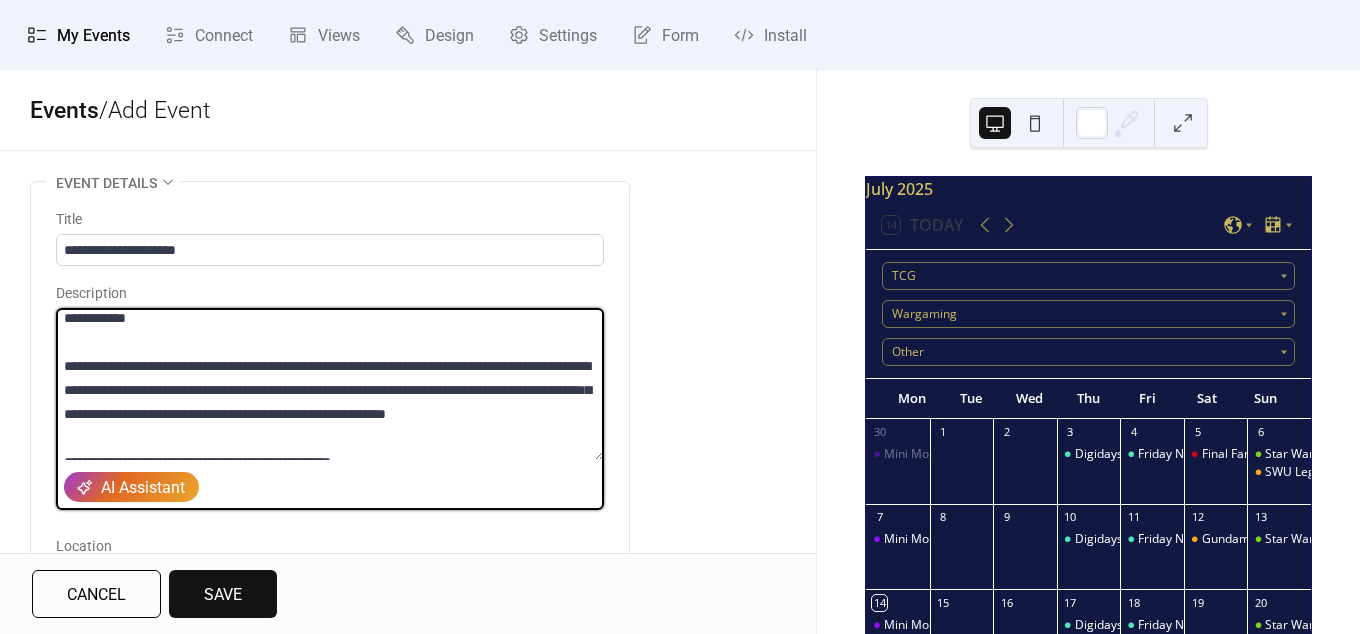 scroll, scrollTop: 144, scrollLeft: 0, axis: vertical 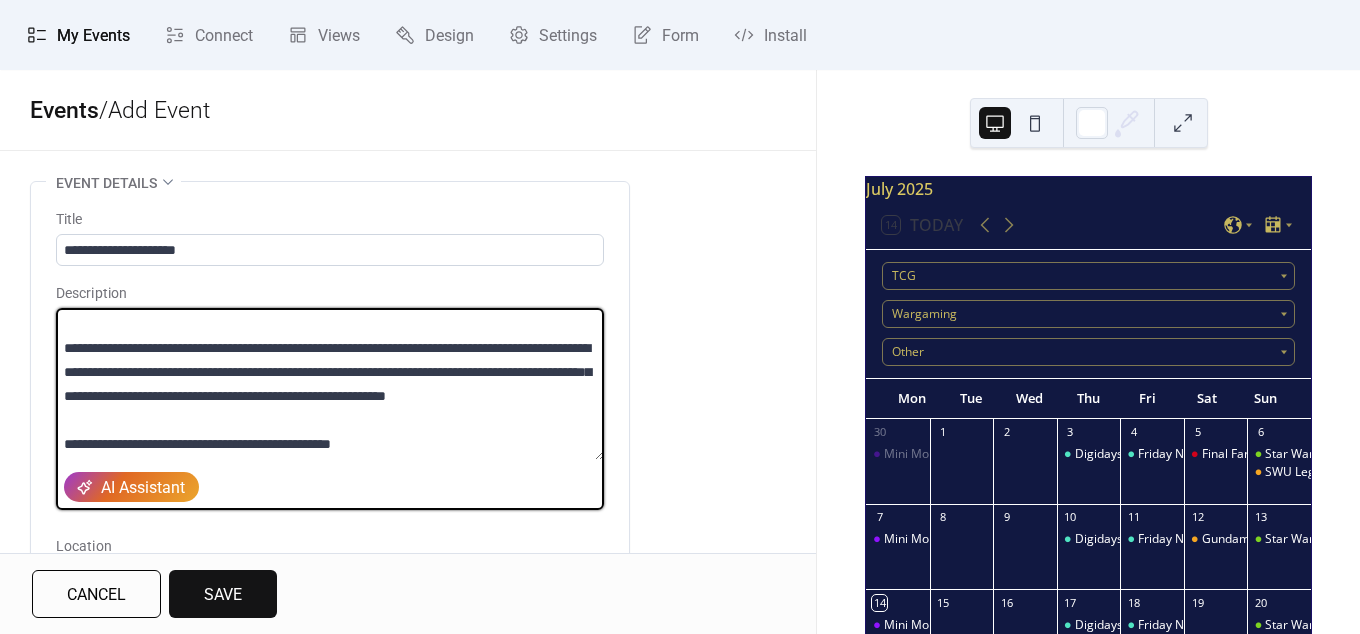 drag, startPoint x: 456, startPoint y: 448, endPoint x: 46, endPoint y: 331, distance: 426.36722 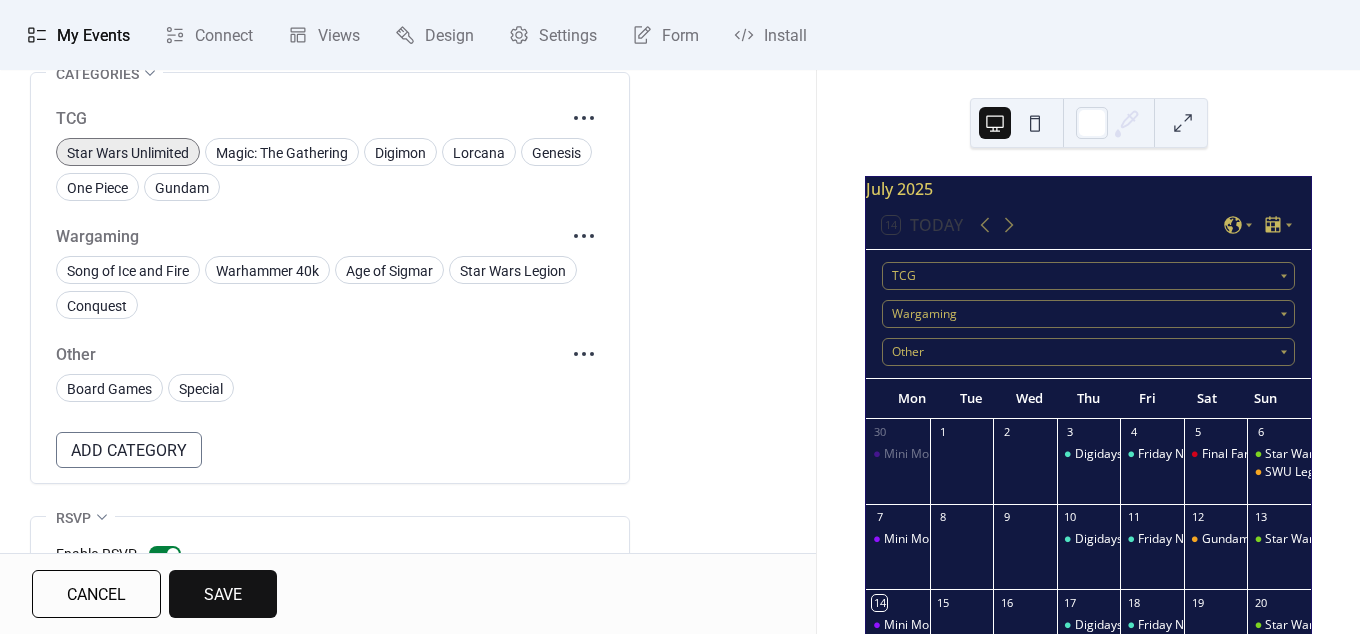 scroll, scrollTop: 1383, scrollLeft: 0, axis: vertical 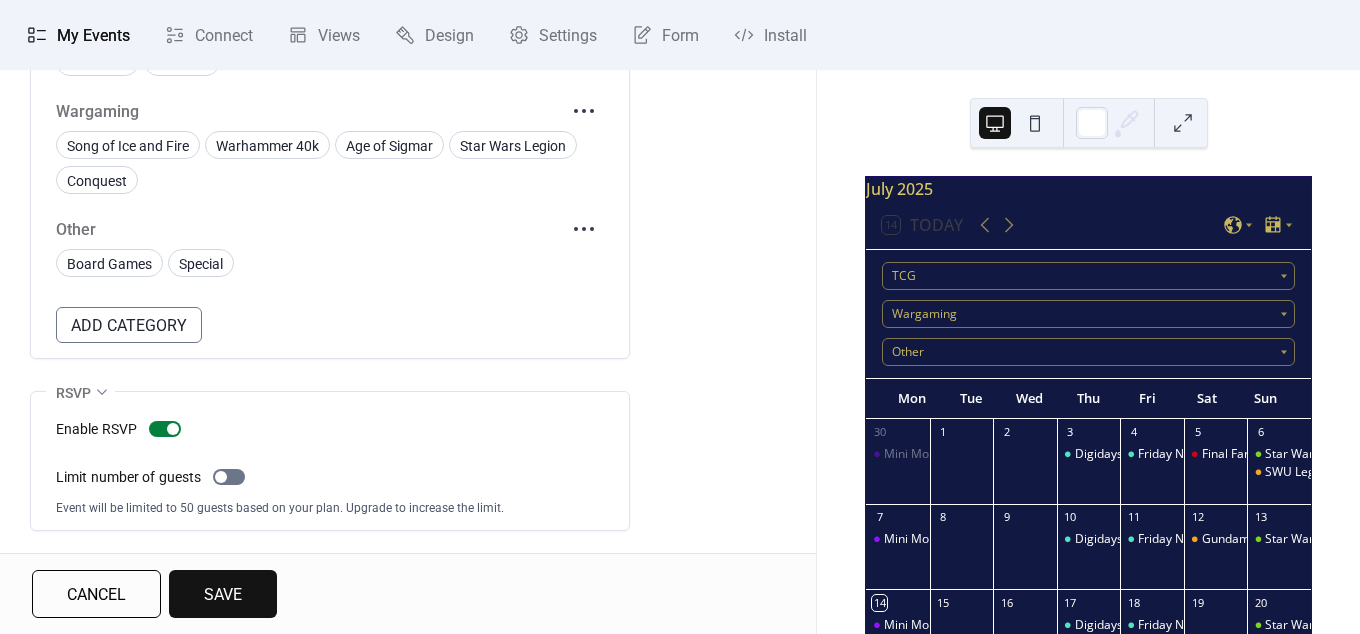 click on "Save" at bounding box center (223, 595) 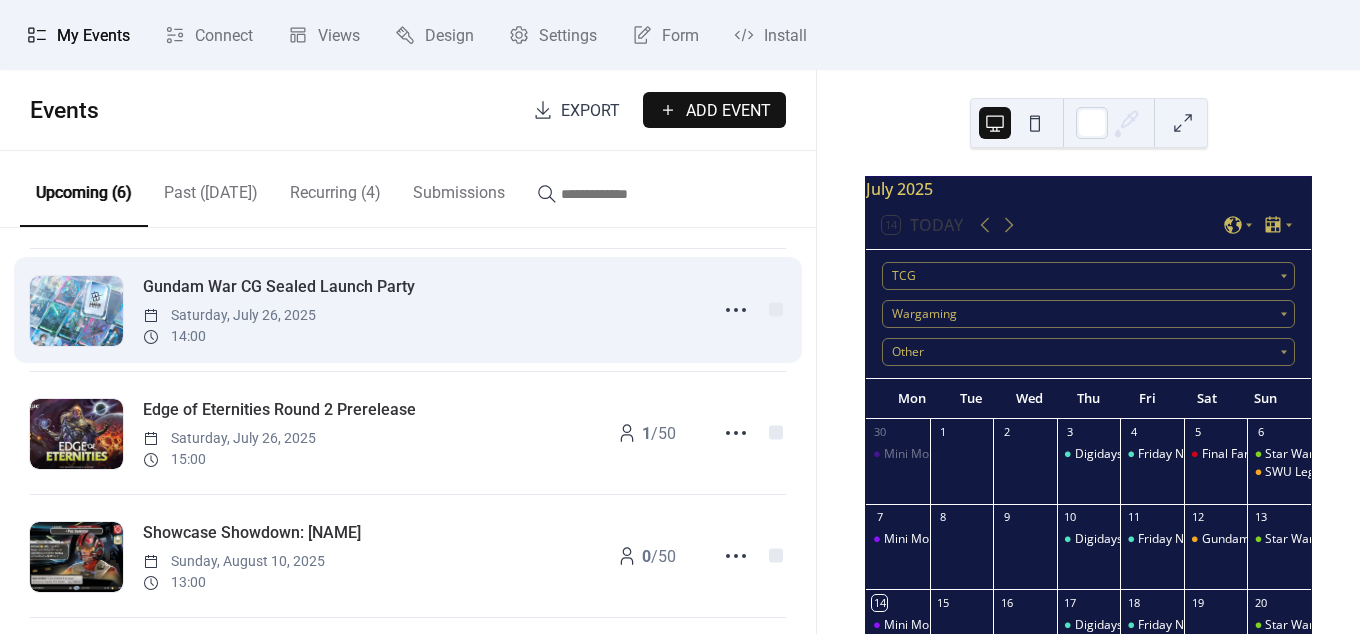 scroll, scrollTop: 264, scrollLeft: 0, axis: vertical 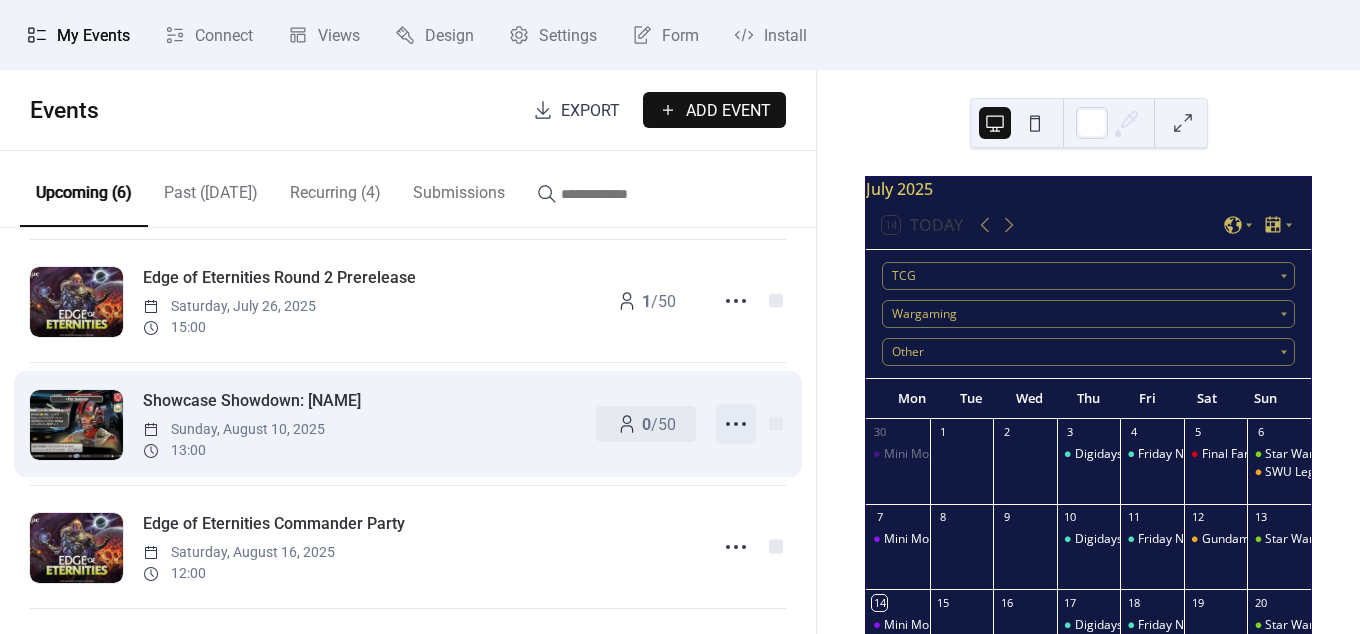 click 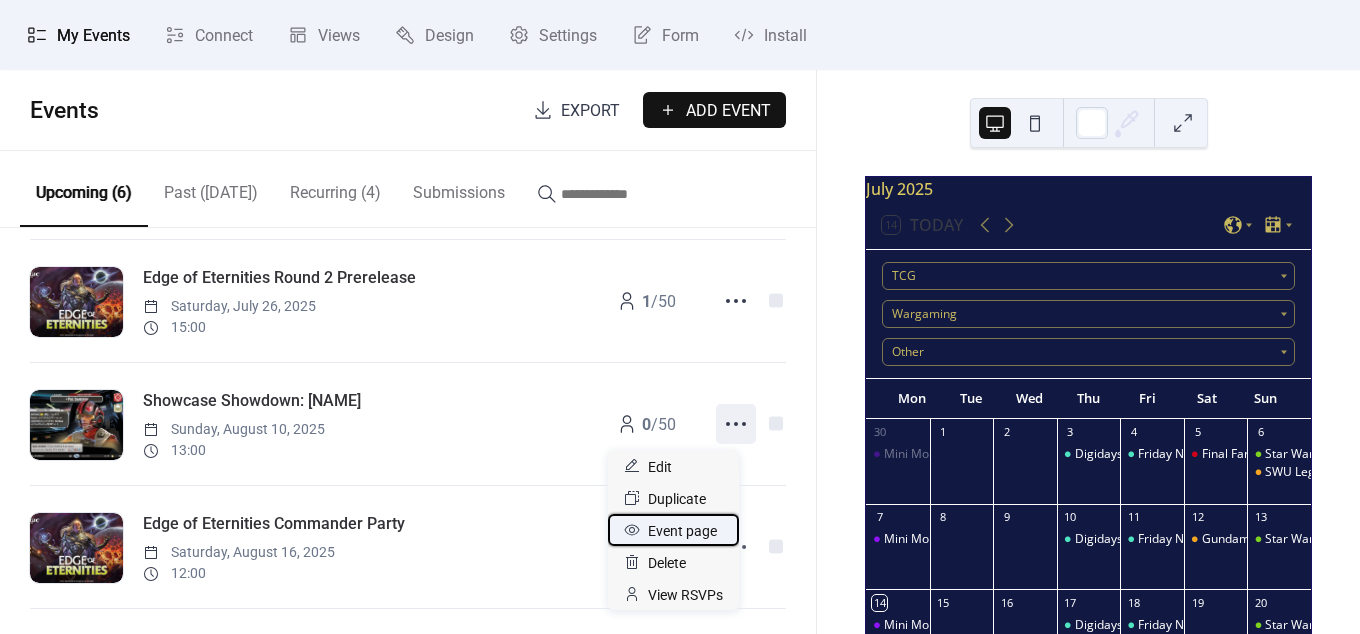 click on "Event page" at bounding box center [682, 531] 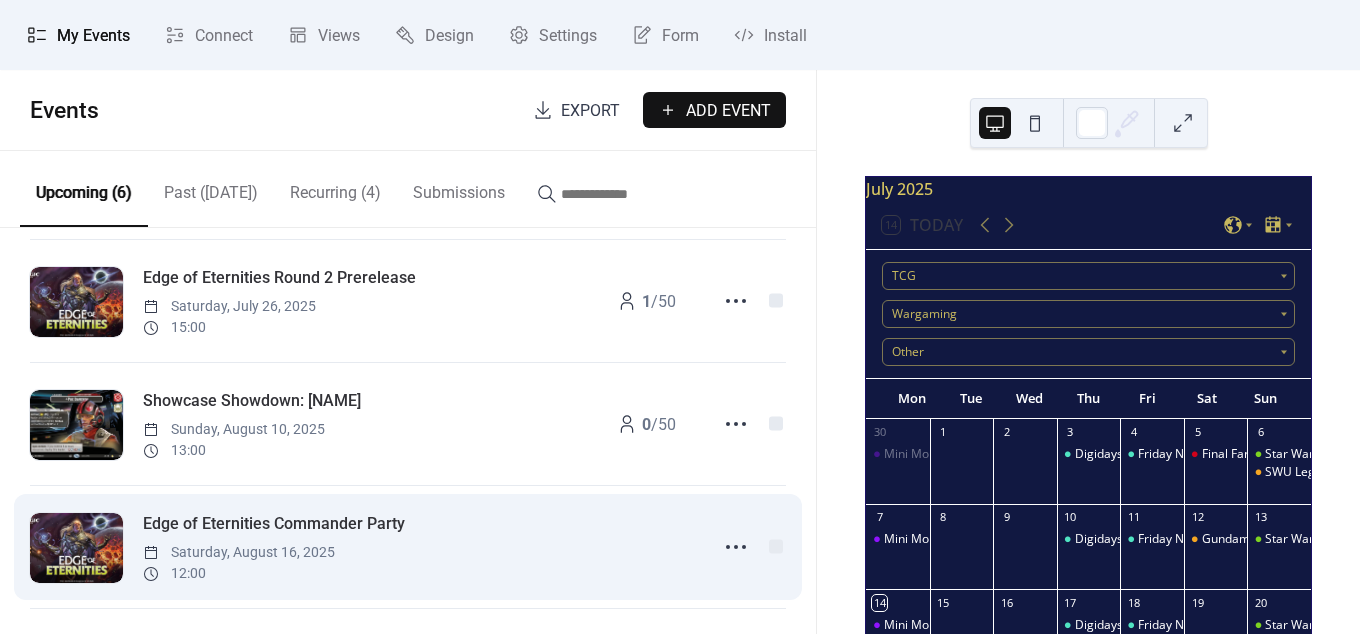scroll, scrollTop: 394, scrollLeft: 0, axis: vertical 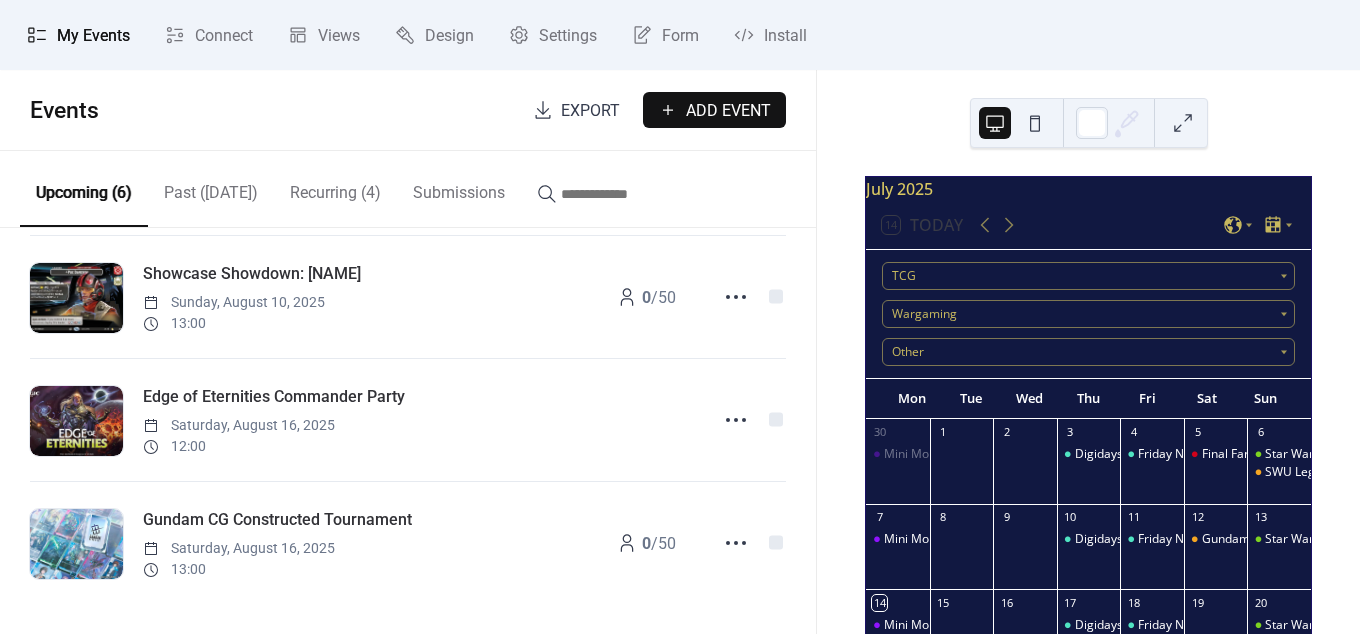 click on "Recurring (4)" at bounding box center (335, 188) 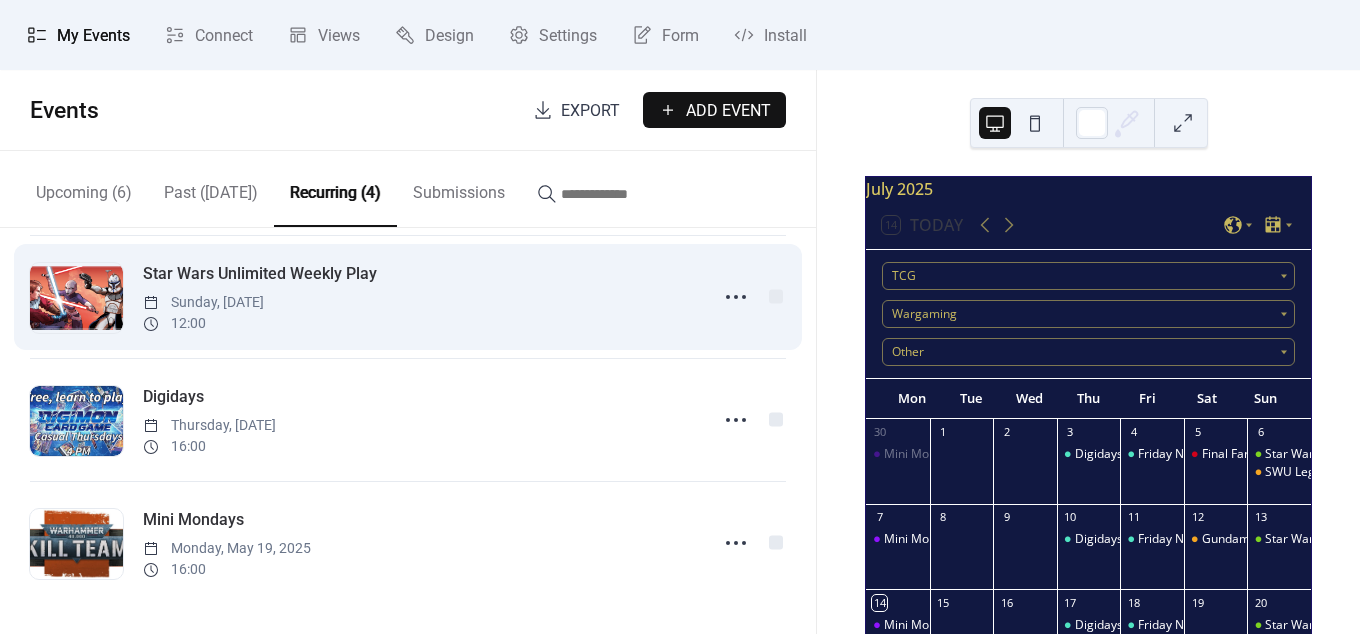 scroll, scrollTop: 0, scrollLeft: 0, axis: both 